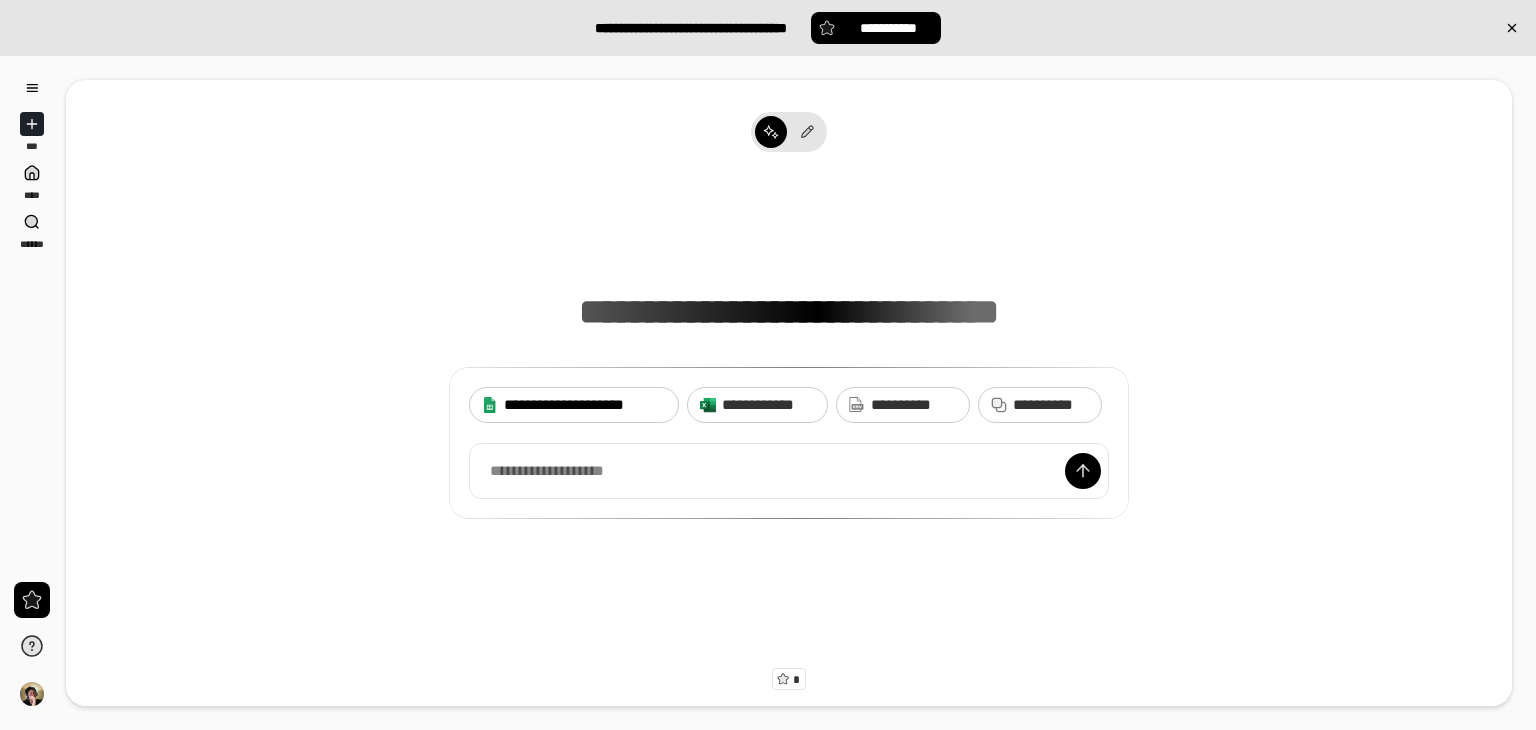 scroll, scrollTop: 0, scrollLeft: 0, axis: both 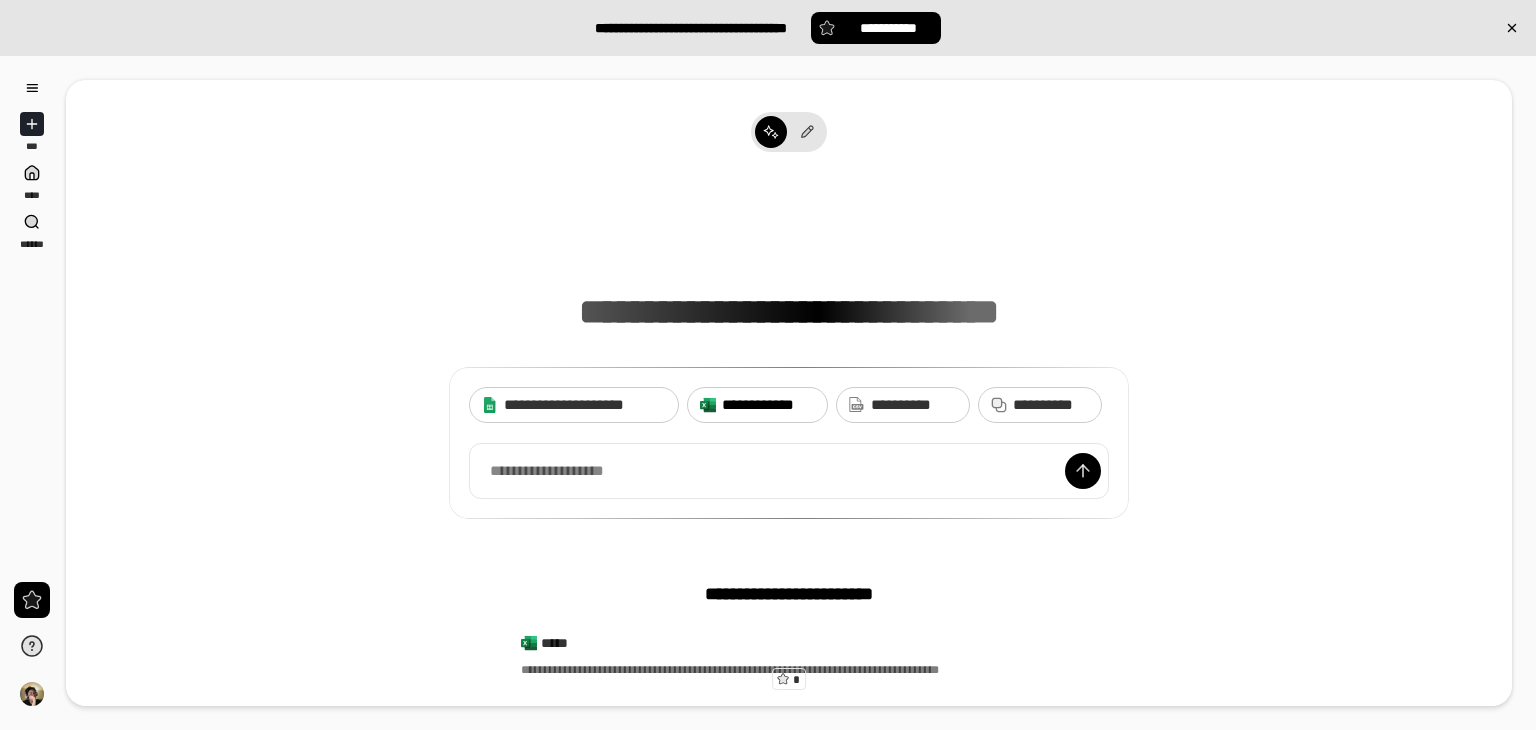 click on "**********" at bounding box center (757, 405) 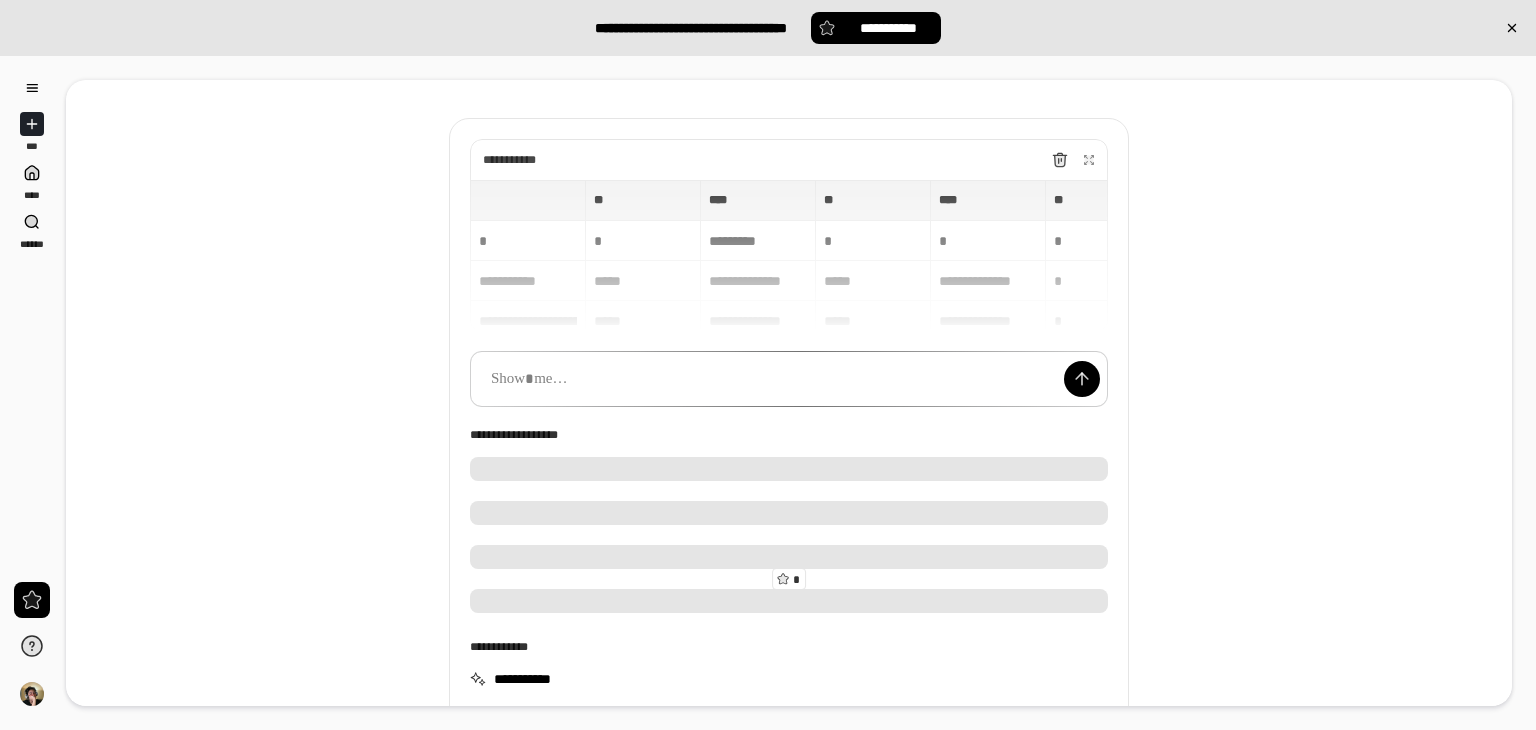 scroll, scrollTop: 0, scrollLeft: 0, axis: both 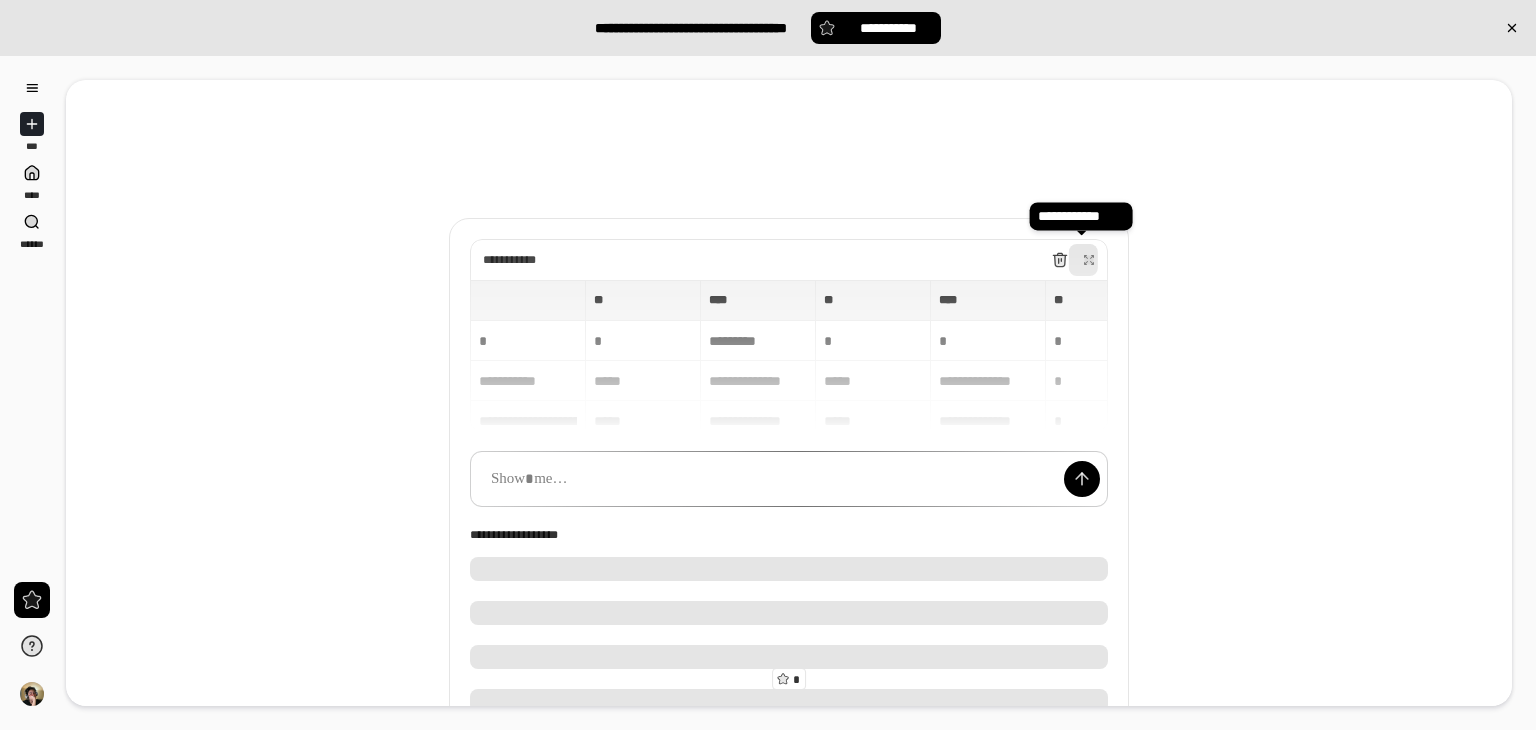 click 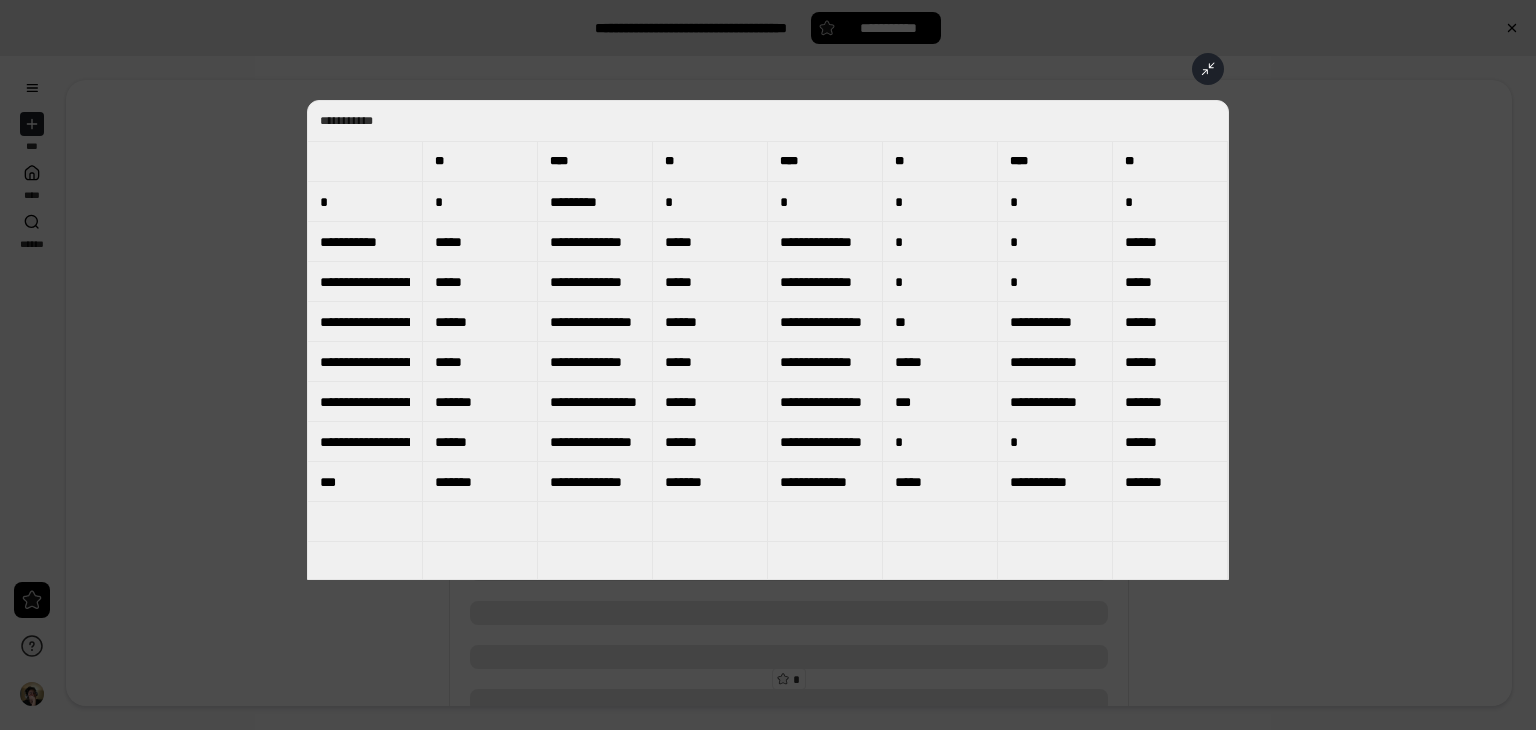 type on "**********" 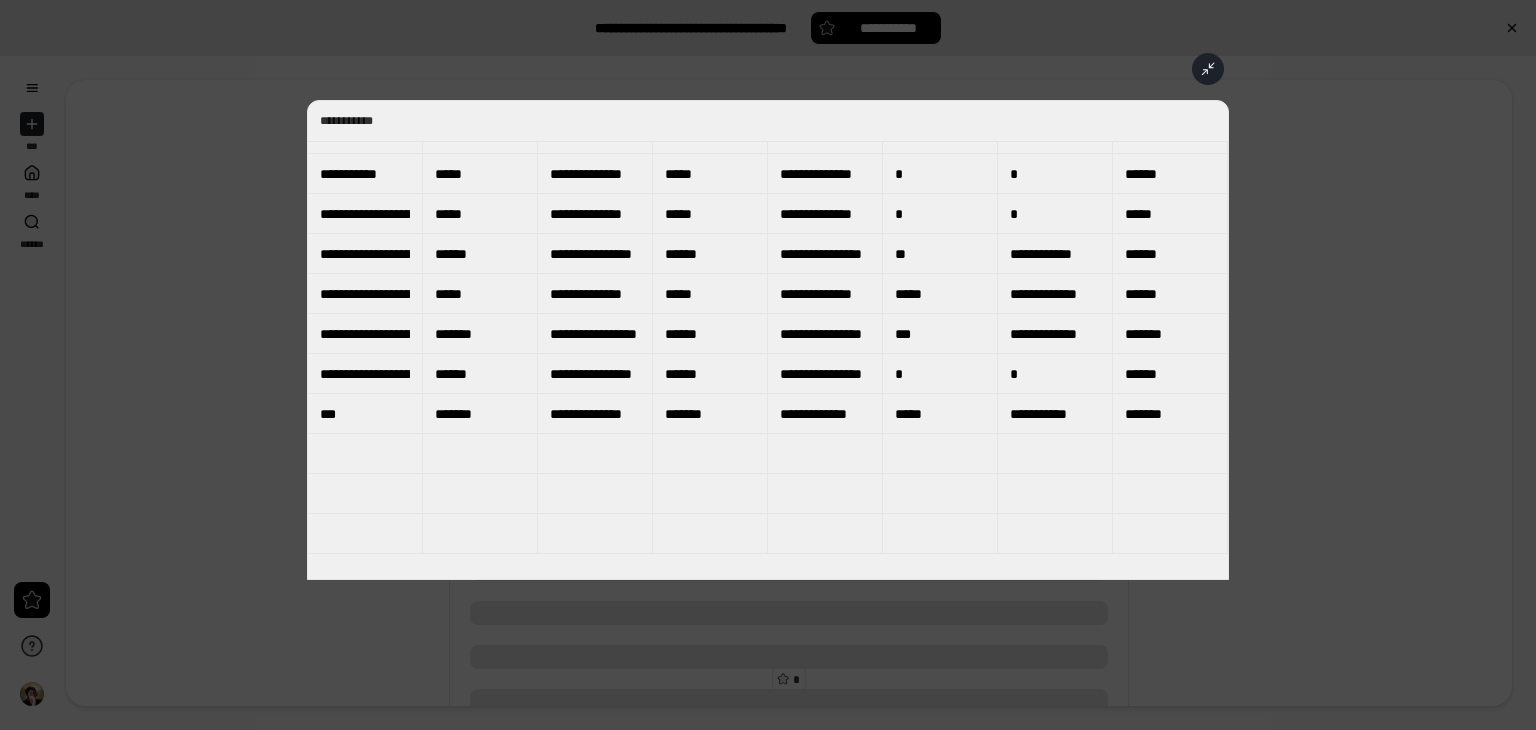 type on "**********" 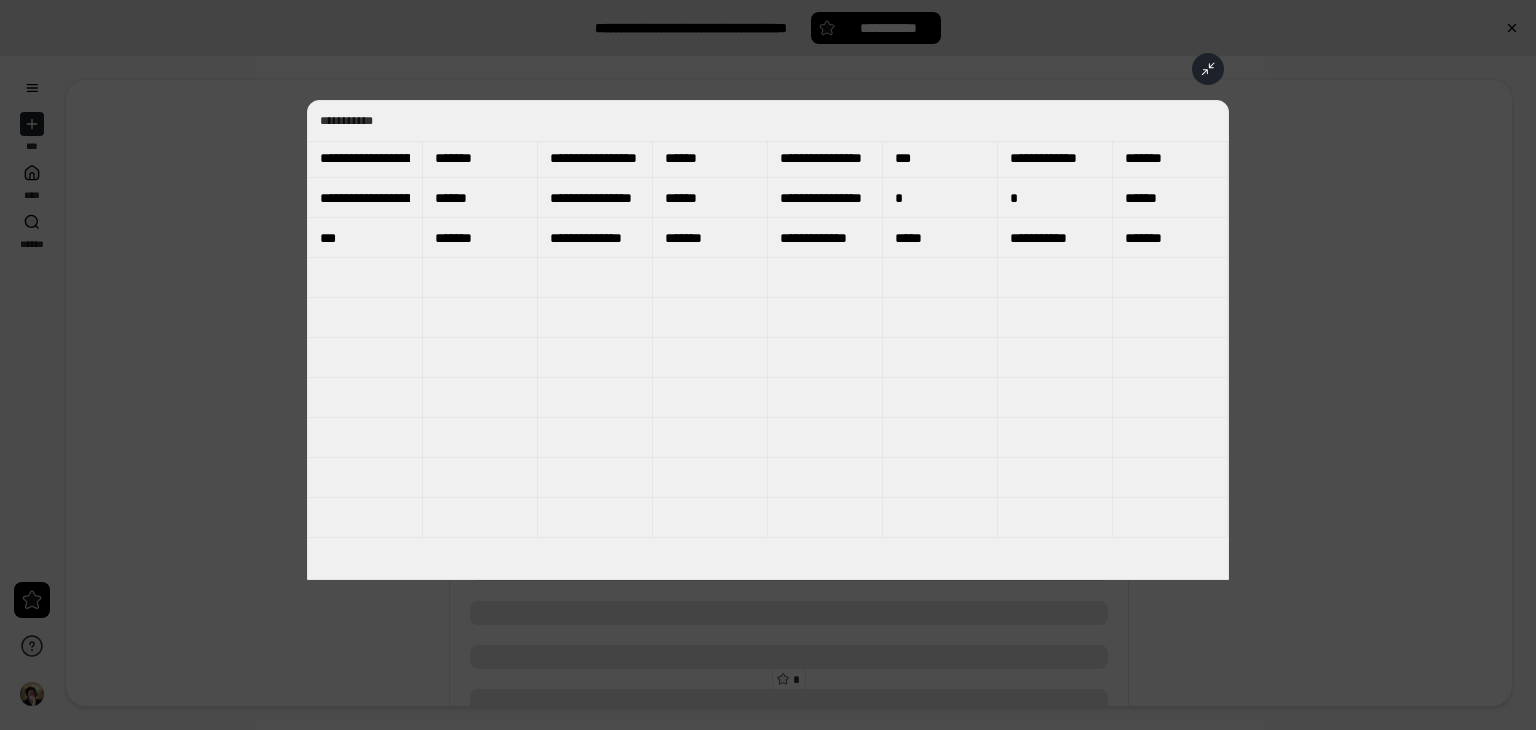 type on "**********" 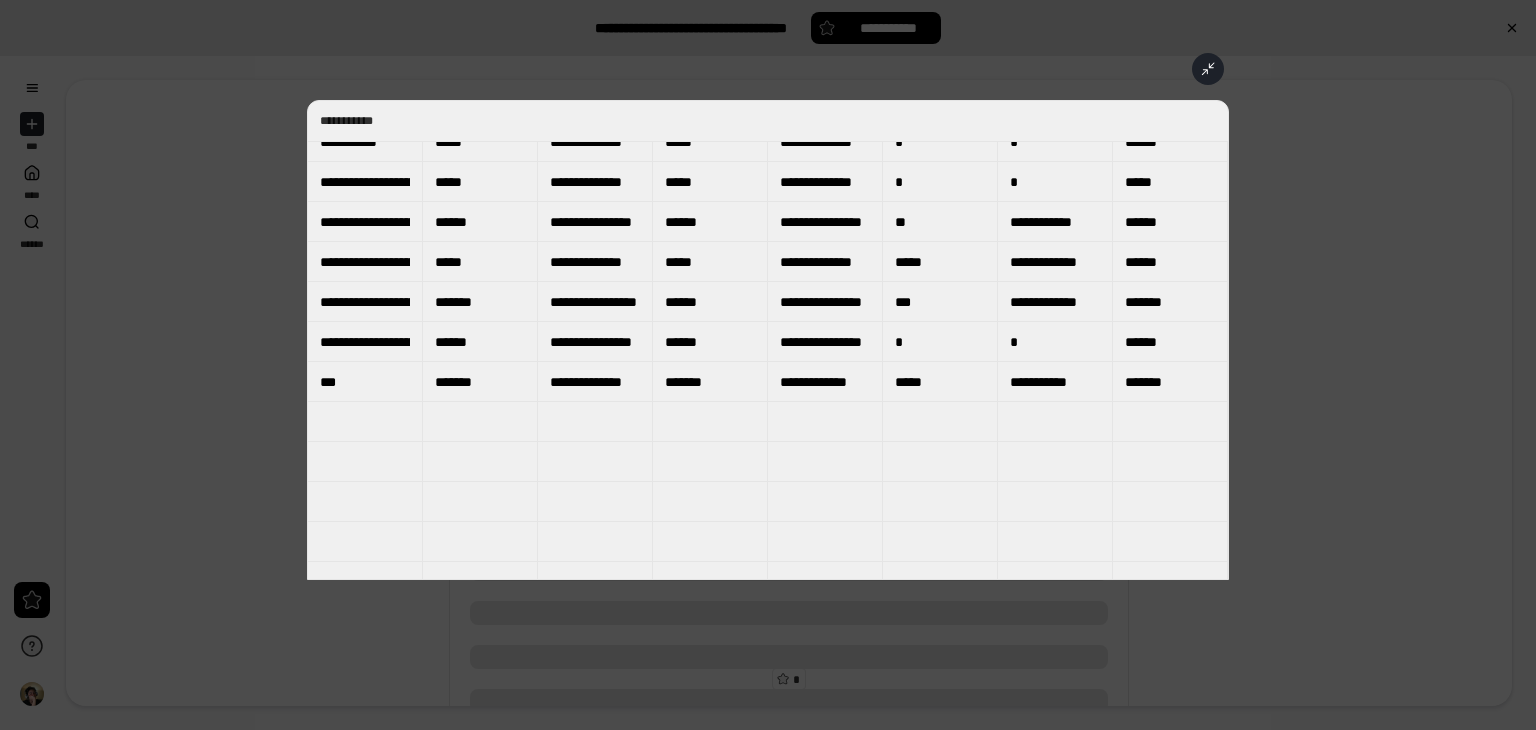 type on "**********" 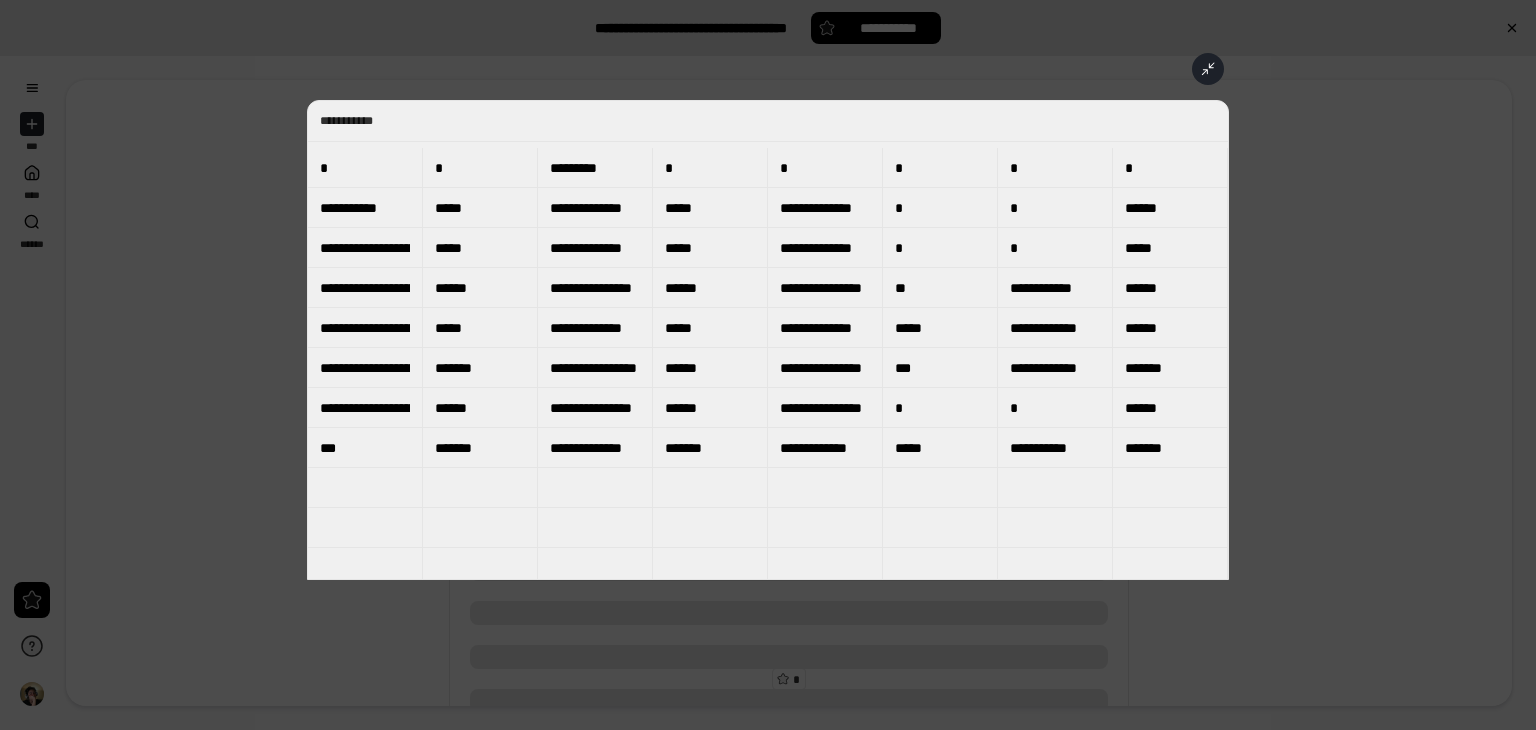 type on "**********" 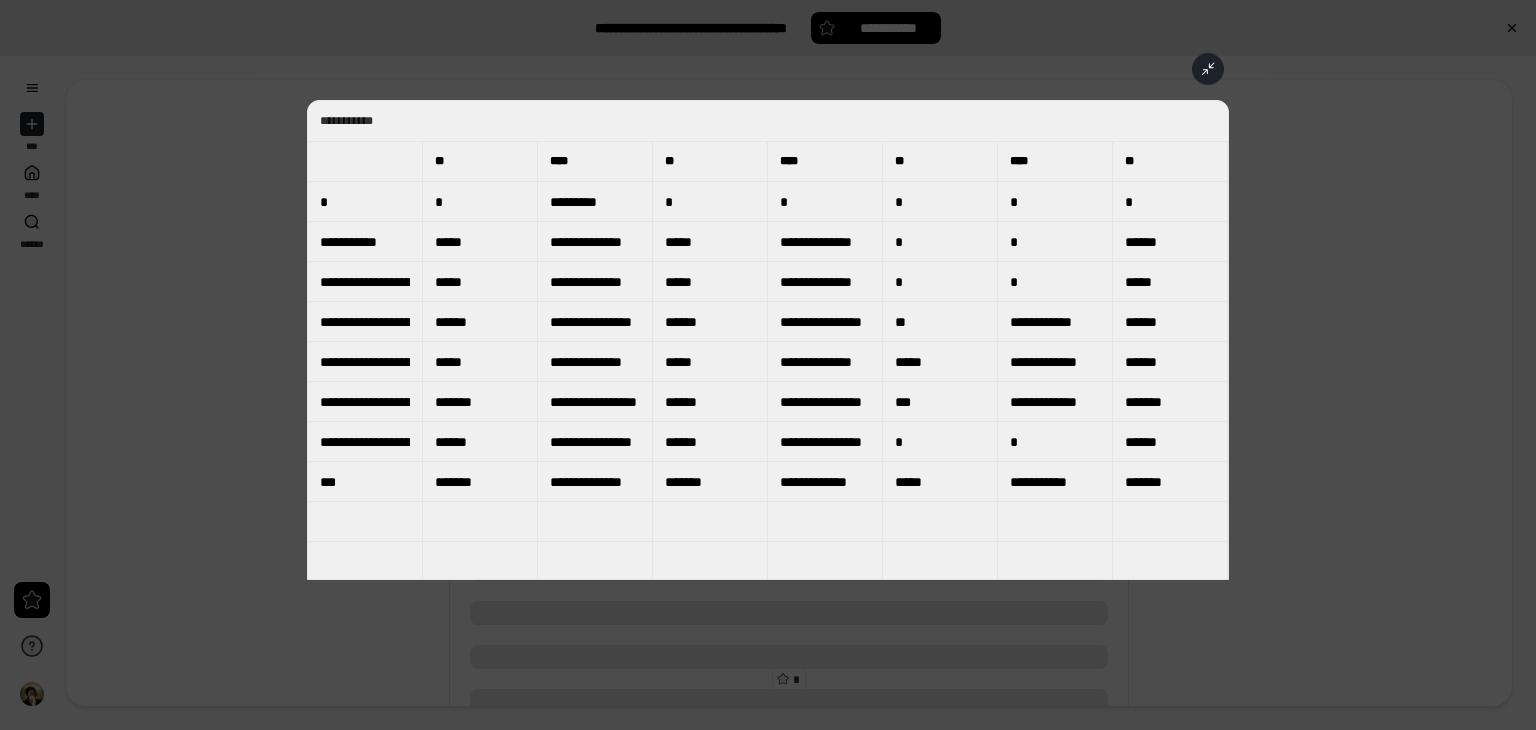 type on "**********" 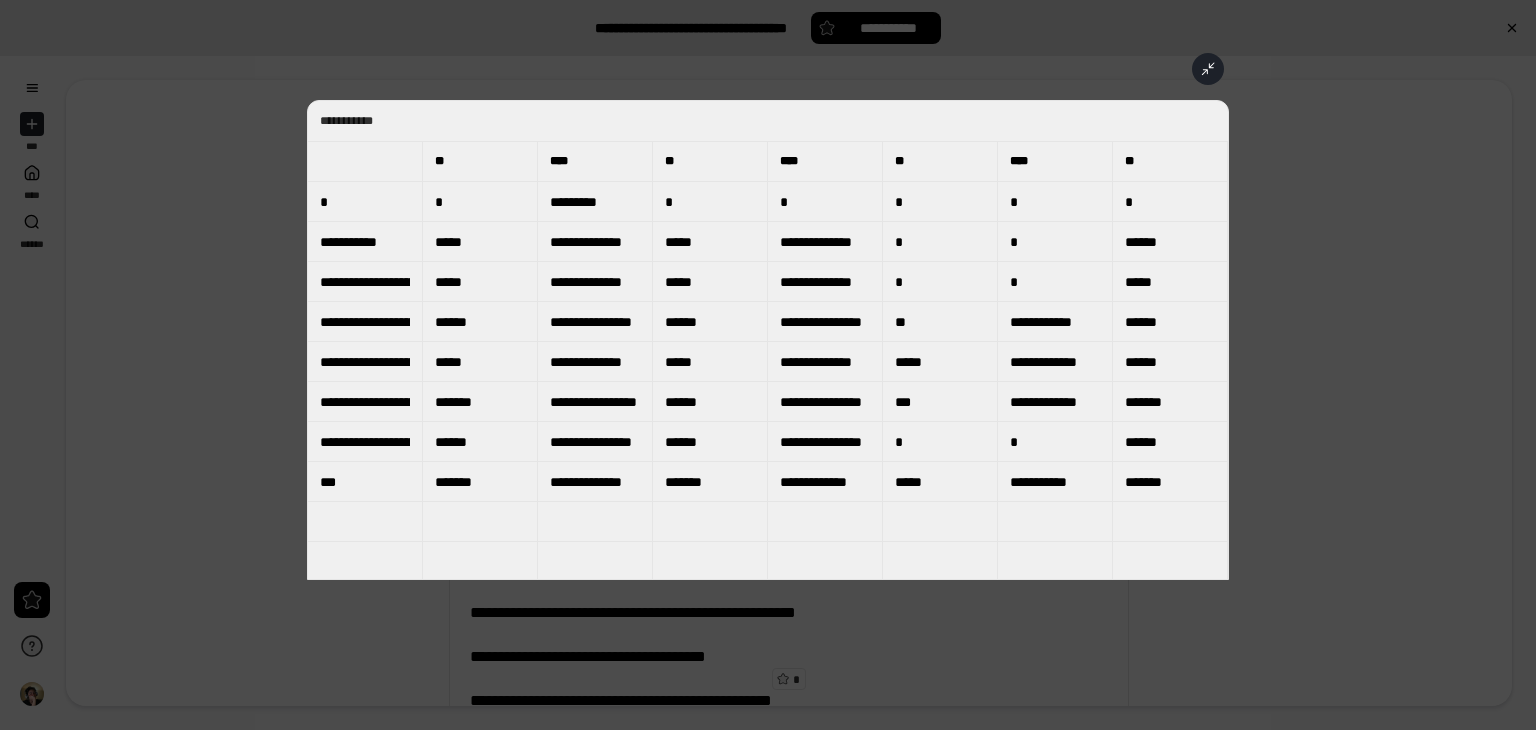 drag, startPoint x: 951, startPoint y: 149, endPoint x: 951, endPoint y: 166, distance: 17 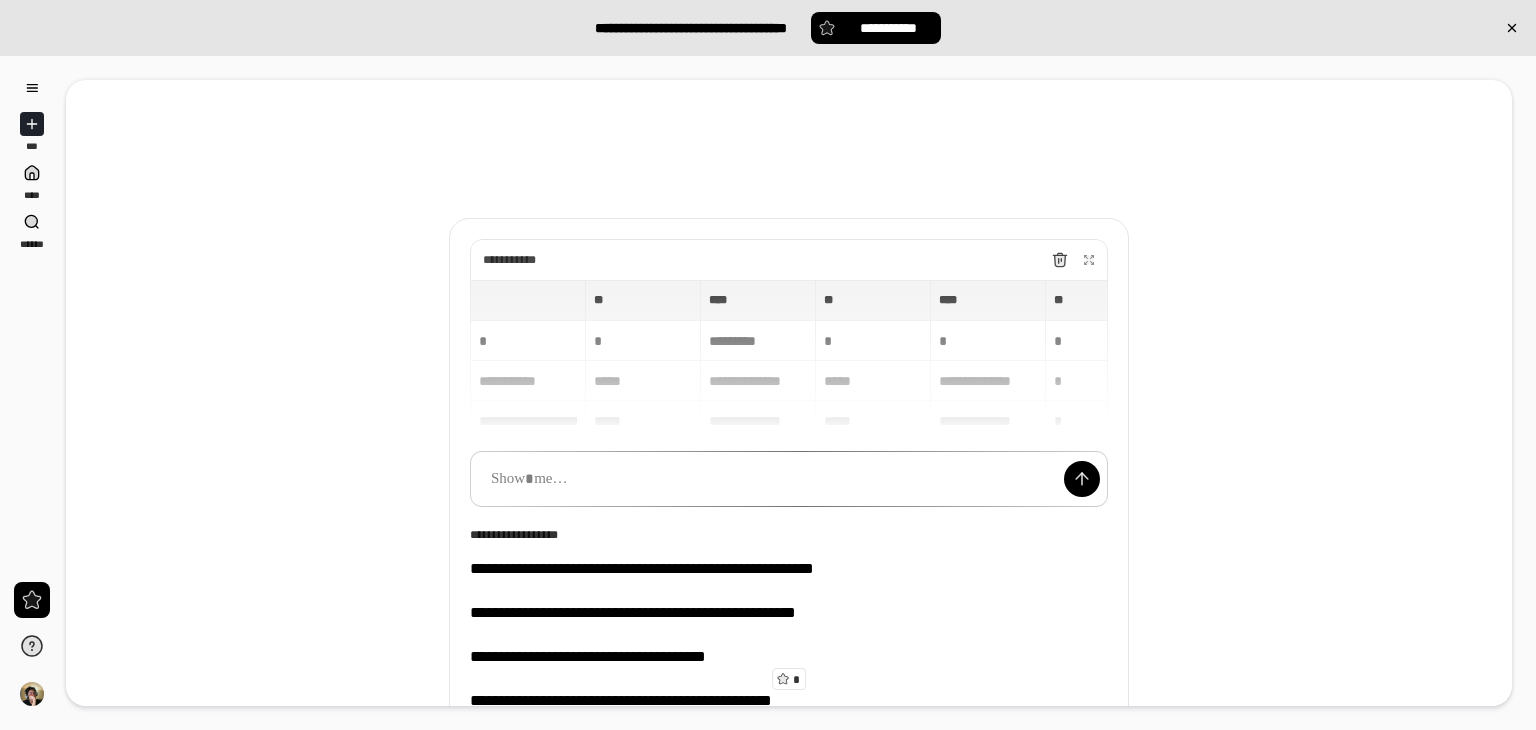 type on "**********" 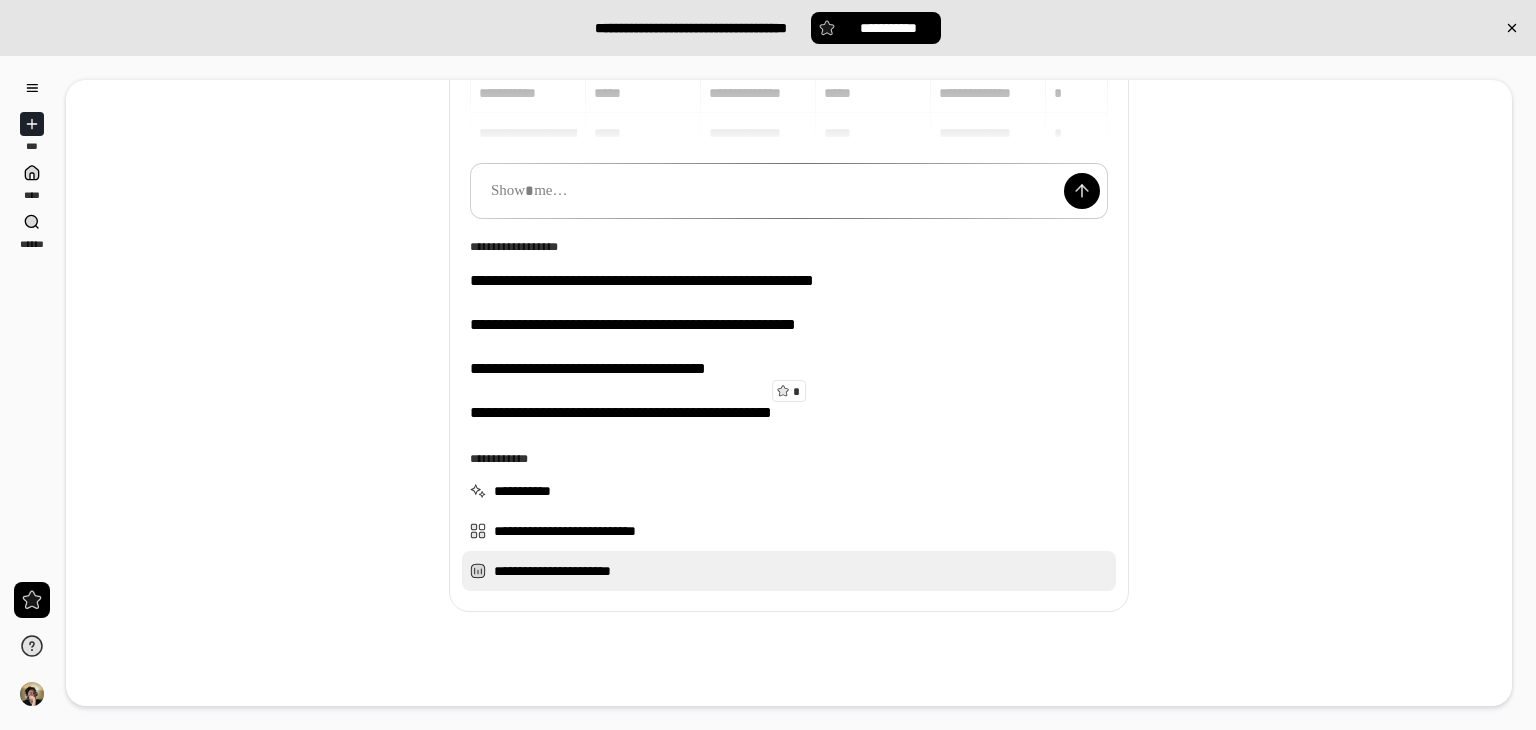 scroll, scrollTop: 312, scrollLeft: 0, axis: vertical 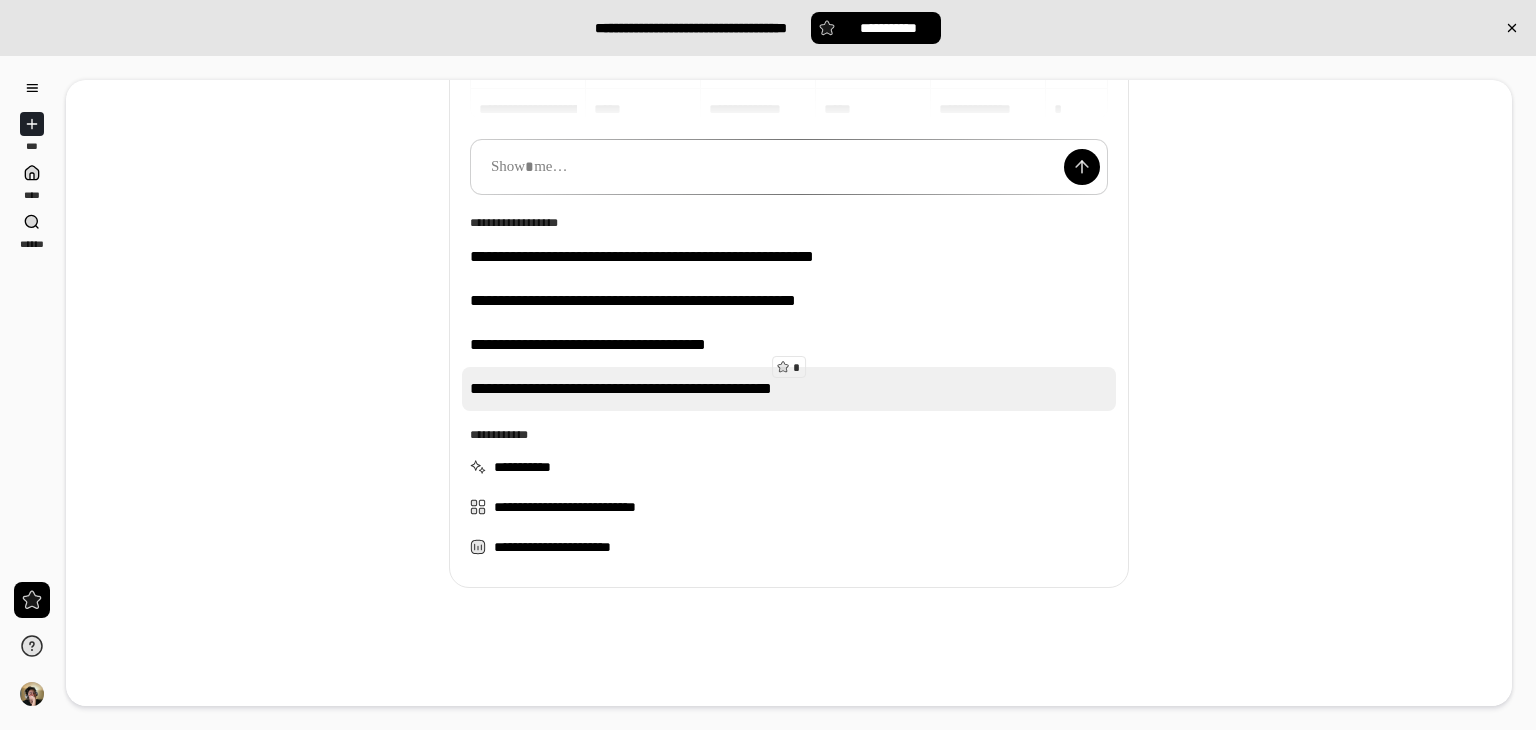click on "**********" at bounding box center (789, 389) 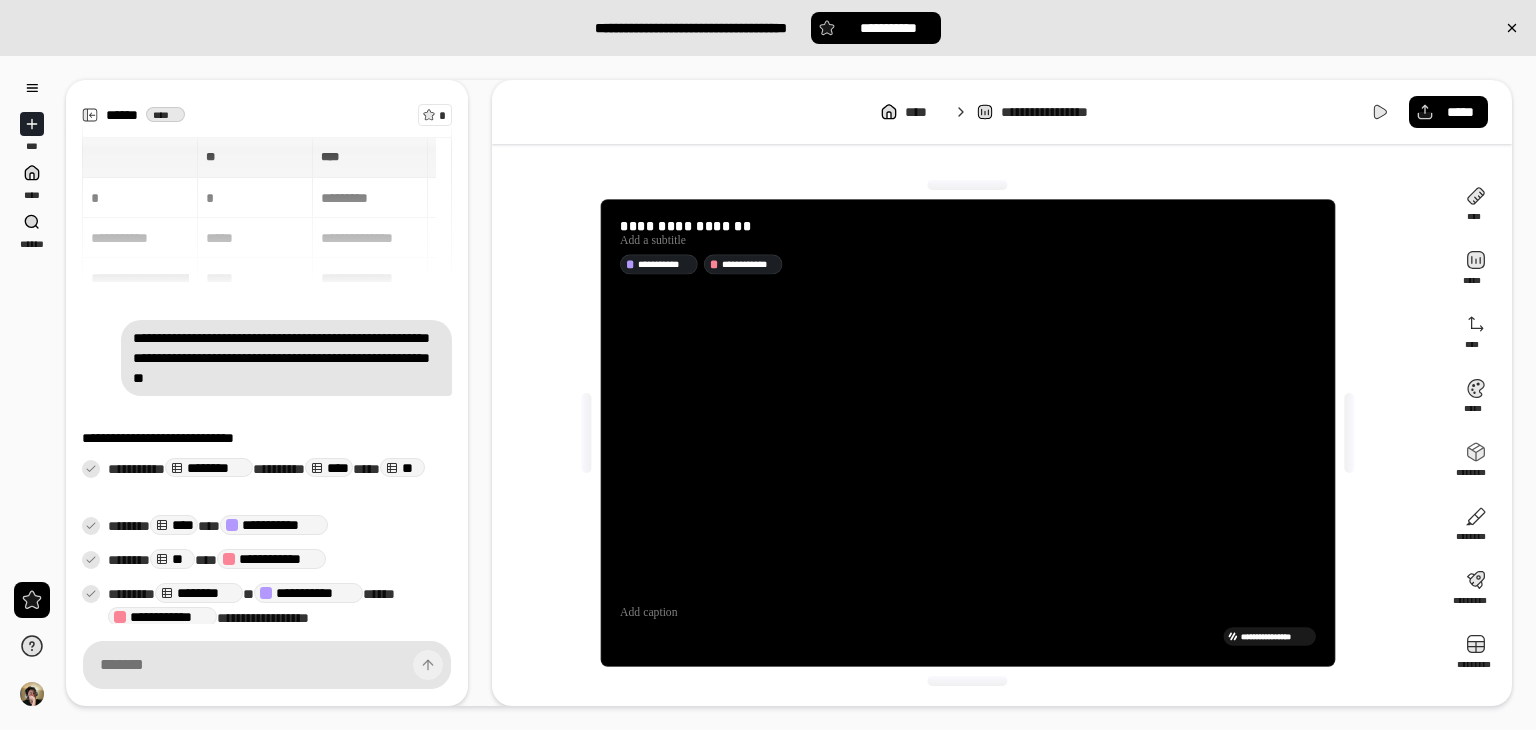type on "**********" 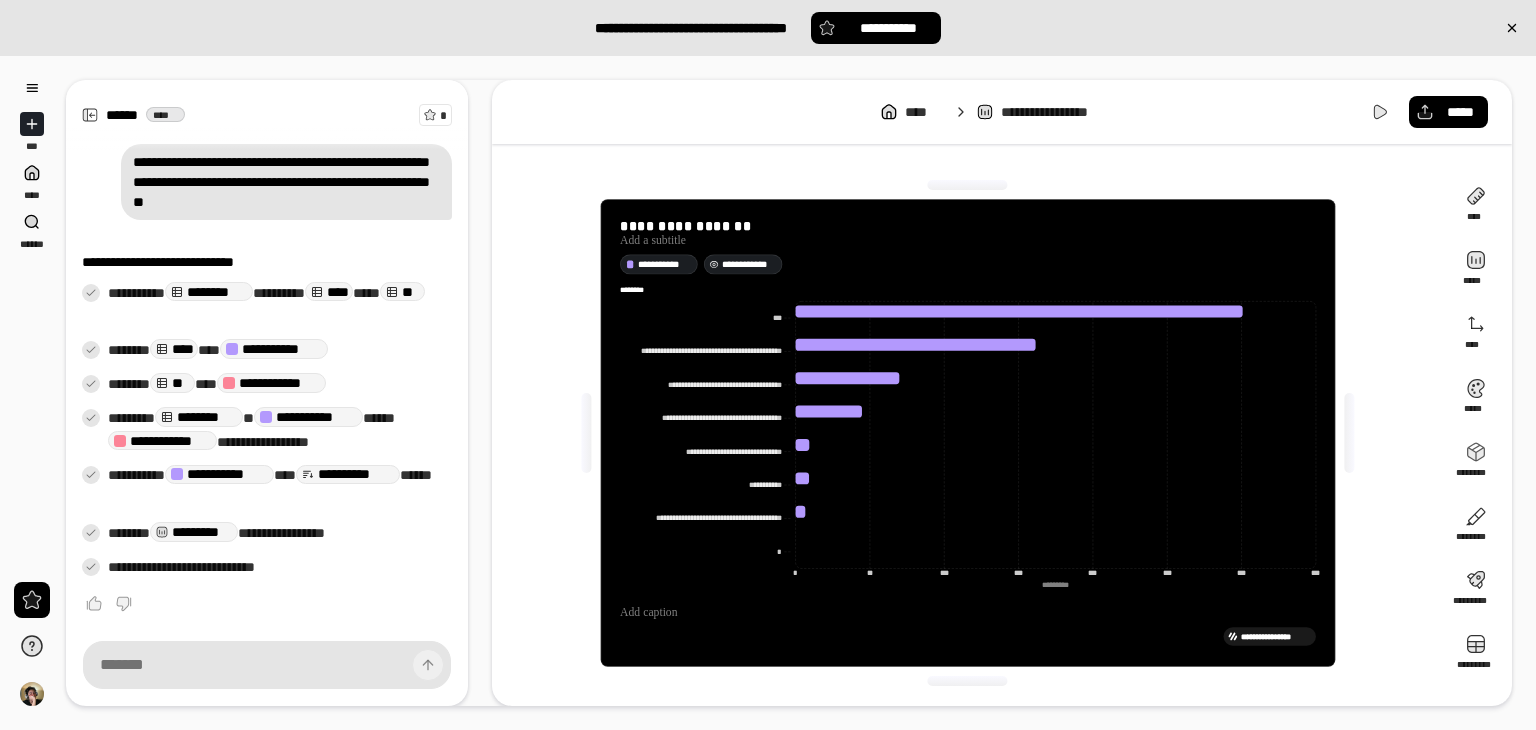 click on "**********" at bounding box center [749, 264] 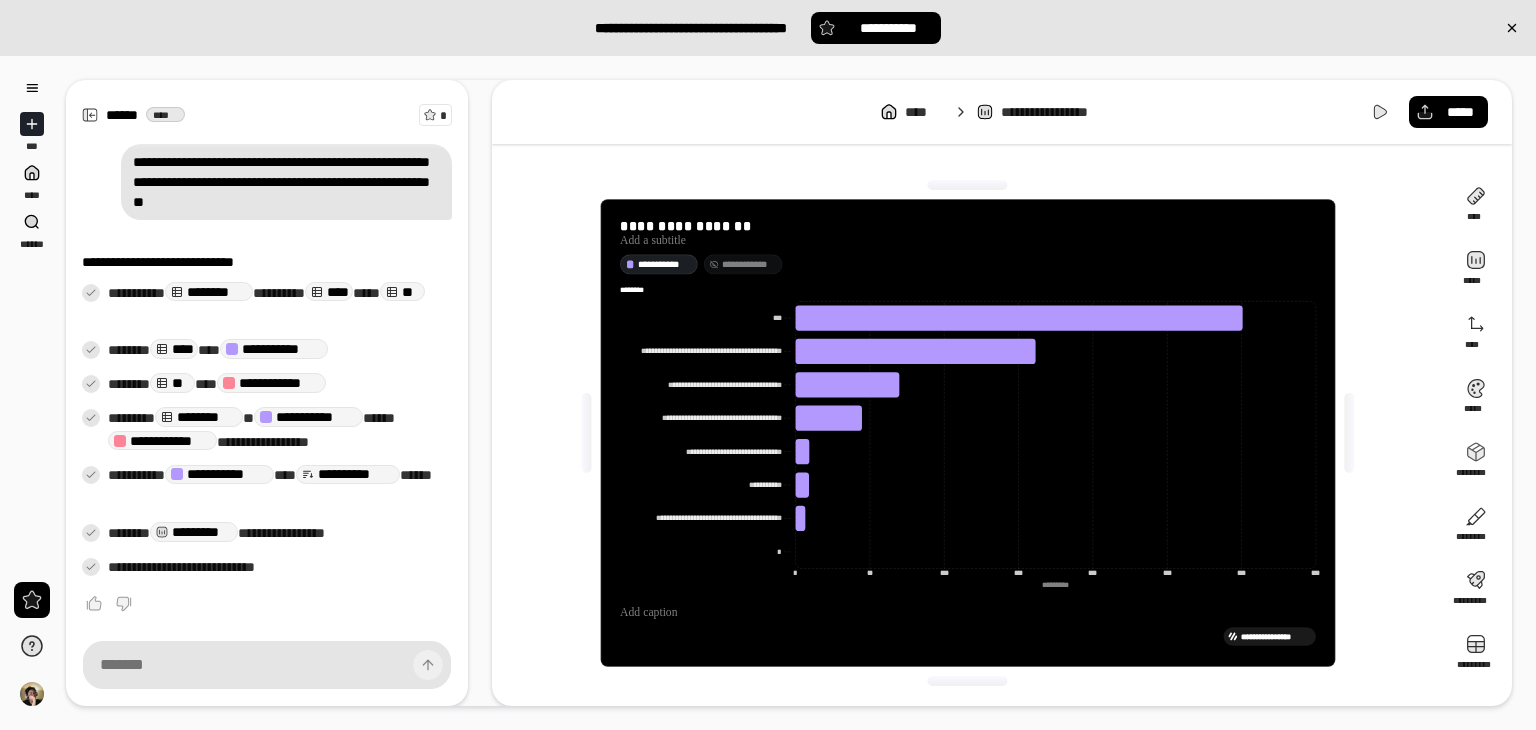 click on "**********" at bounding box center [749, 264] 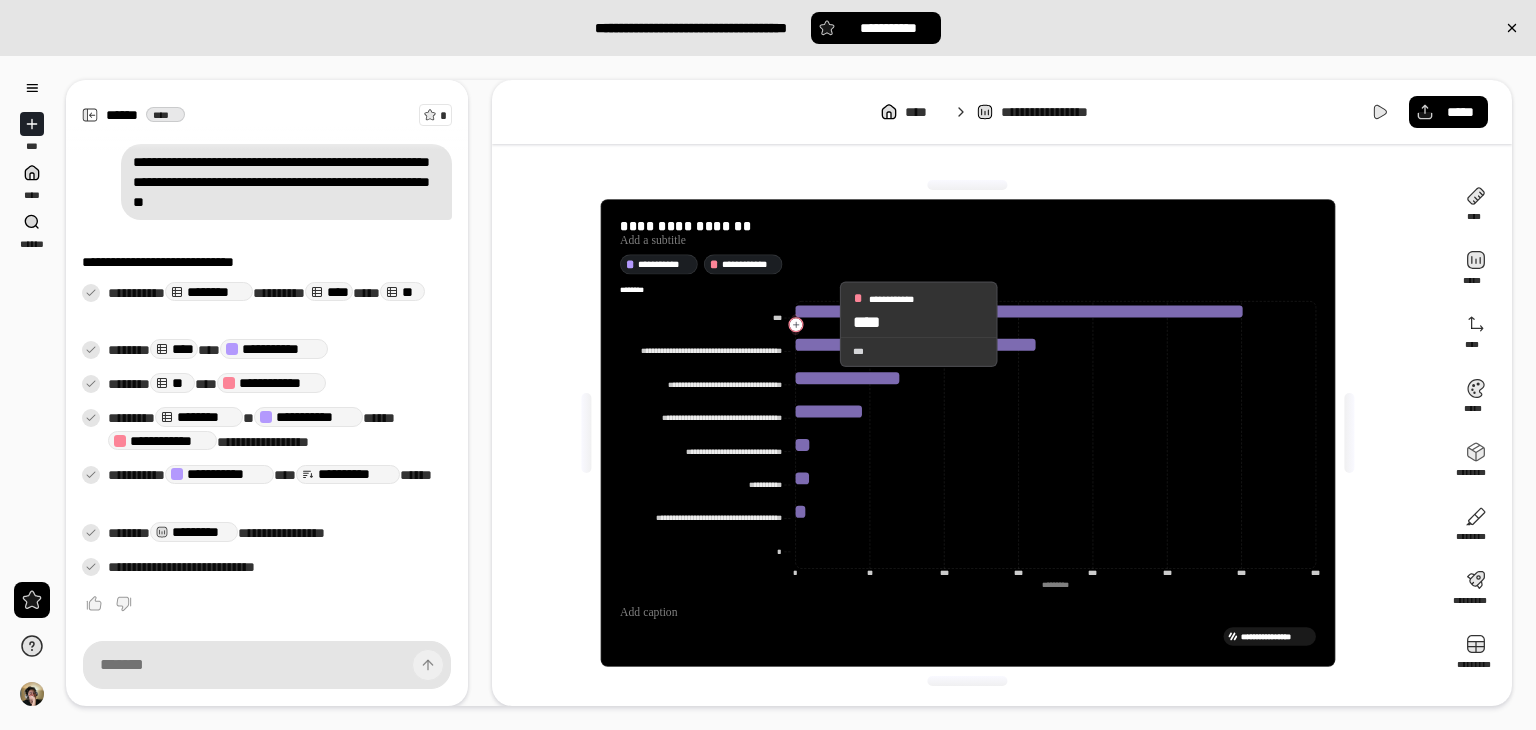 click 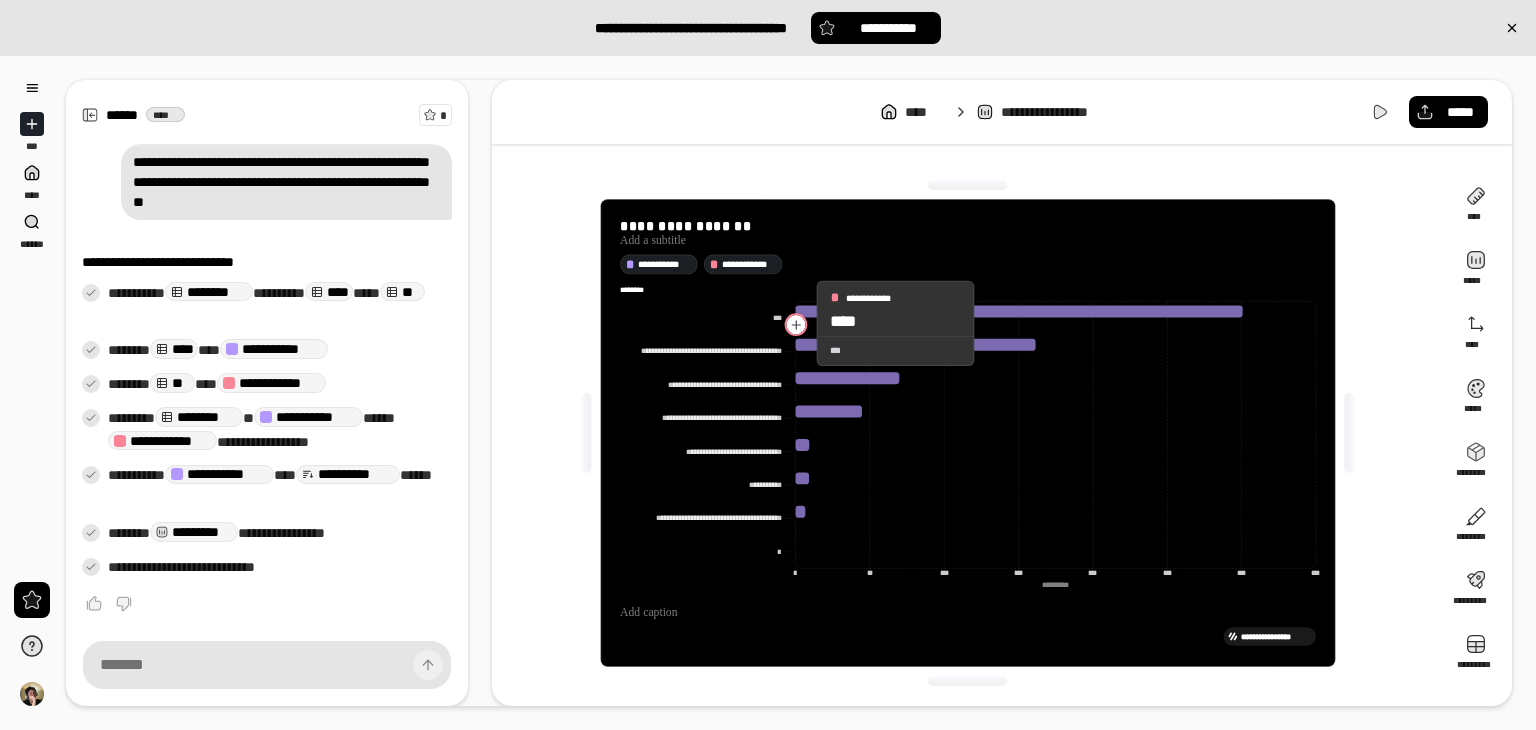 click 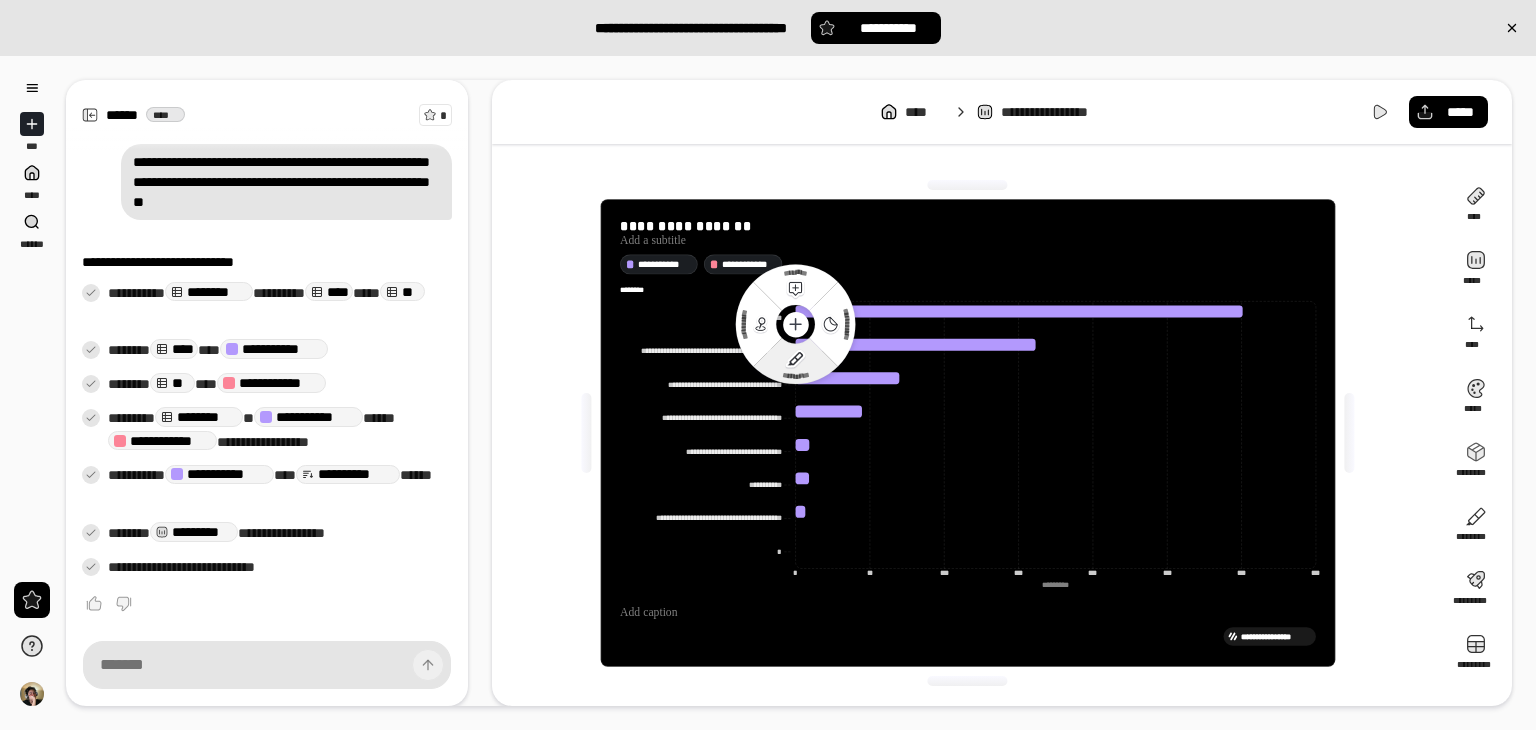 click 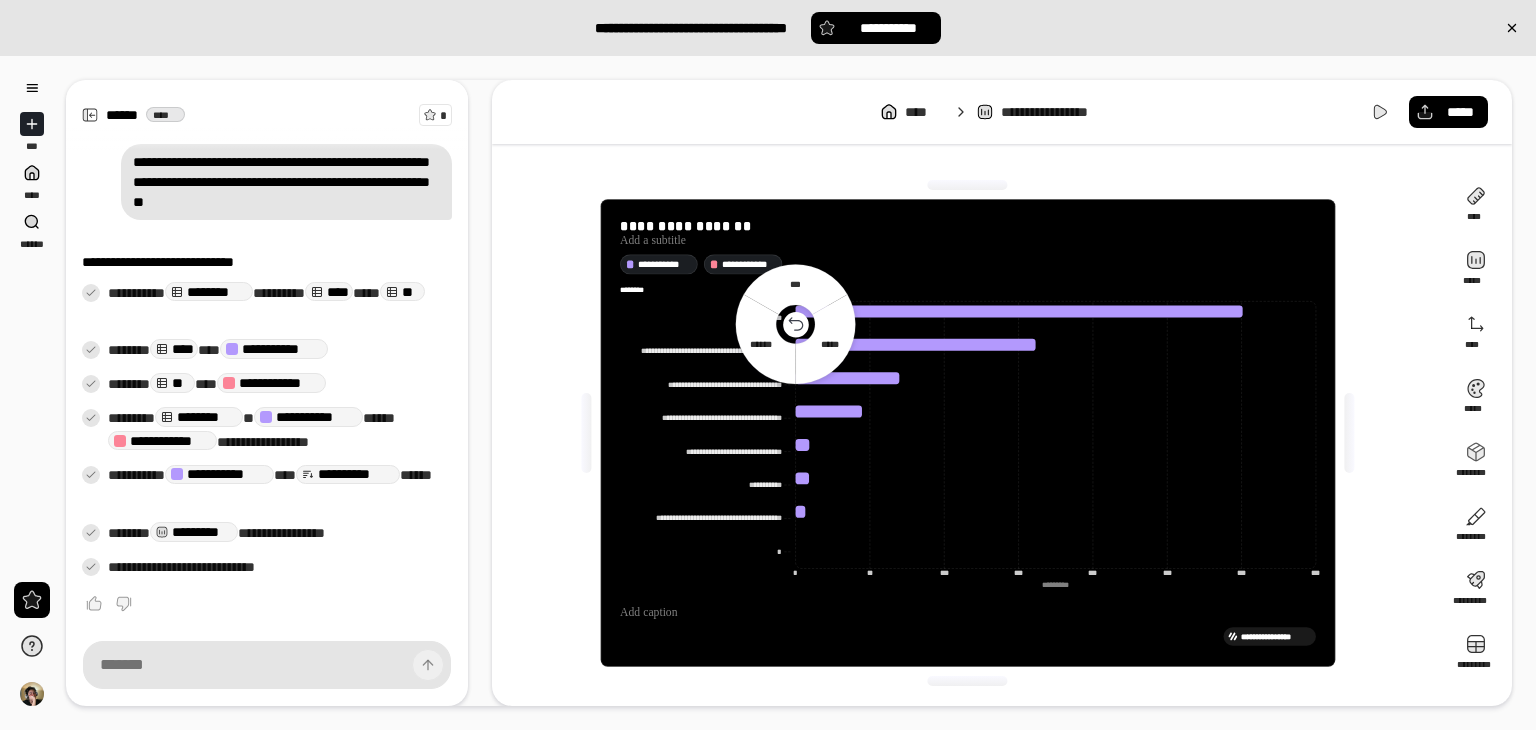 click 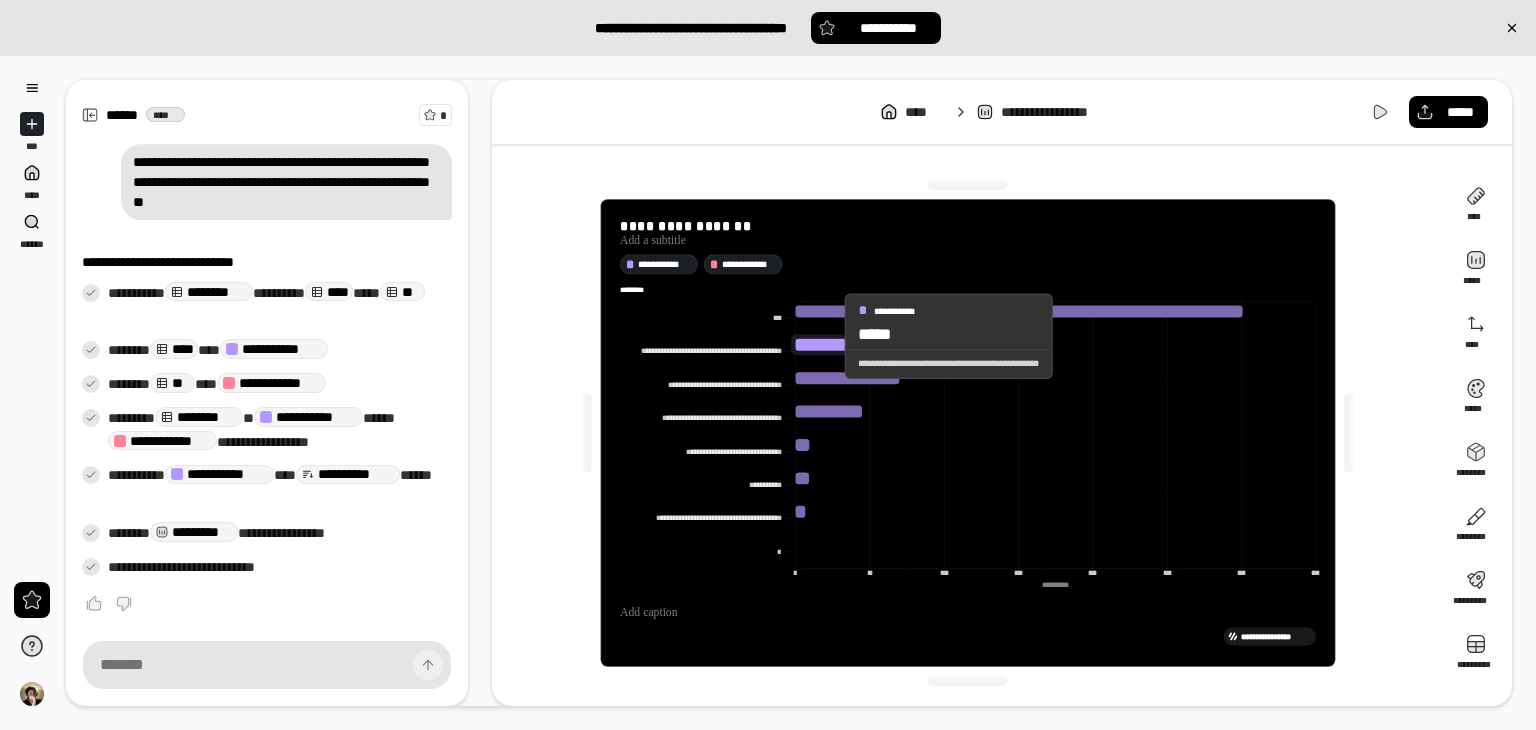 type on "**********" 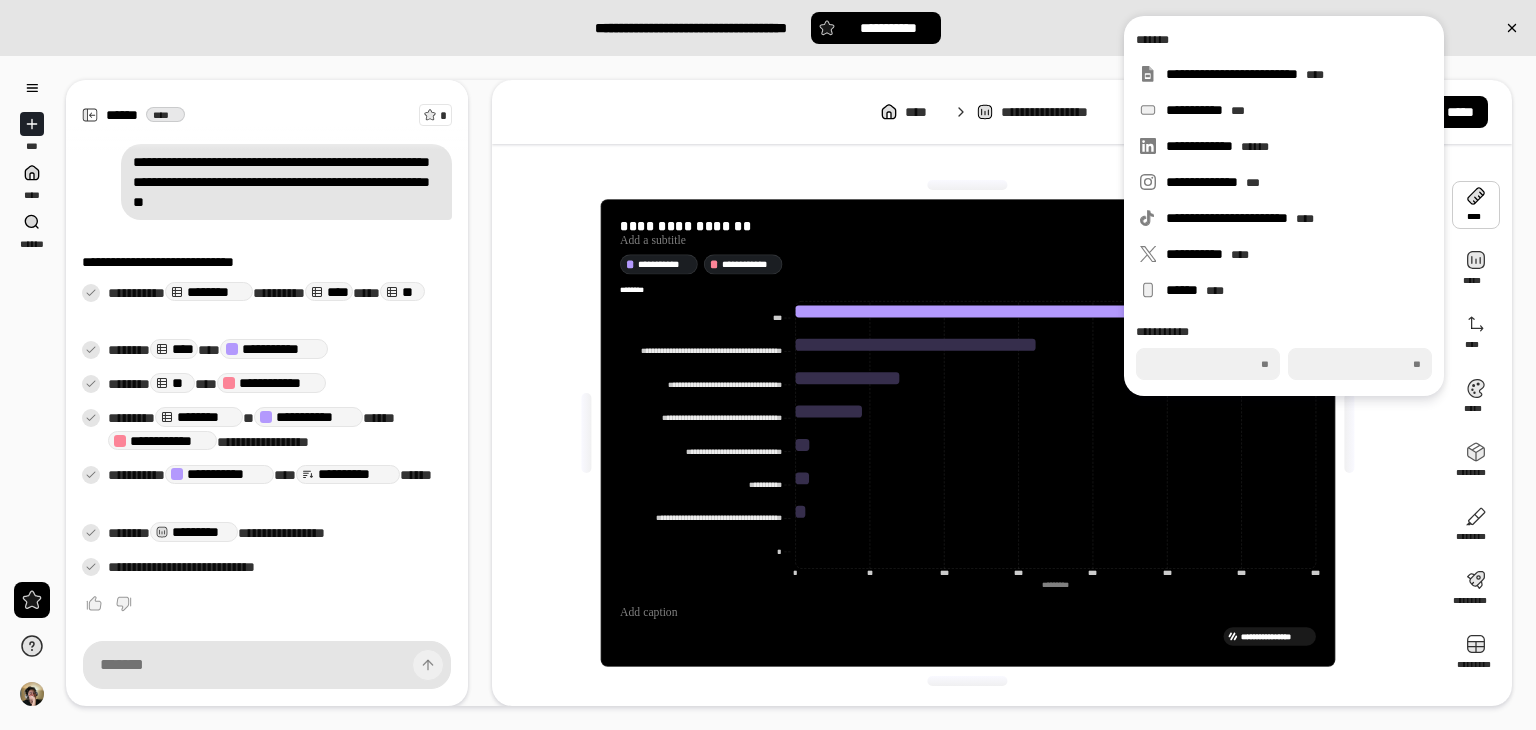 click at bounding box center (968, 185) 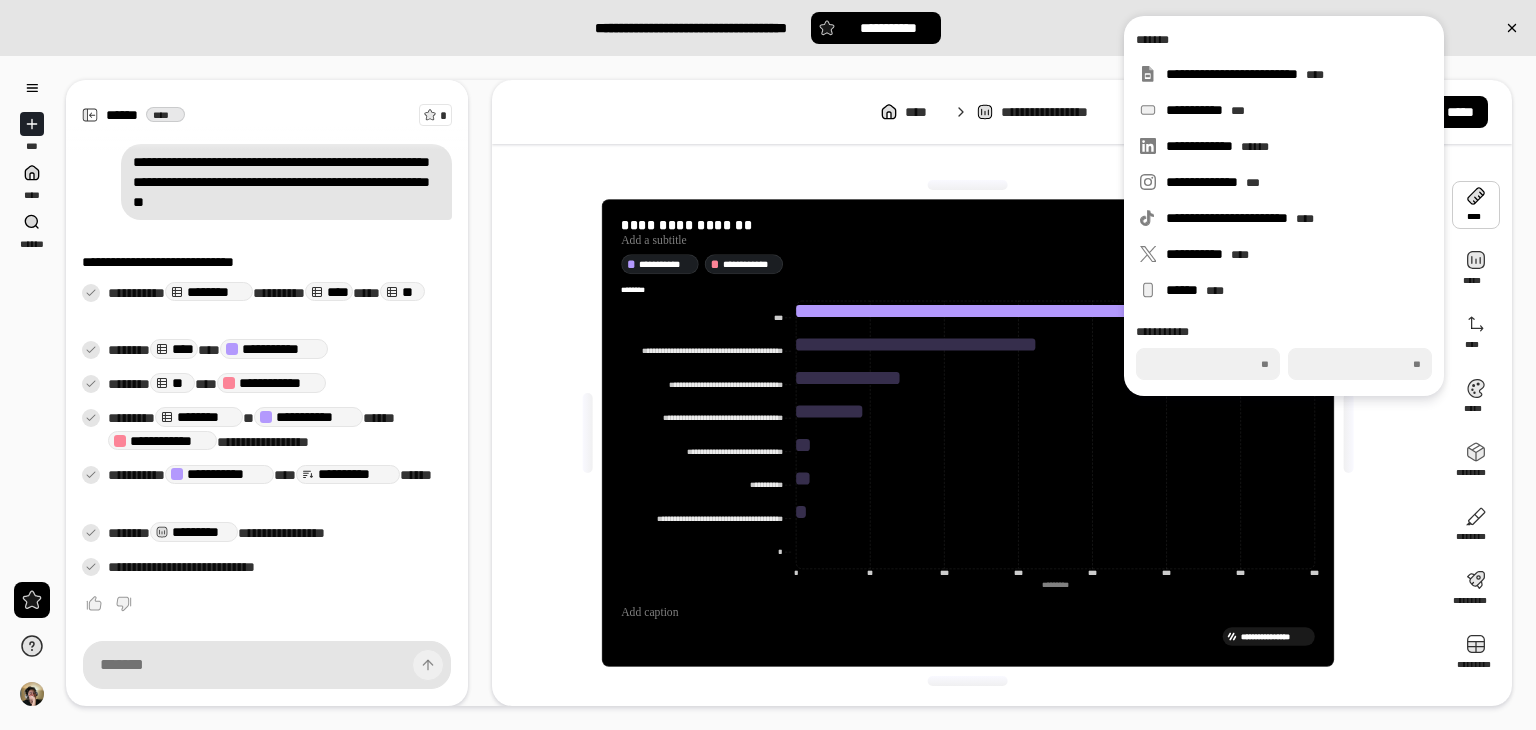 type on "**********" 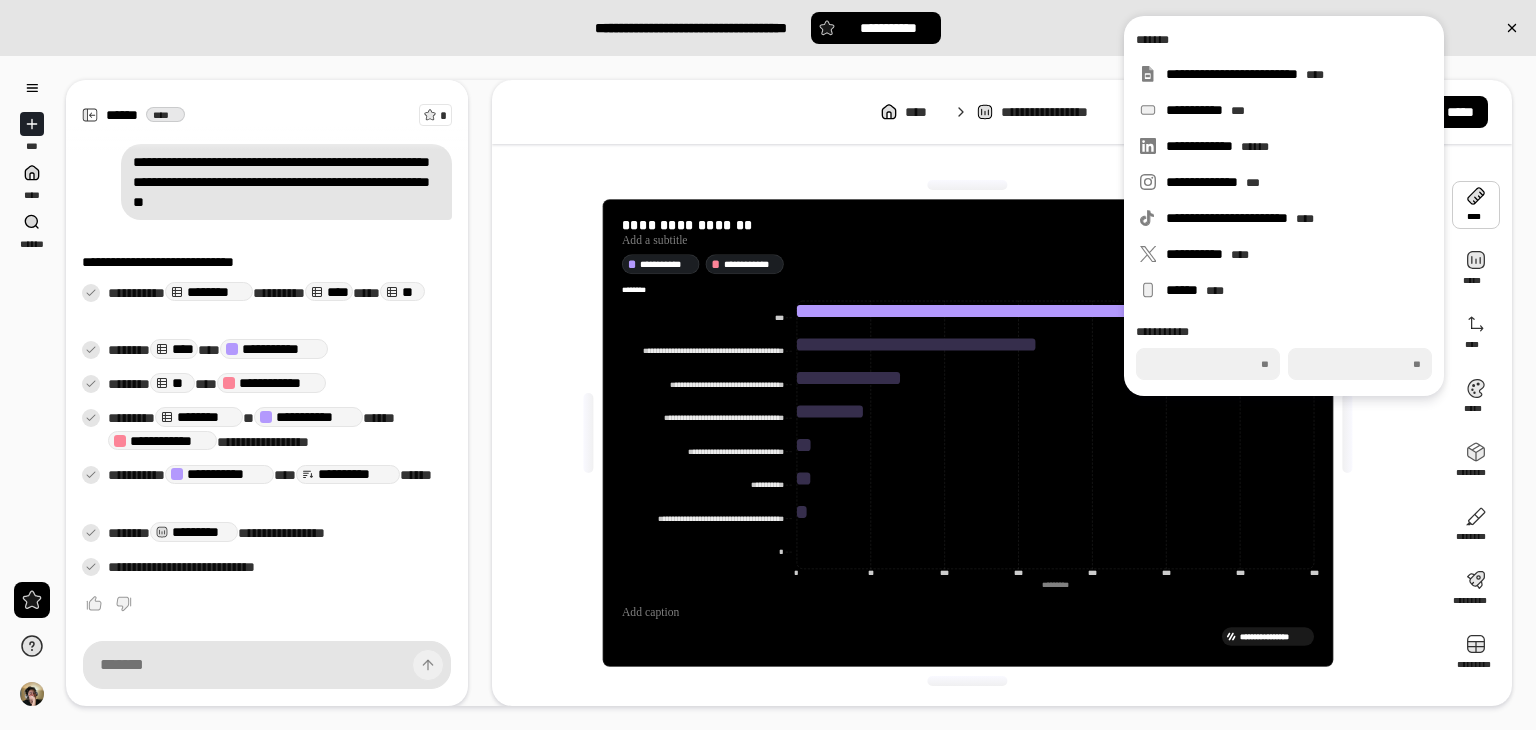 click at bounding box center [1347, 433] 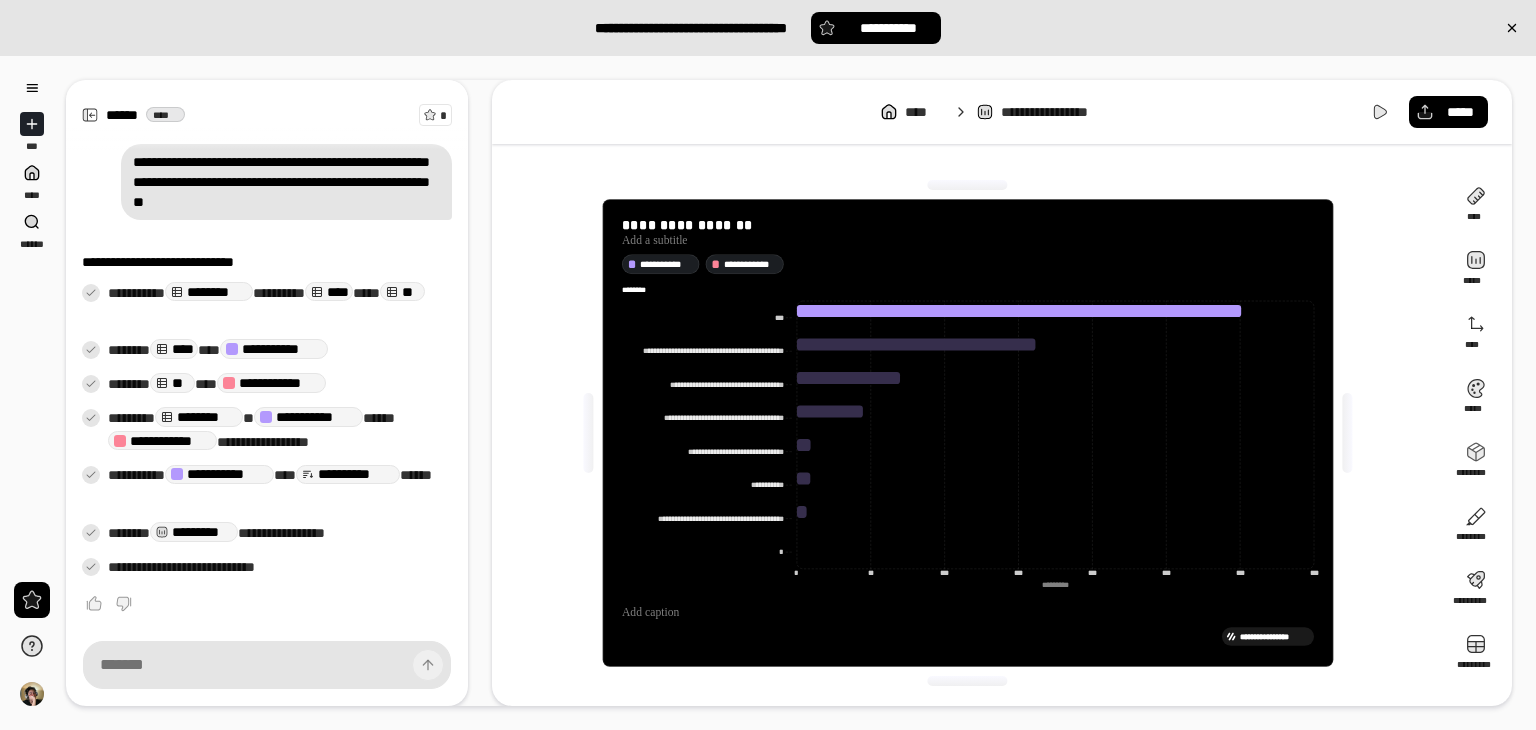 drag, startPoint x: 715, startPoint y: 244, endPoint x: 1164, endPoint y: 169, distance: 455.22083 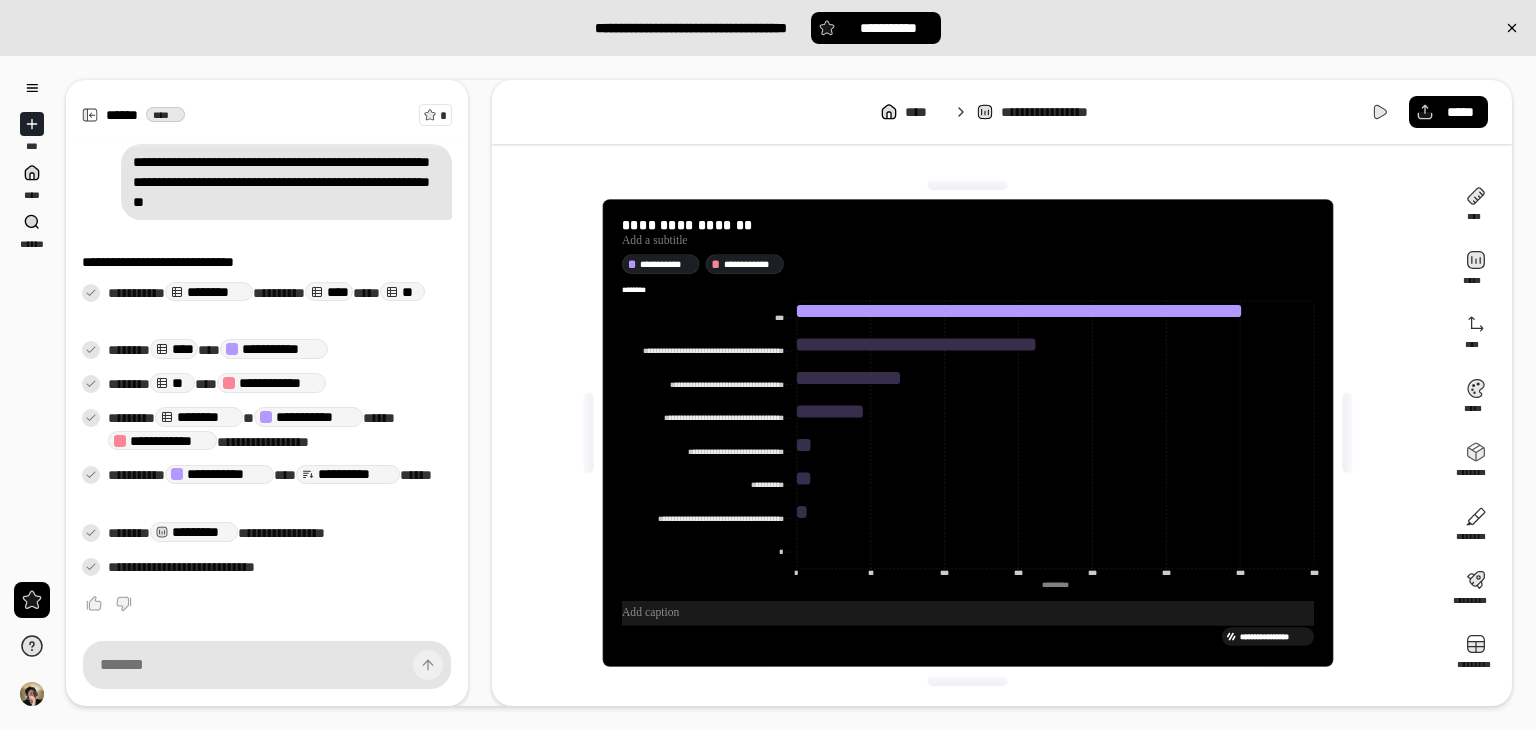 click at bounding box center (968, 613) 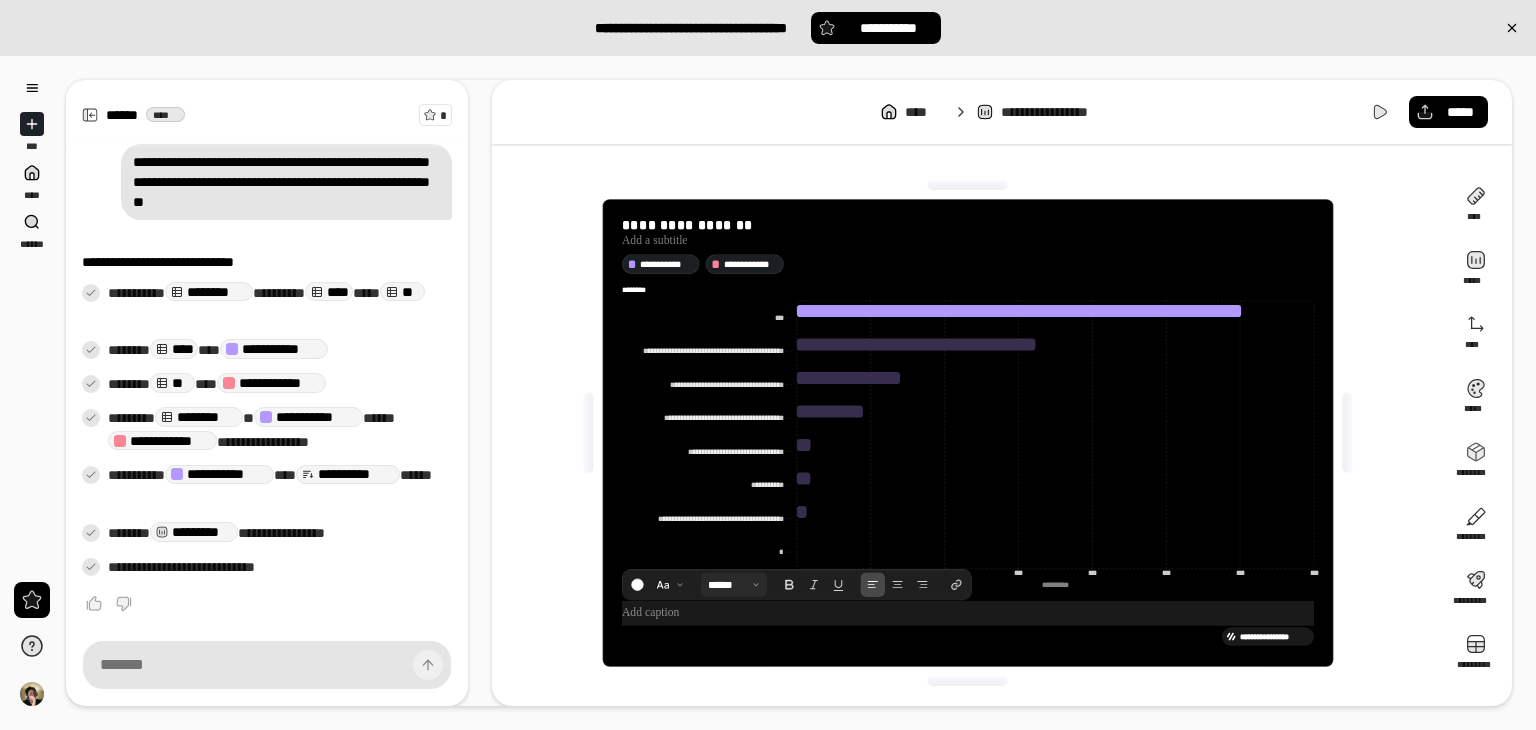 click at bounding box center (734, 584) 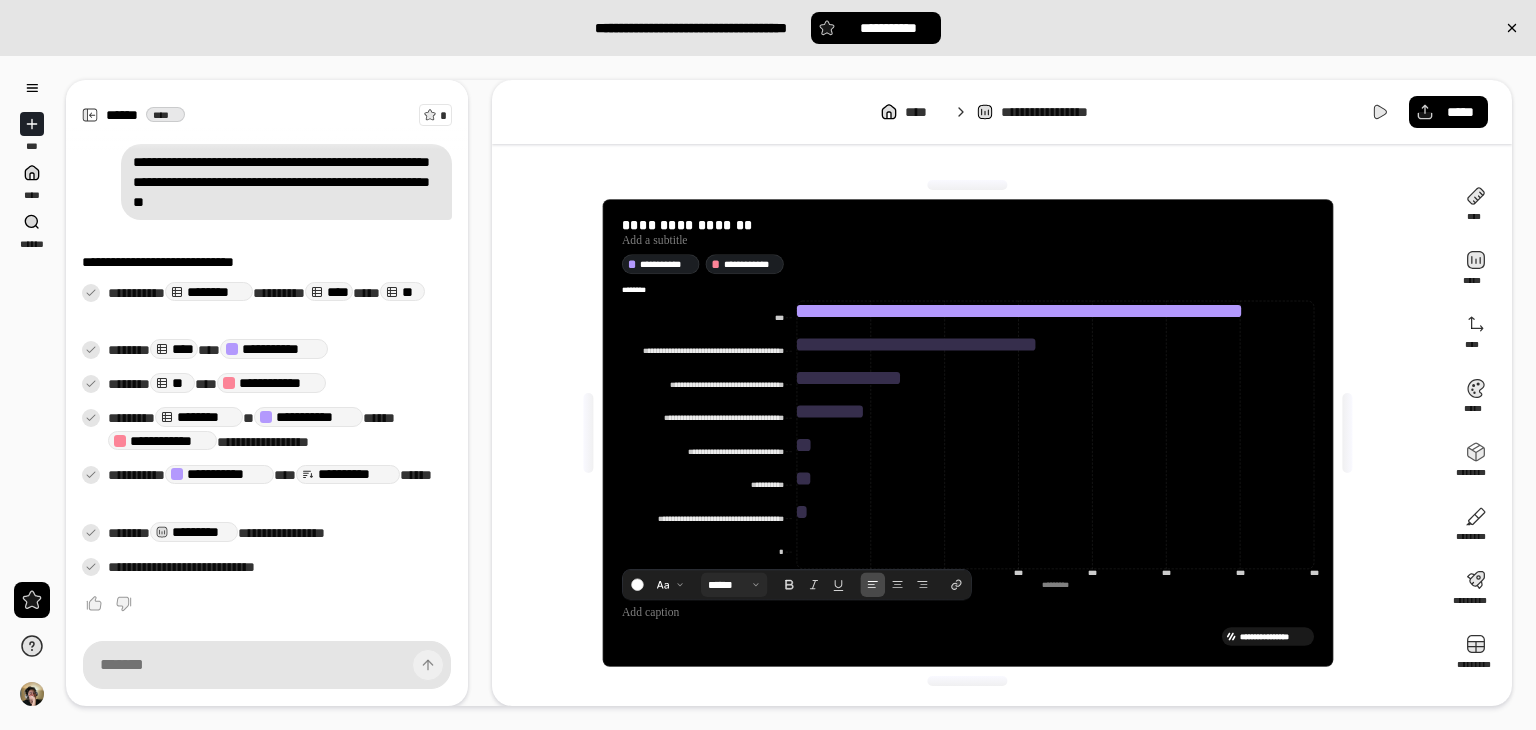 type on "**********" 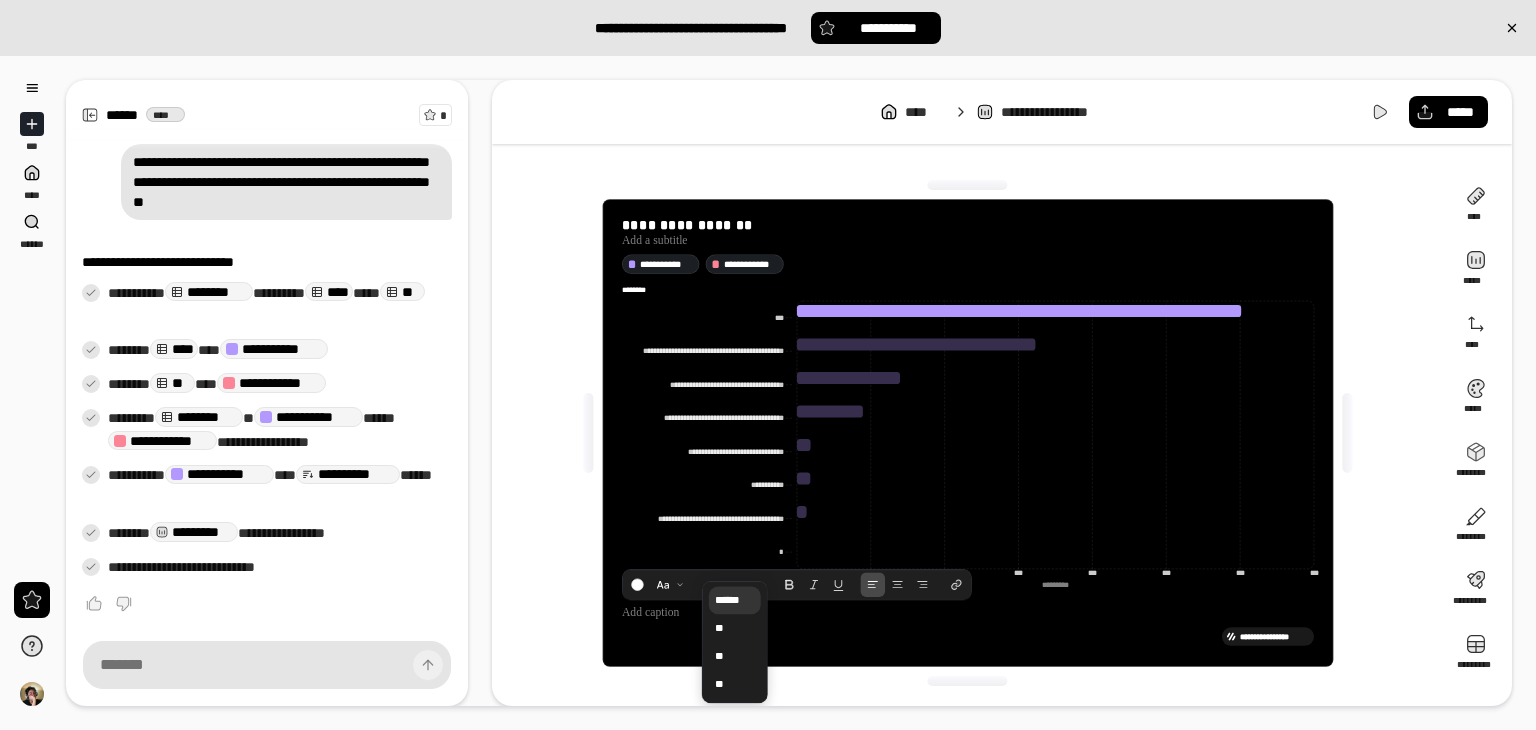click on "[FIRST] [LAST] [STREET] [CITY] [STATE] [ZIP] [COUNTRY] [PHONE] [EMAIL] [SSN] [CREDIT CARD] [PASSPORT] [DRIVER LICENSE]" at bounding box center (967, 433) 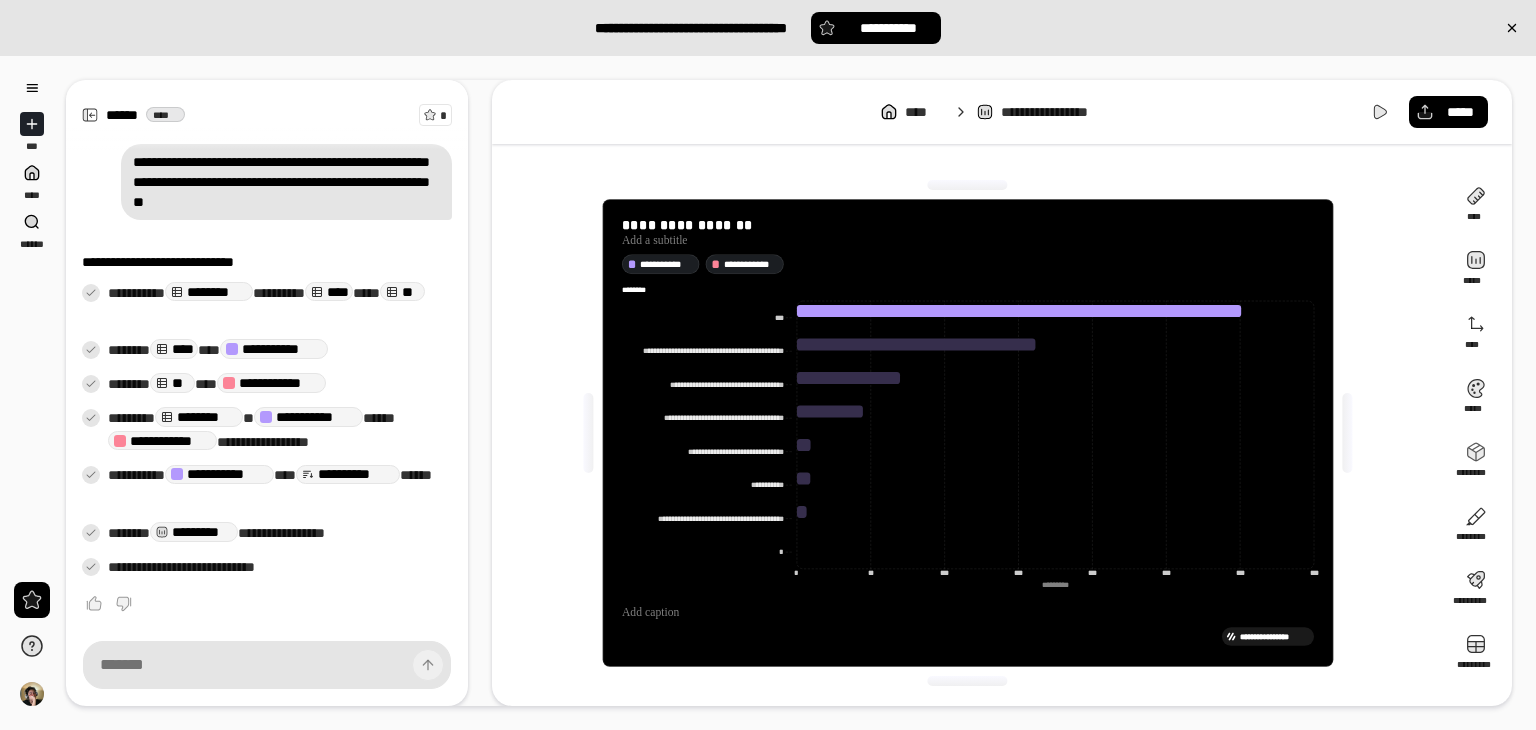 click on "**********" at bounding box center (1274, 635) 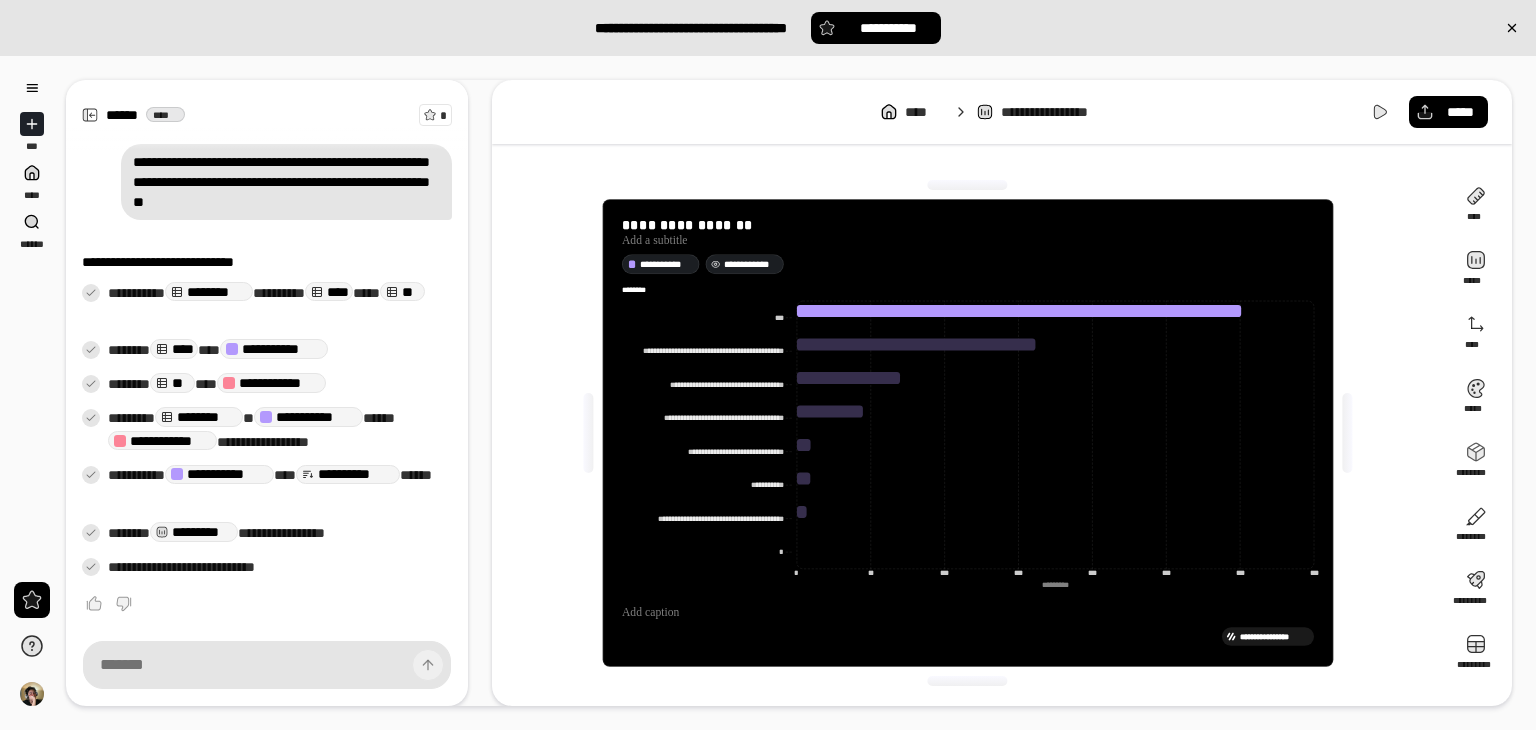 click on "**********" at bounding box center [751, 263] 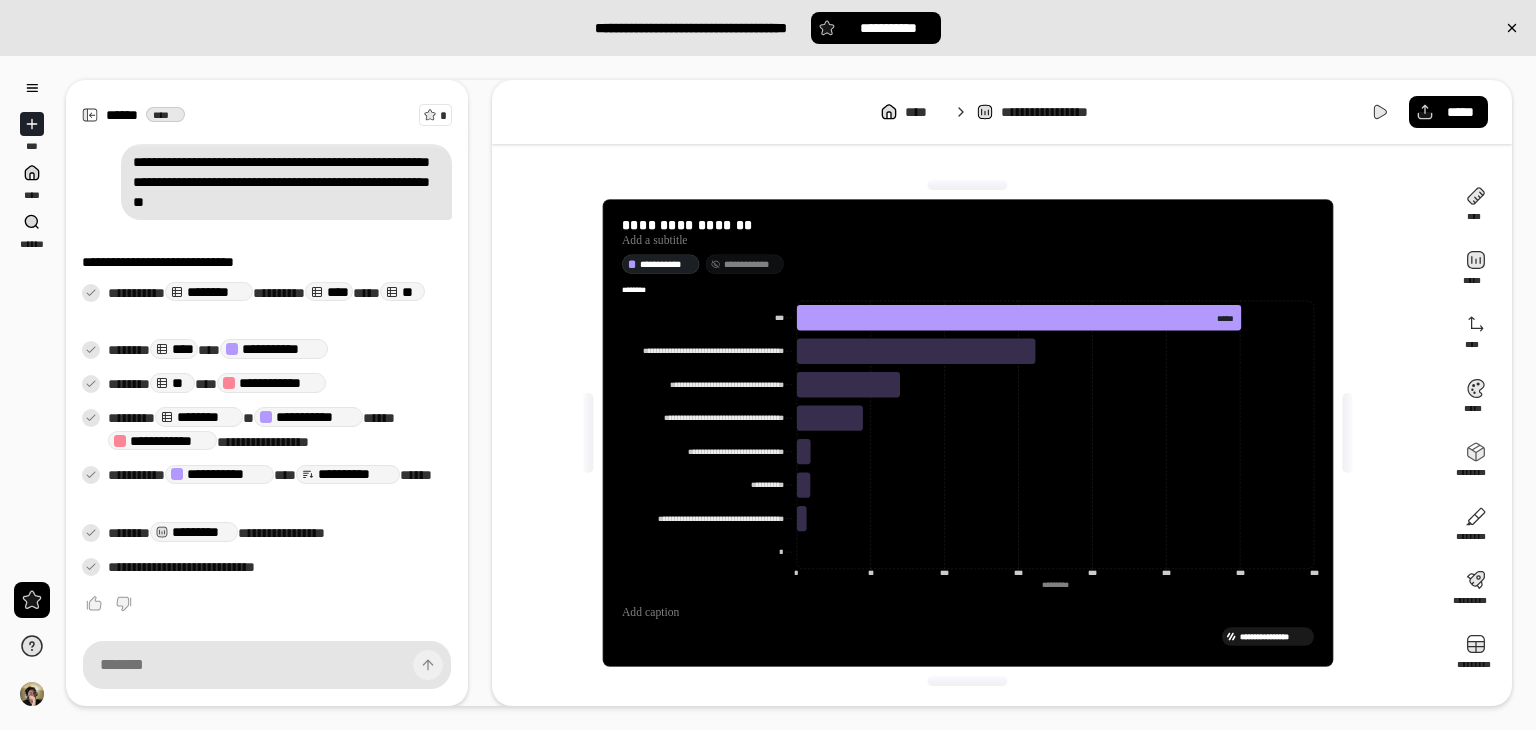 click on "**********" at bounding box center (751, 263) 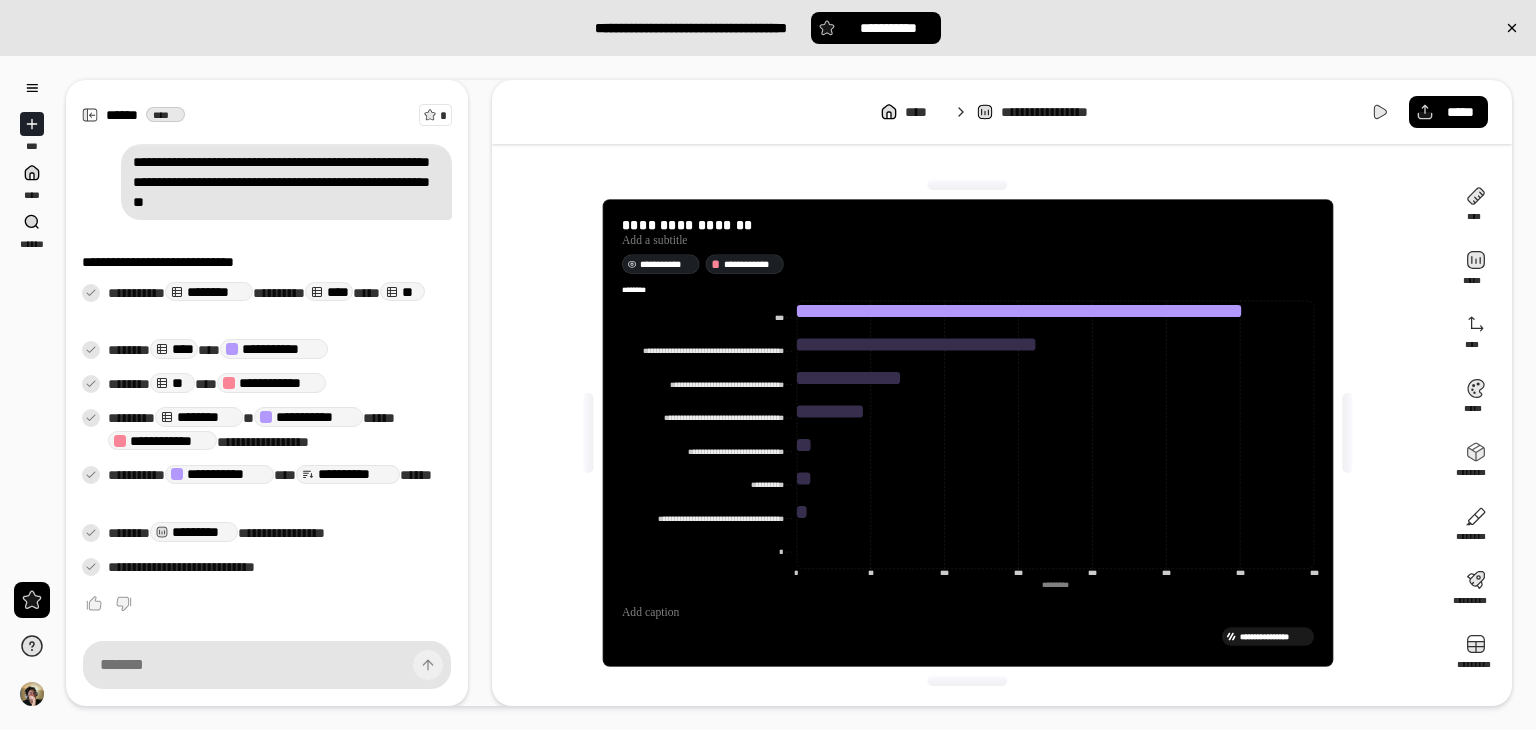 click on "**********" at bounding box center [667, 263] 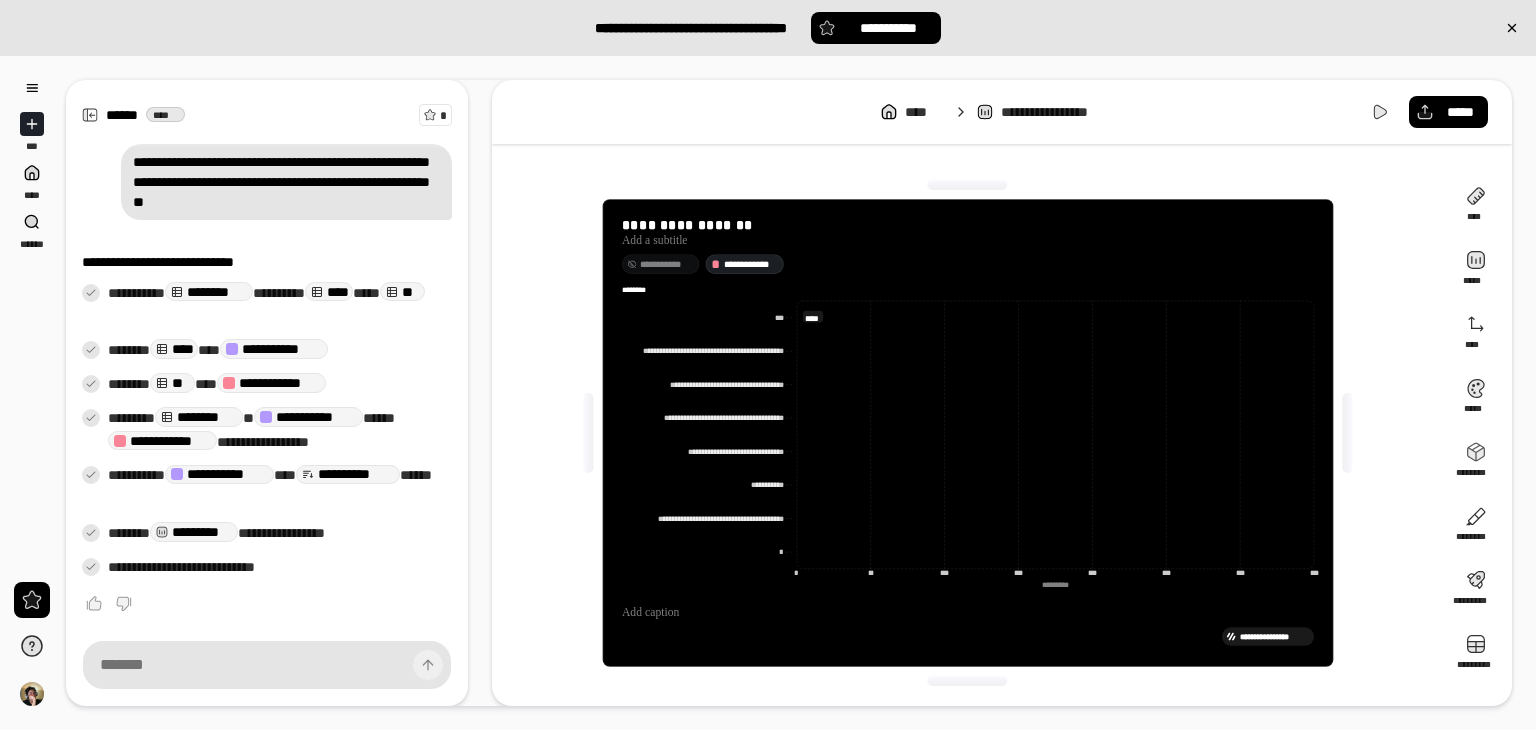 click on "**********" at bounding box center (667, 263) 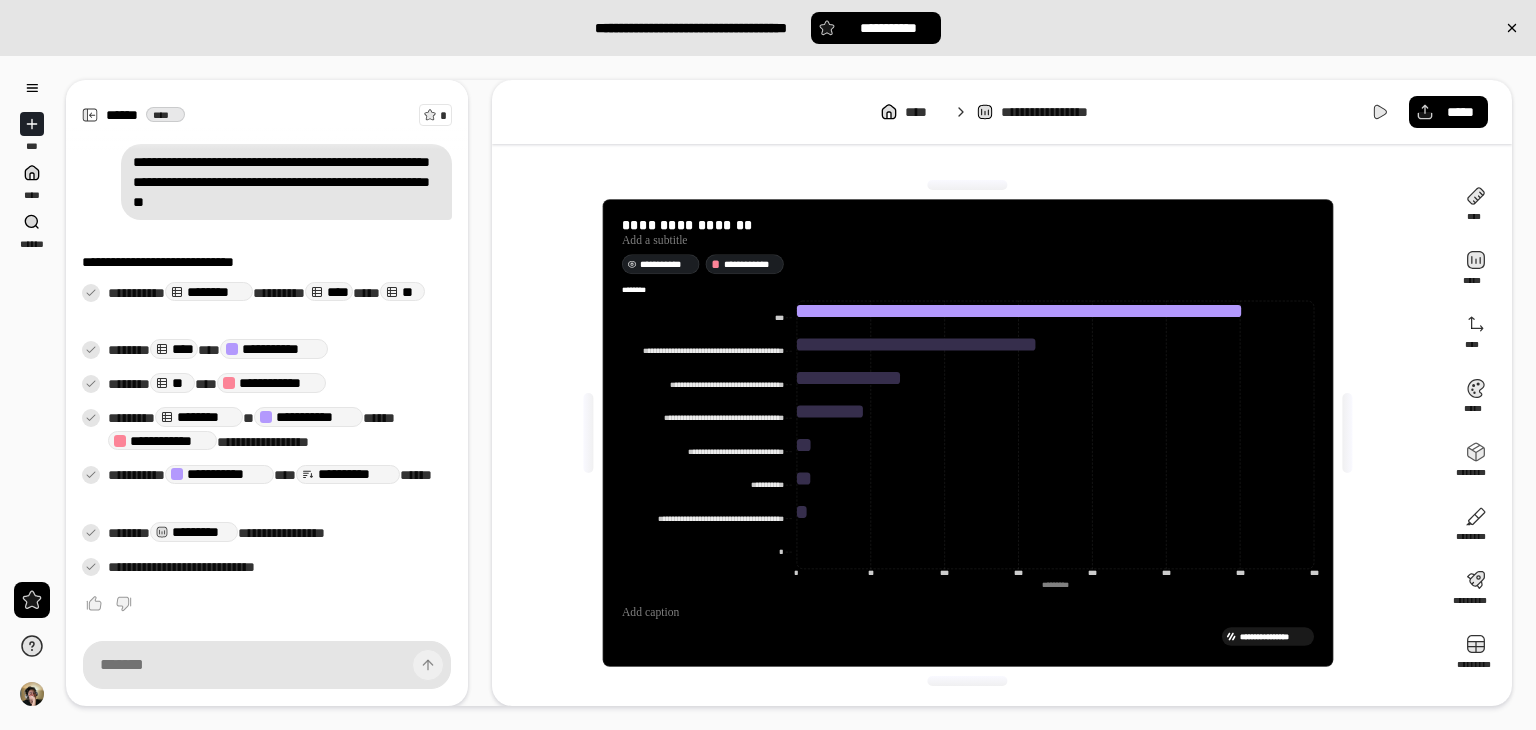 click on "**********" at bounding box center [667, 263] 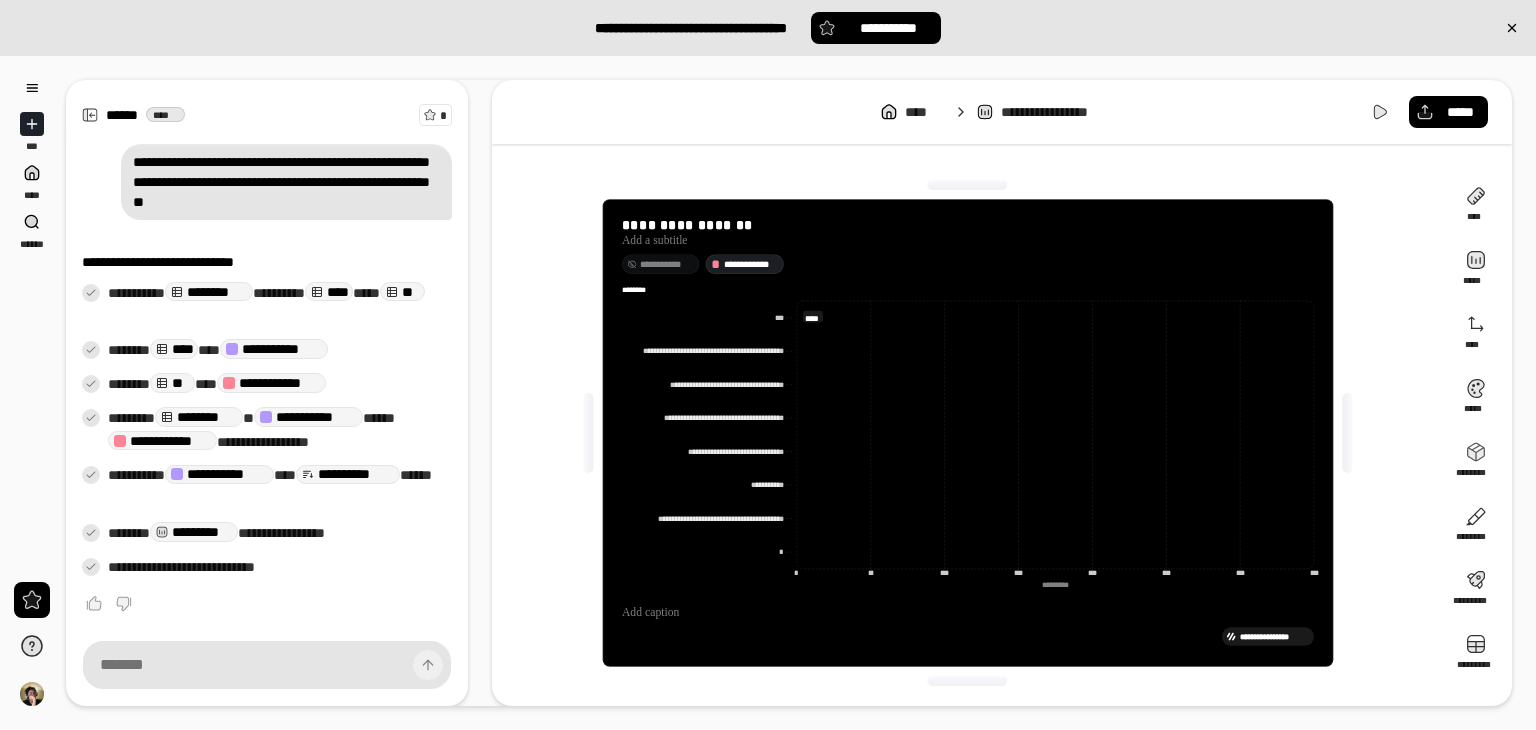 click on "**********" at bounding box center (667, 263) 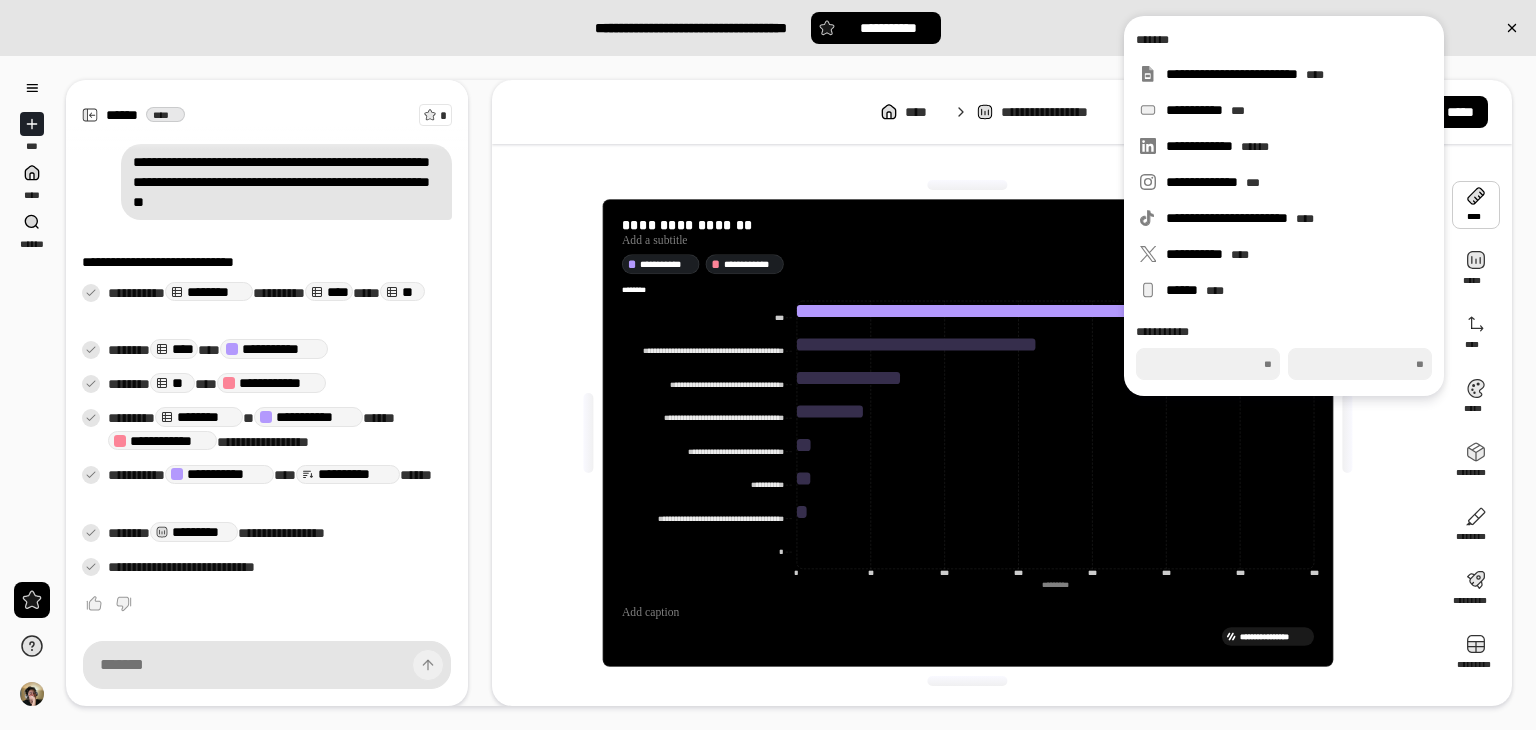 click at bounding box center (1476, 205) 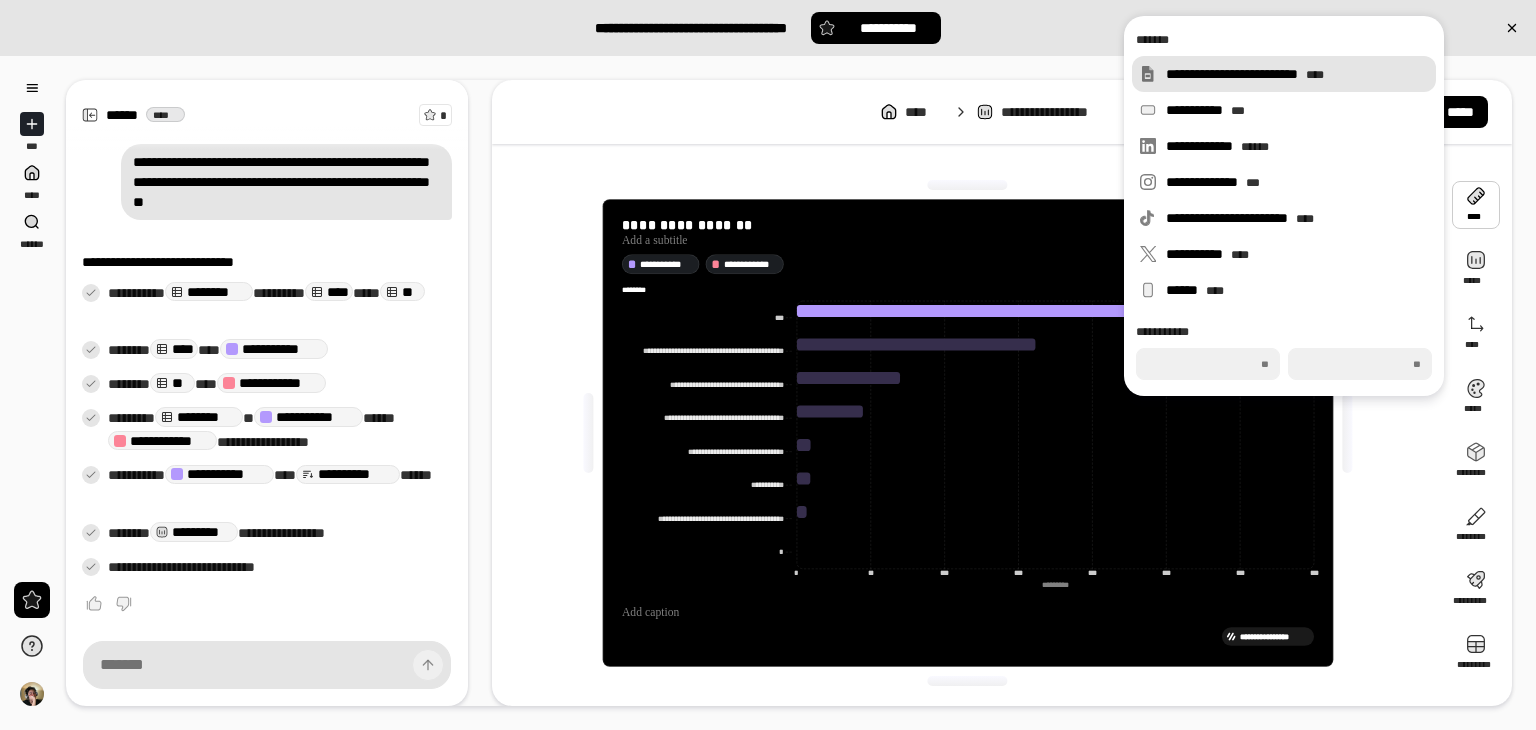 click on "**********" at bounding box center [1297, 74] 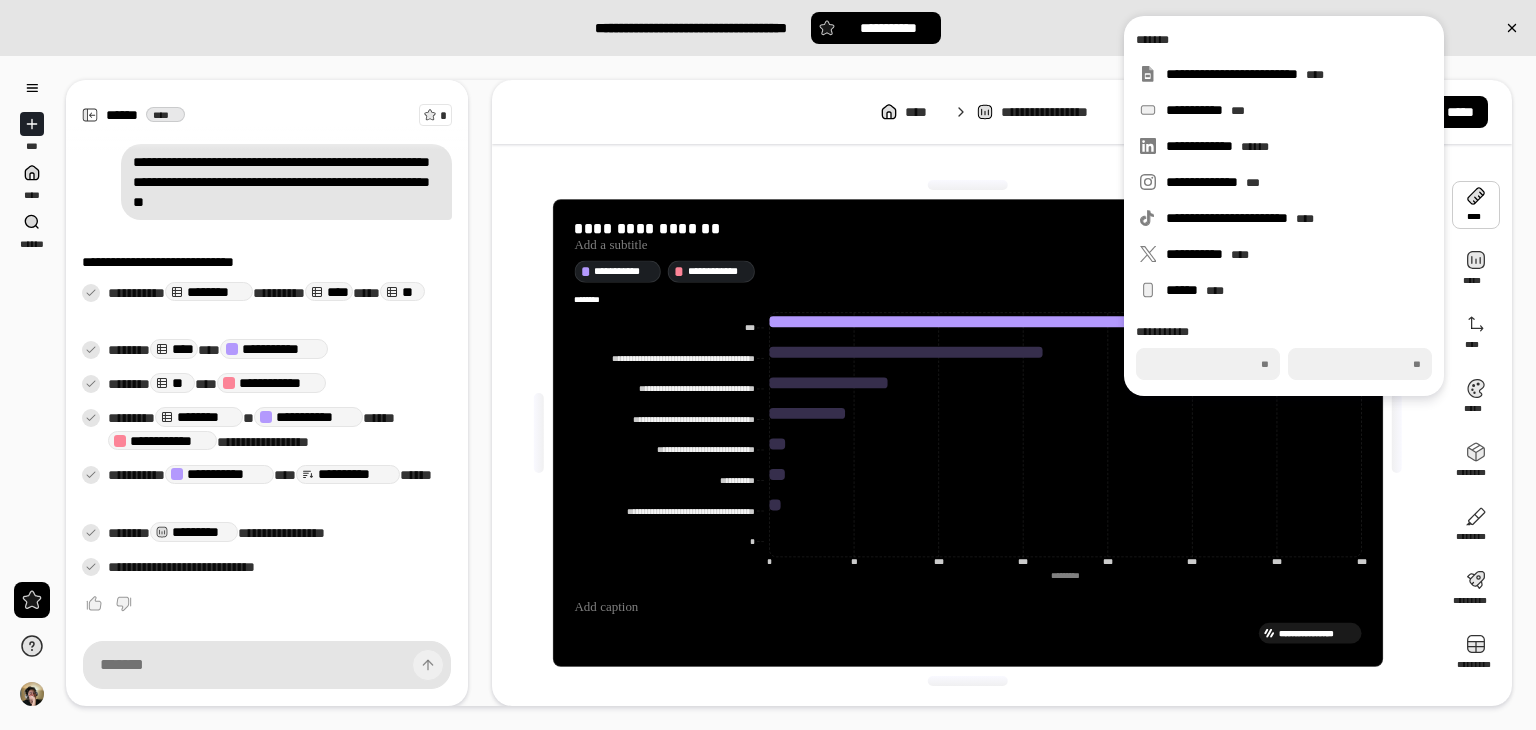 type 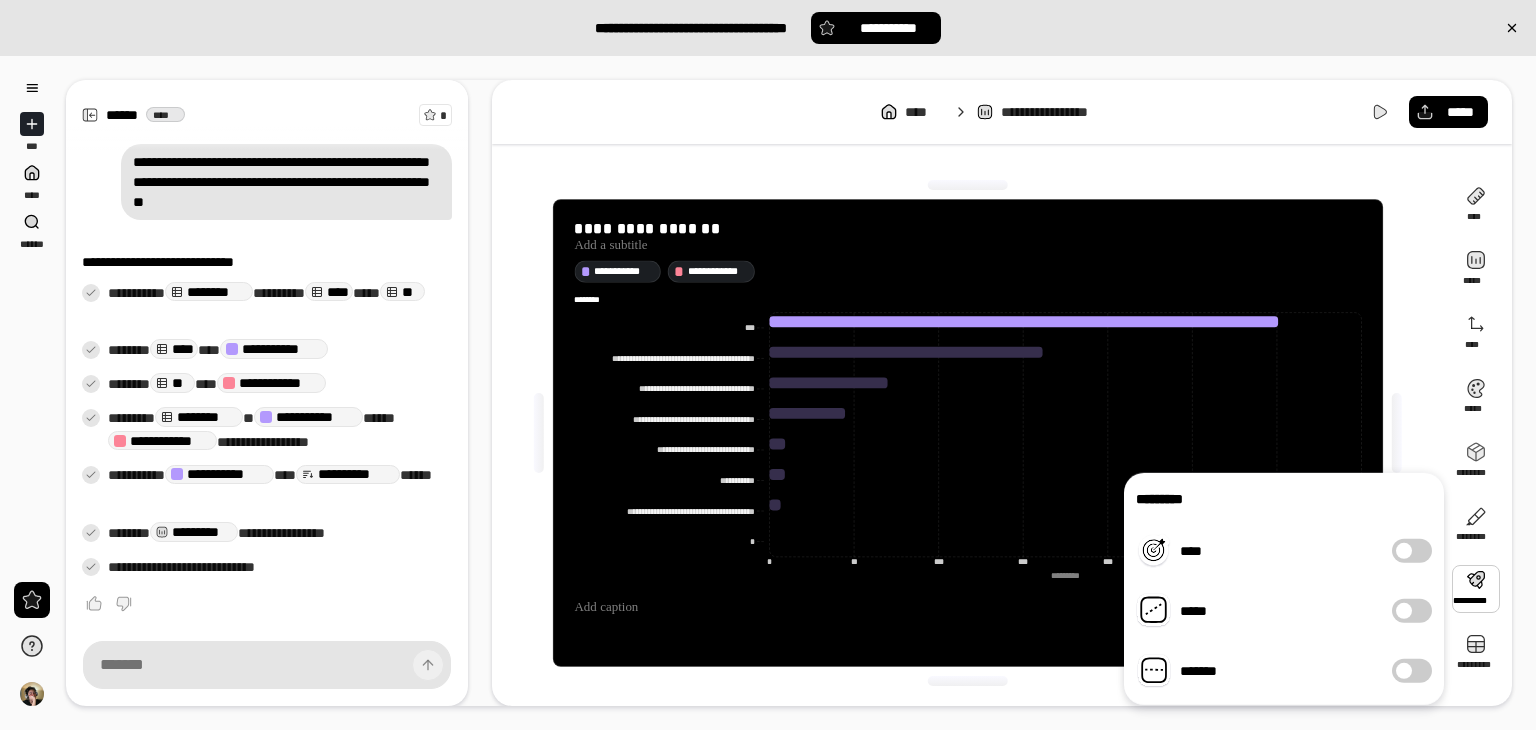 click at bounding box center [1404, 611] 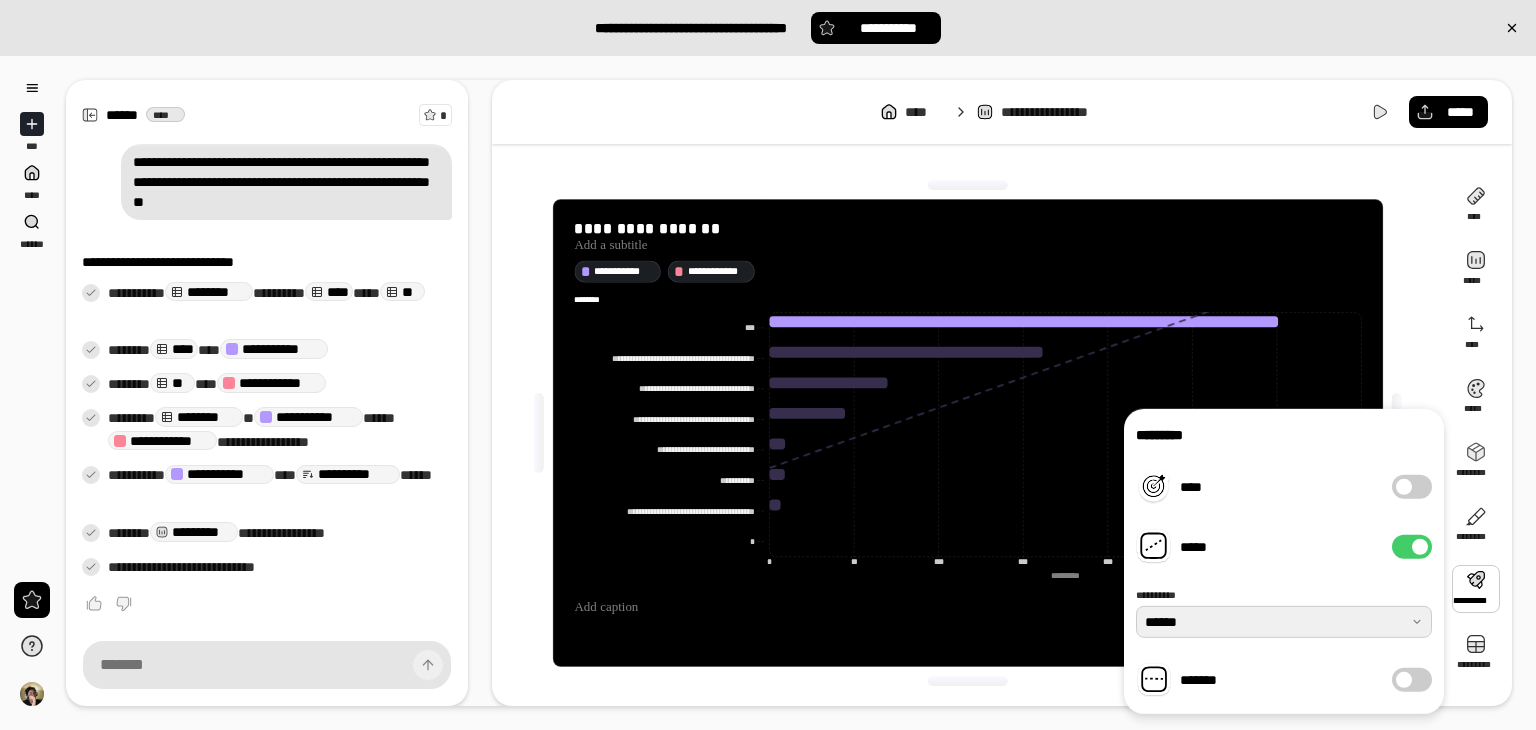 click at bounding box center (1284, 622) 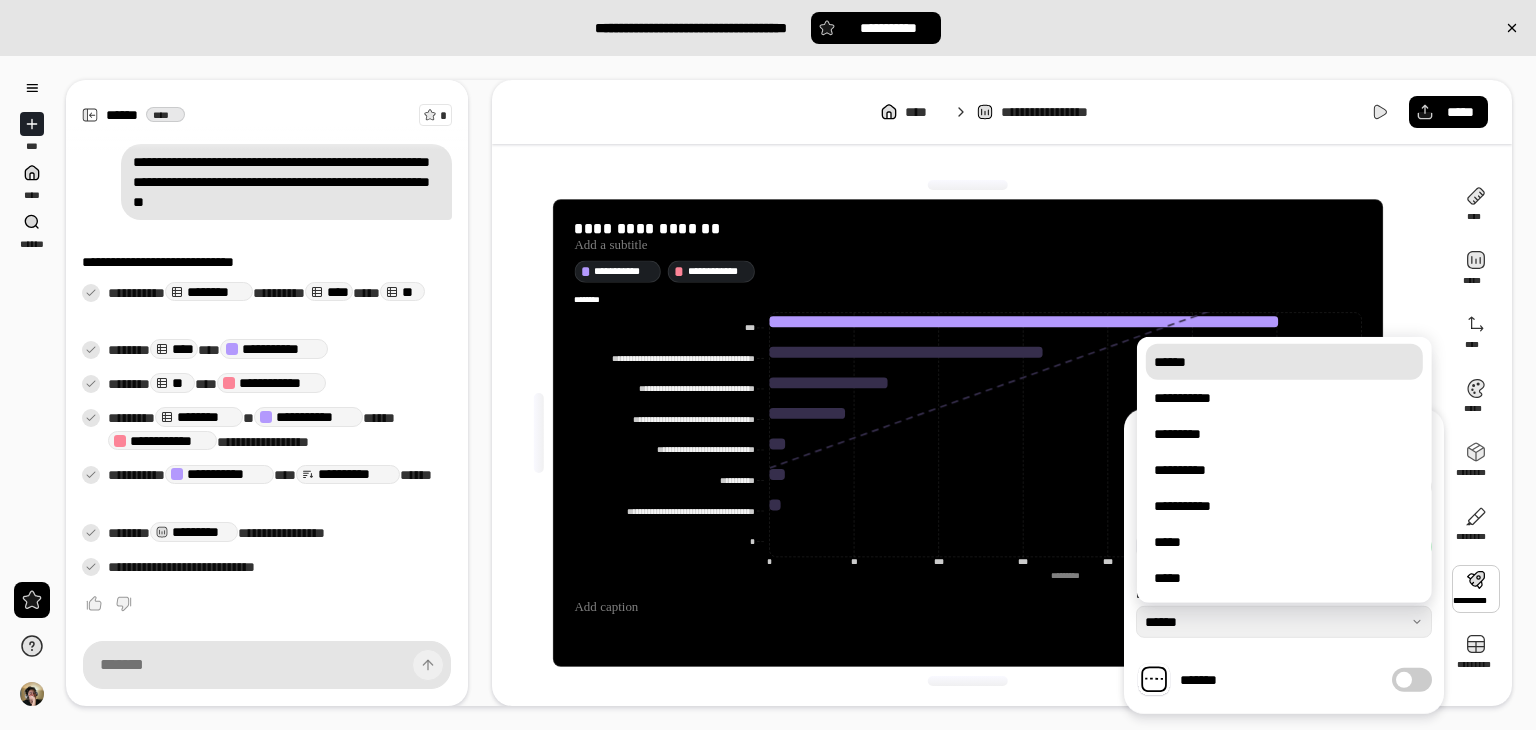 click on "******" at bounding box center [1284, 362] 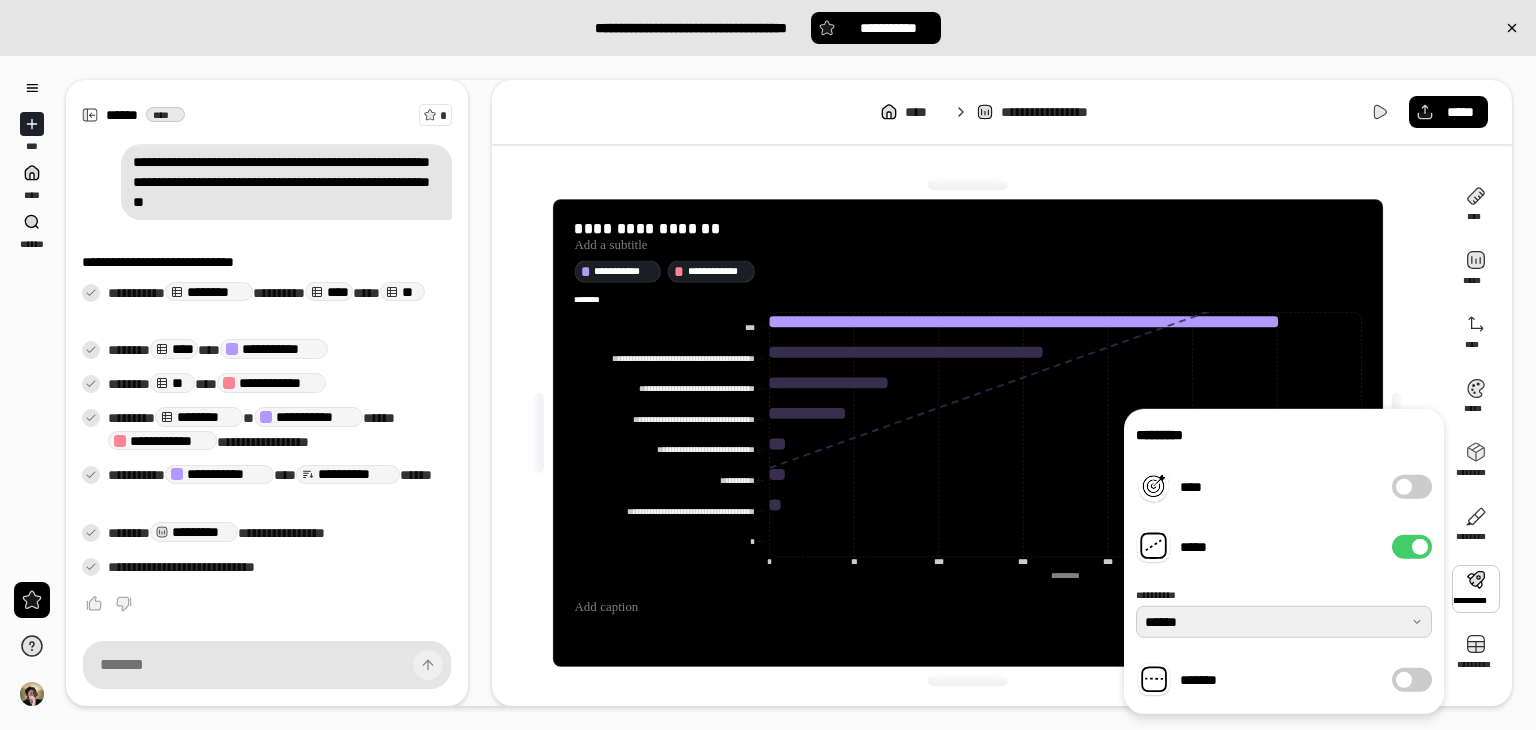 click at bounding box center [1284, 622] 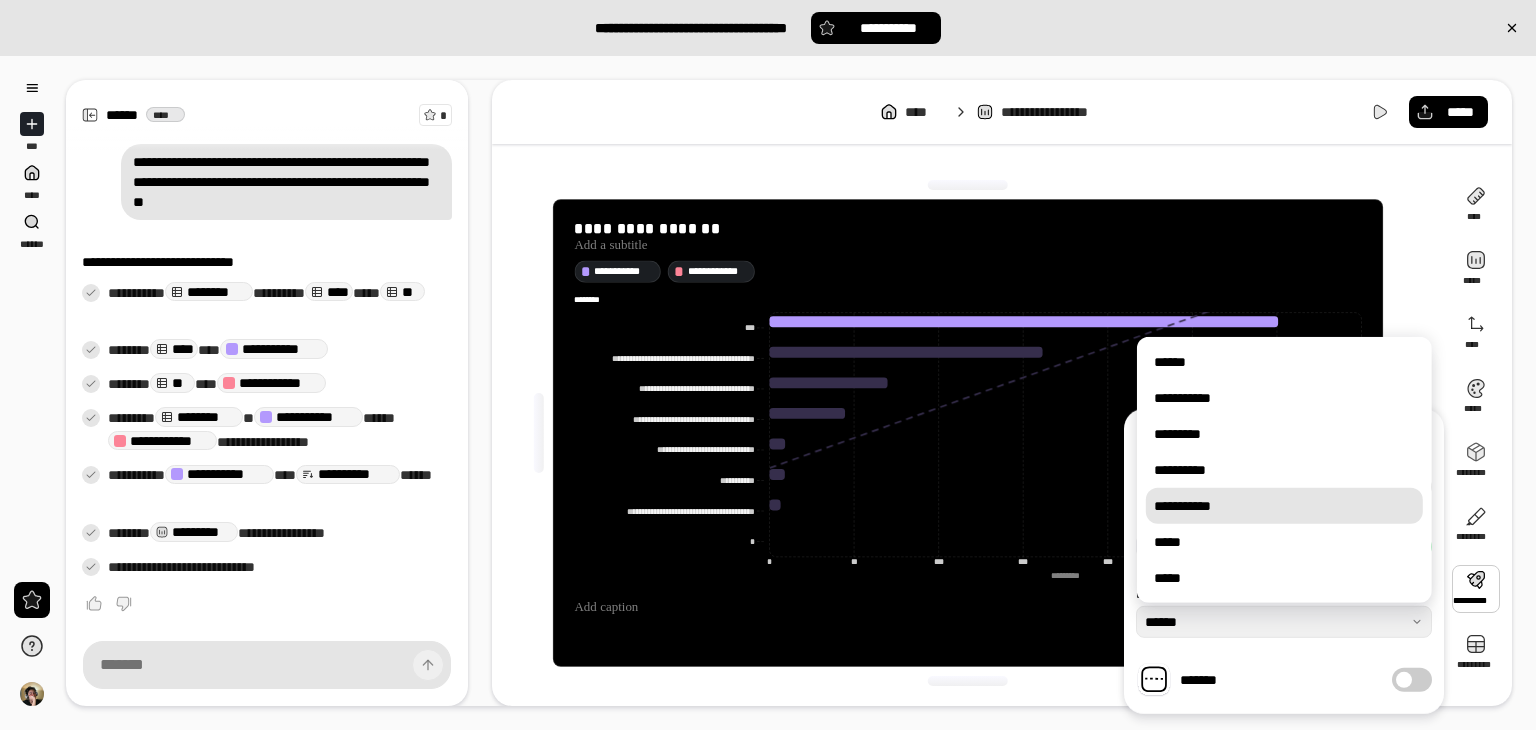 click on "**********" at bounding box center (1284, 506) 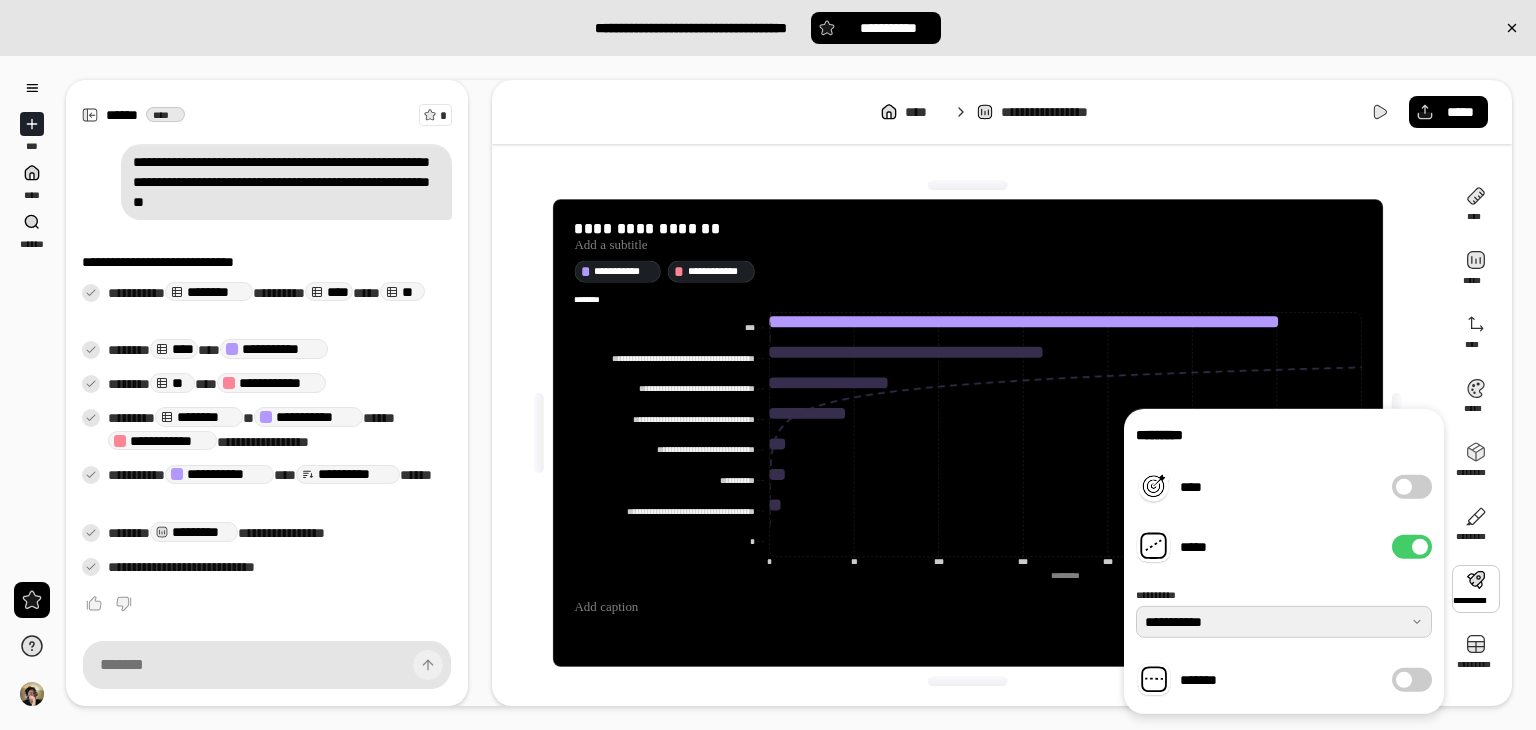 click at bounding box center [1284, 622] 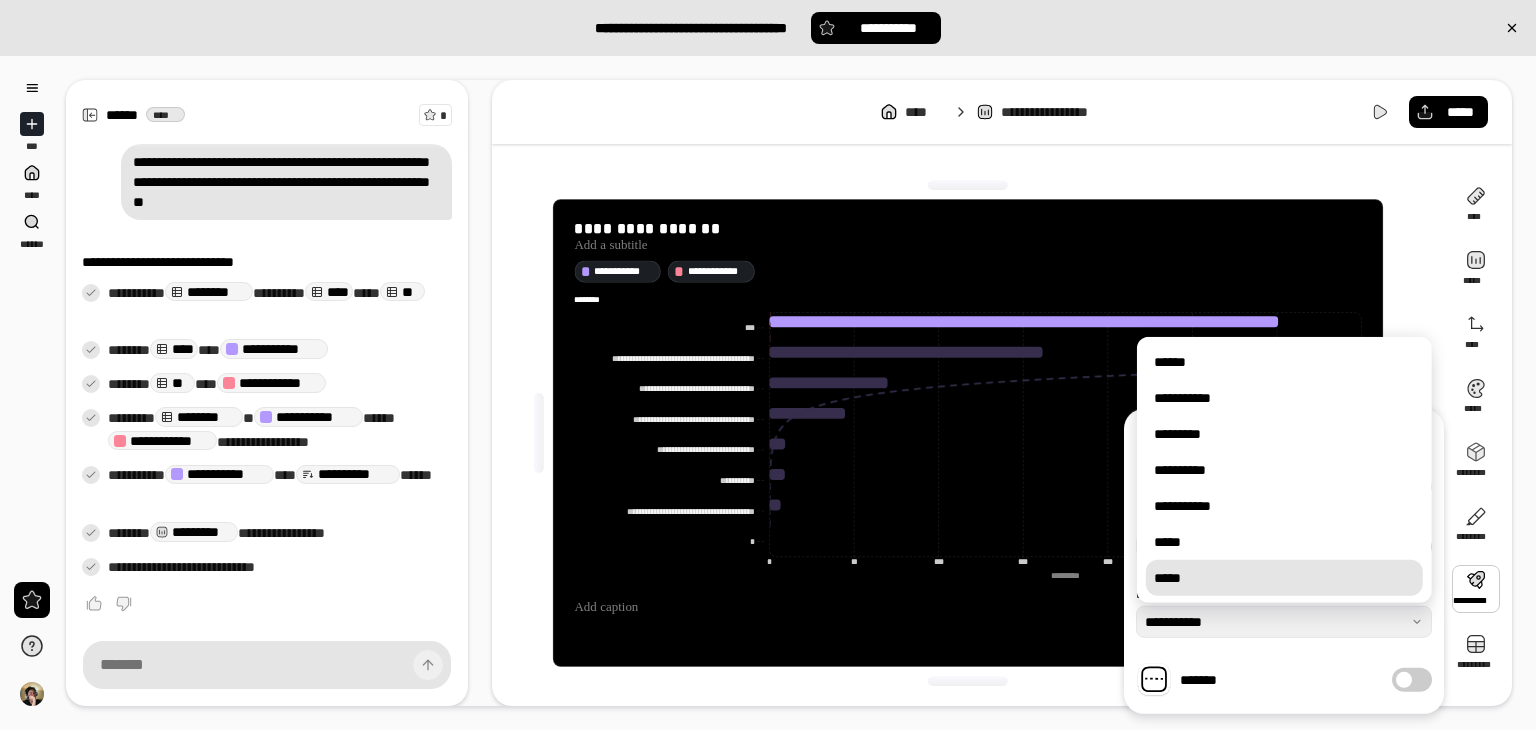click on "*****" at bounding box center [1284, 578] 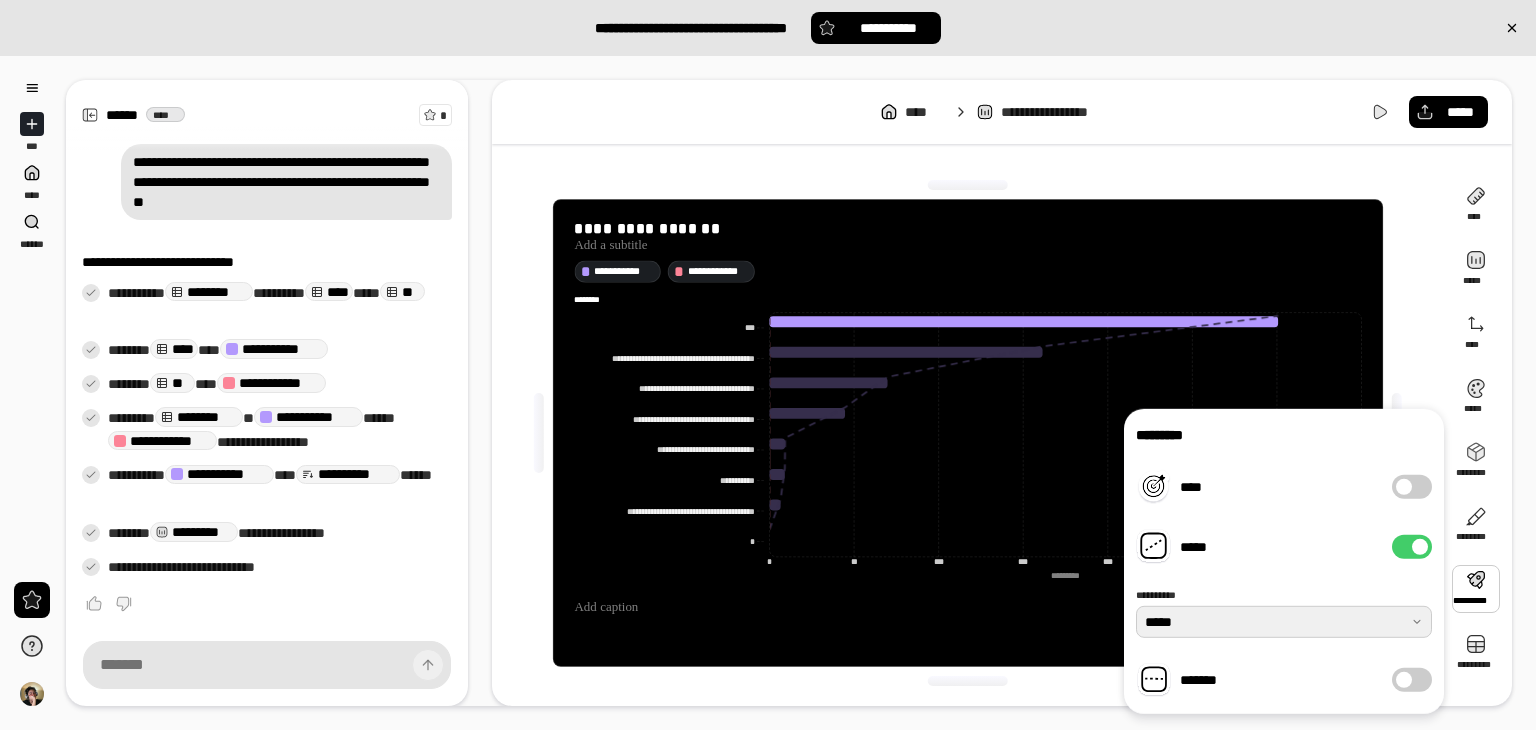 click at bounding box center [1284, 622] 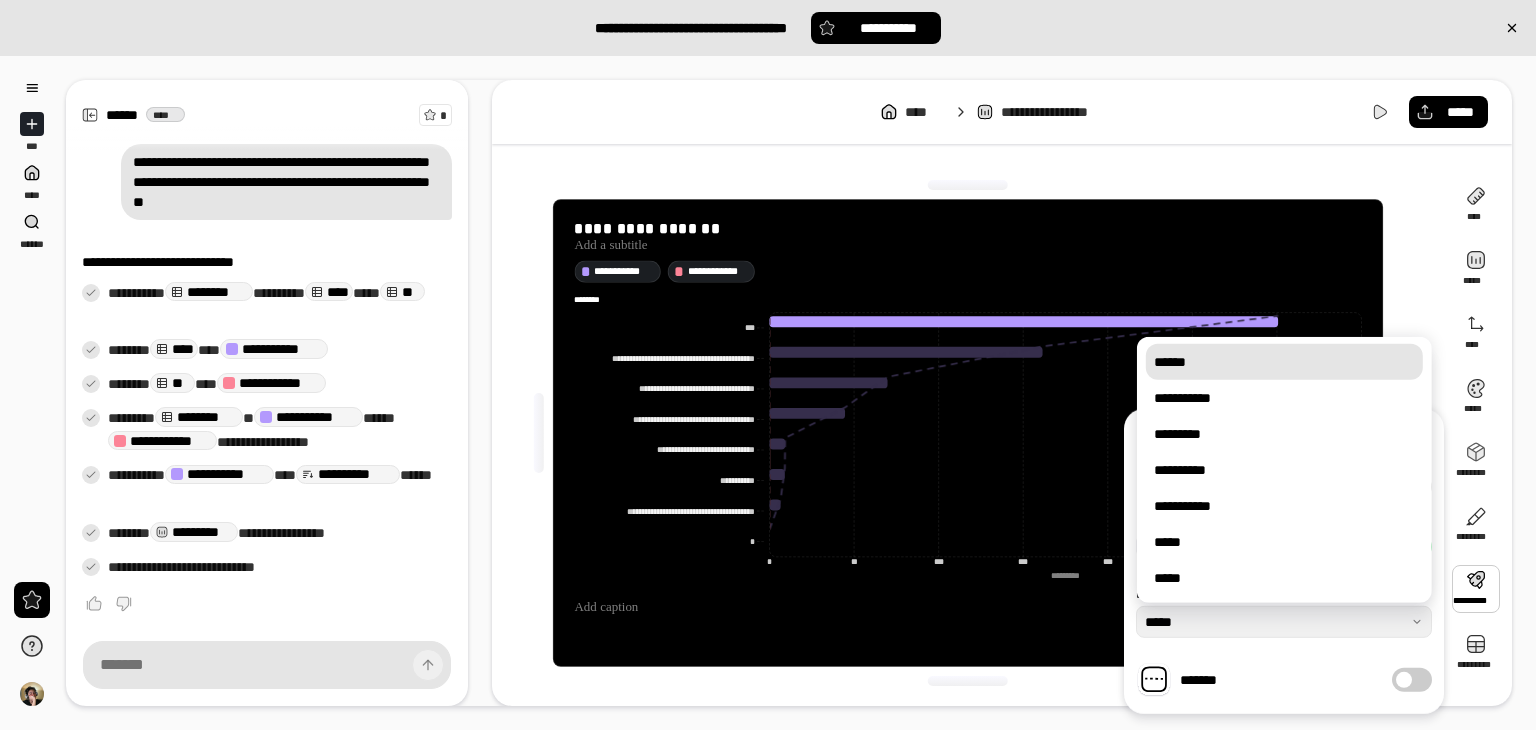 click on "******" at bounding box center [1284, 362] 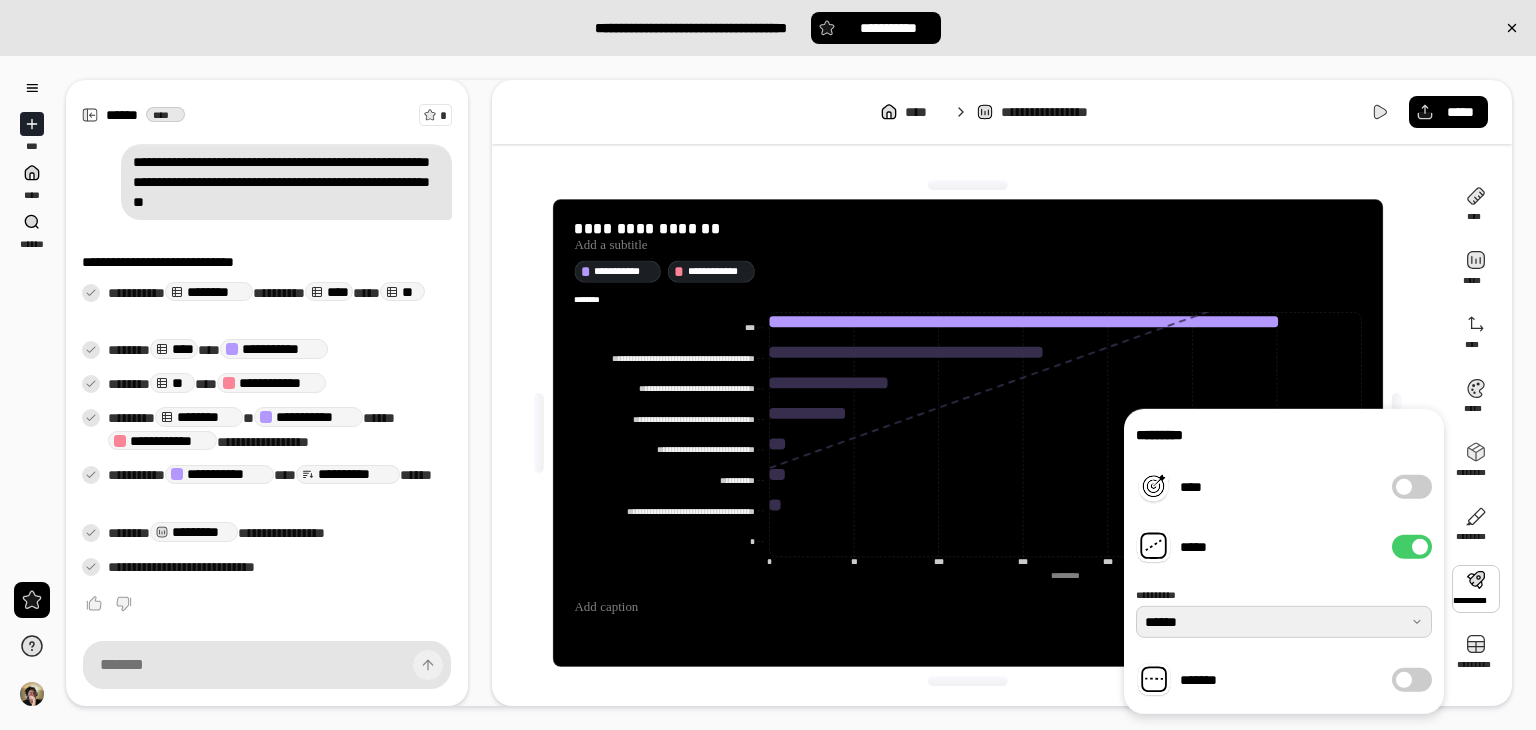 click at bounding box center [1284, 622] 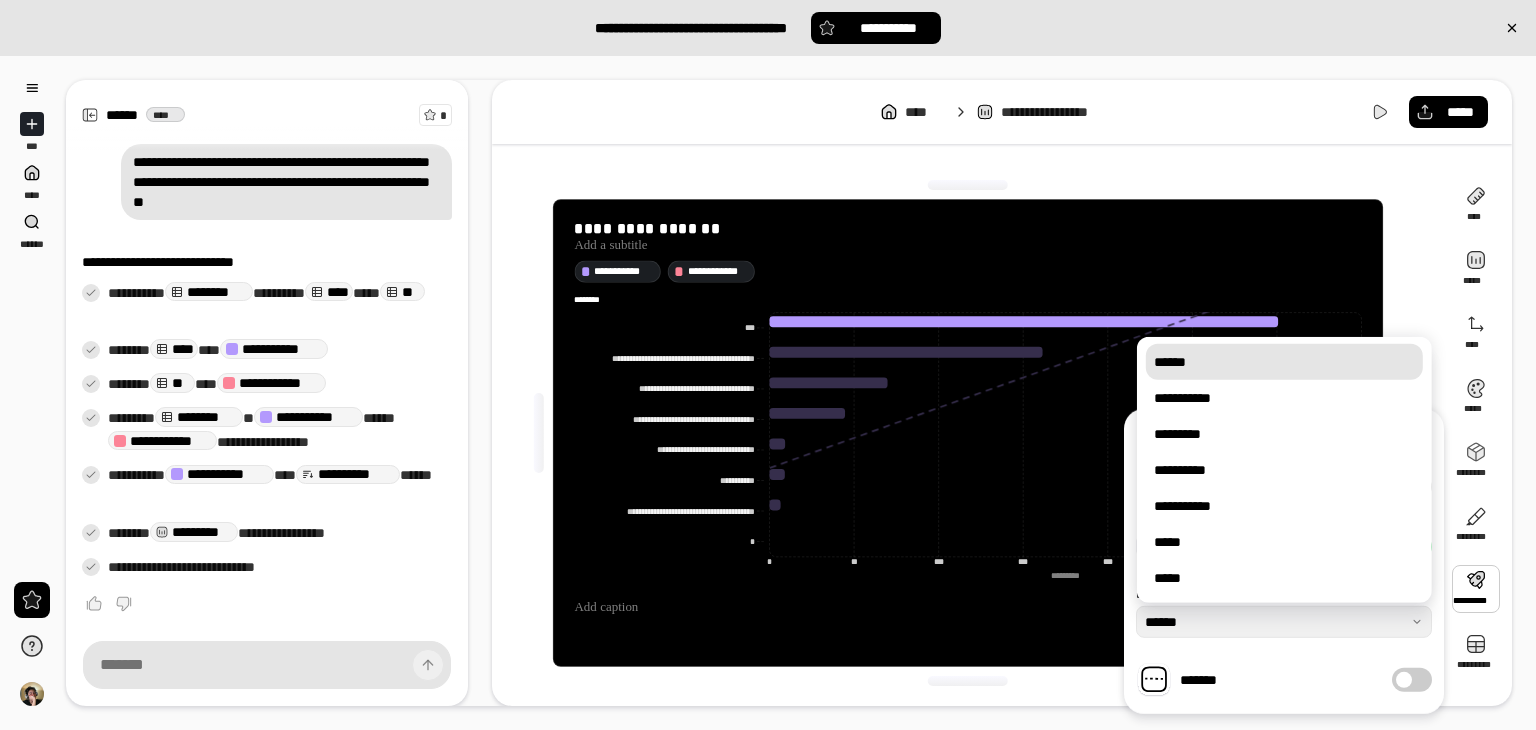 click on "******" at bounding box center [1284, 362] 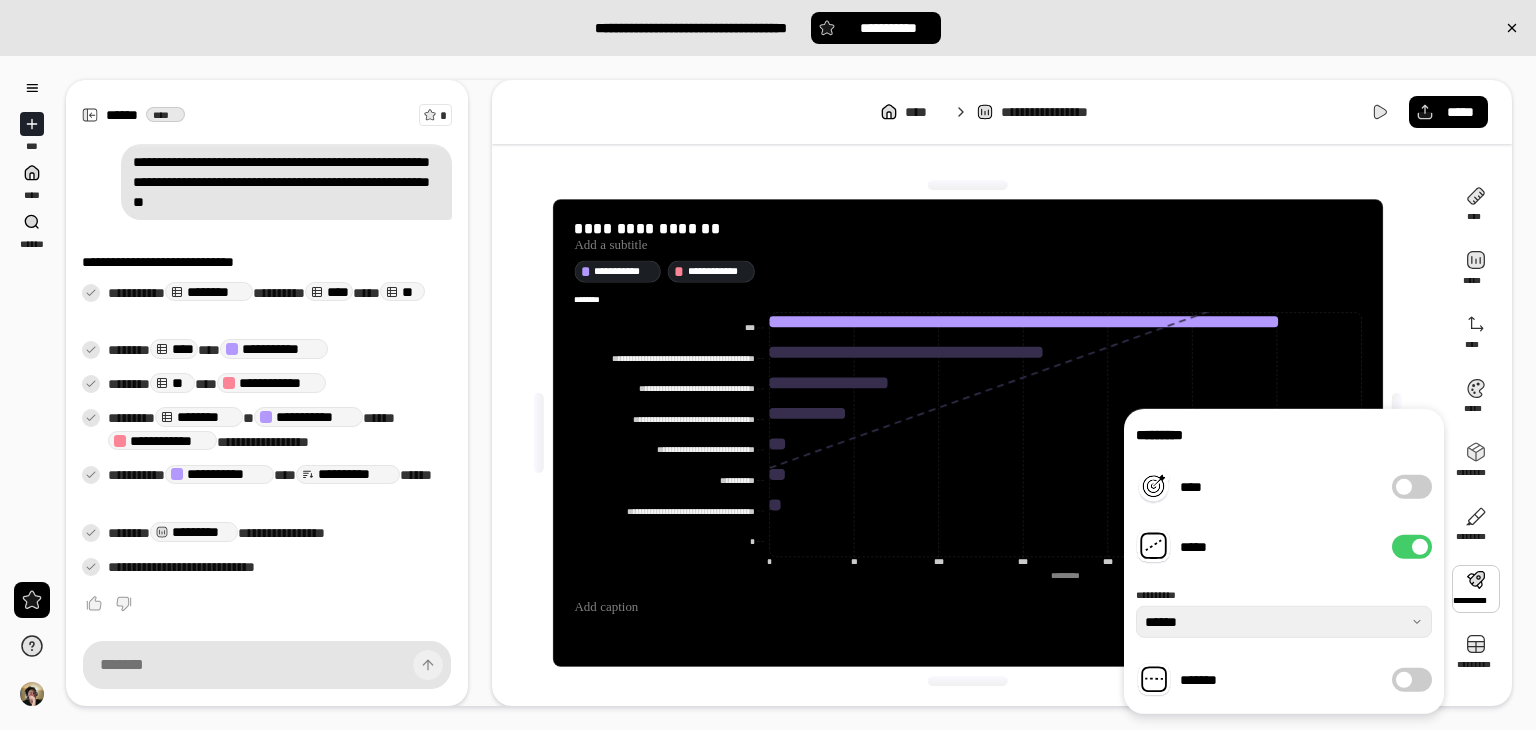click on "*****" at bounding box center [1412, 547] 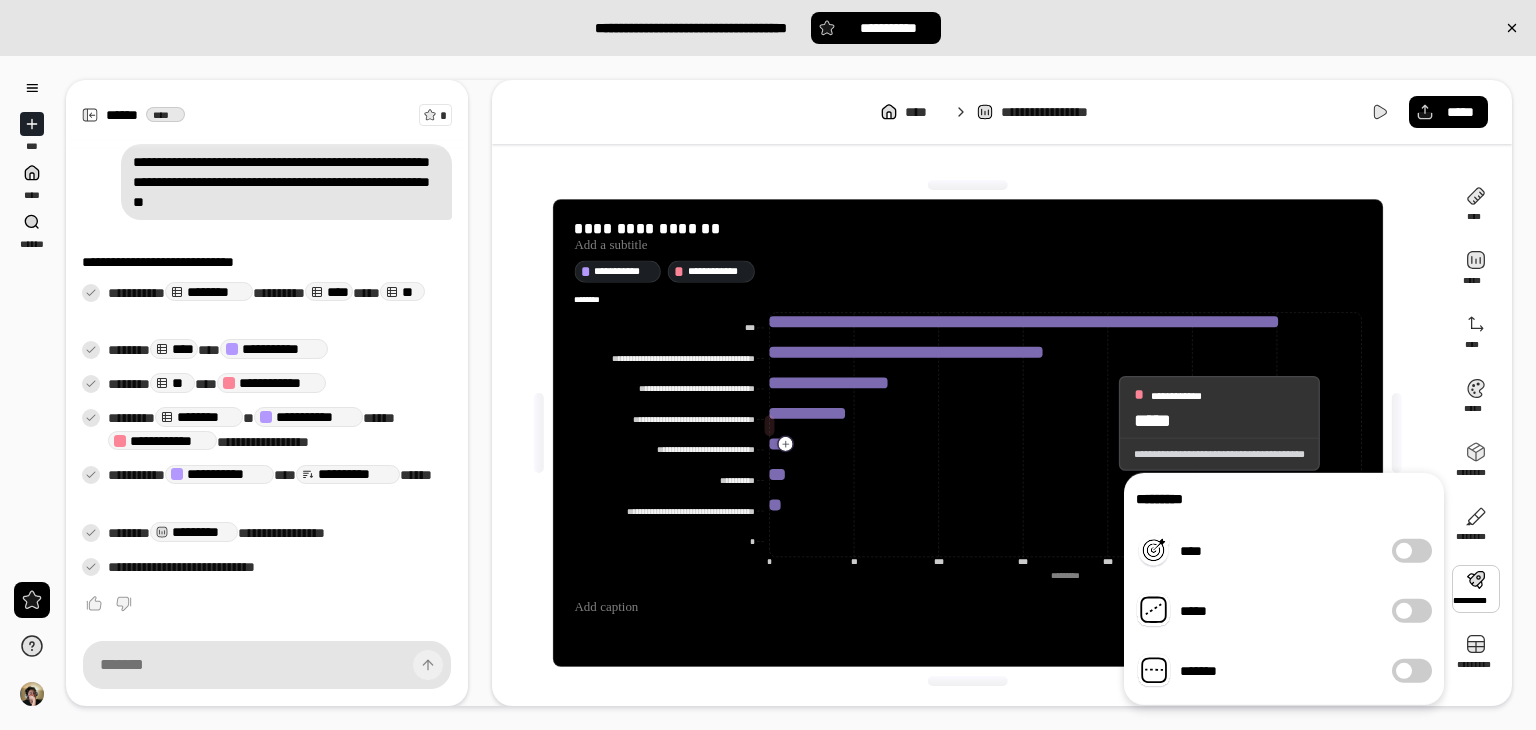 click 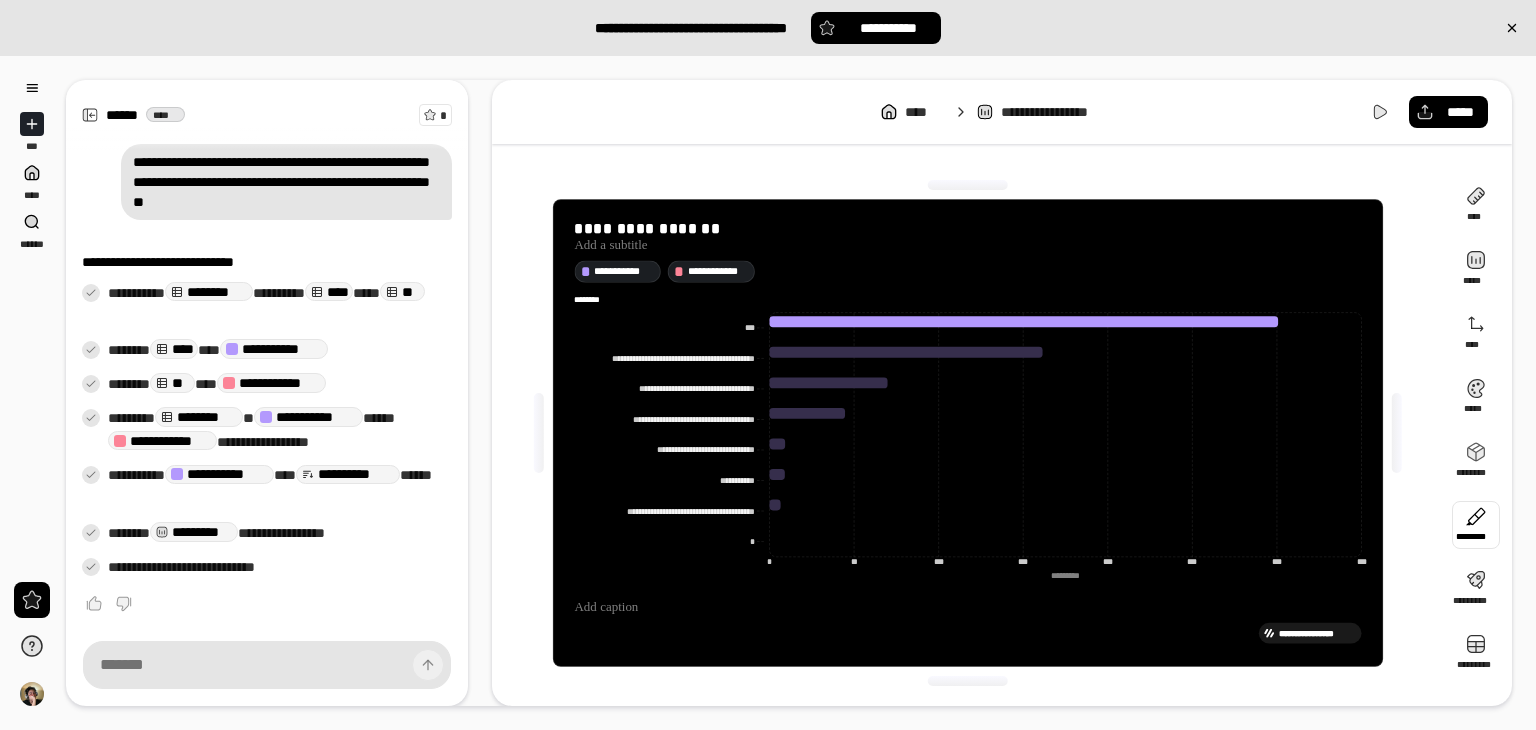 click at bounding box center (1476, 525) 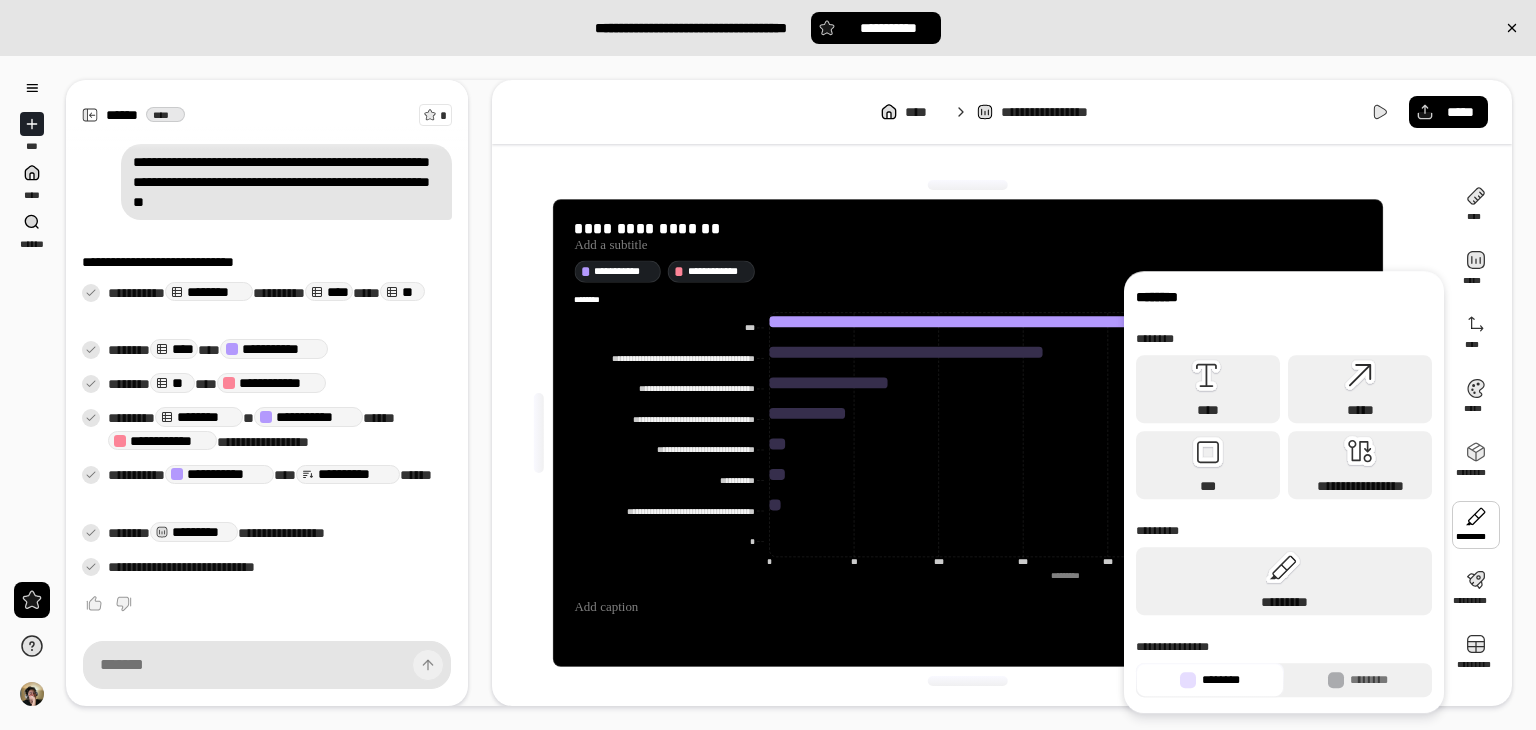 click on "[FIRST] [LAST] [STREET] [CITY] [STATE] [ZIP] [COUNTRY] [PHONE] [EMAIL] [SSN] [CREDIT CARD] [PASSPORT] [DRIVER LICENSE]" at bounding box center (968, 433) 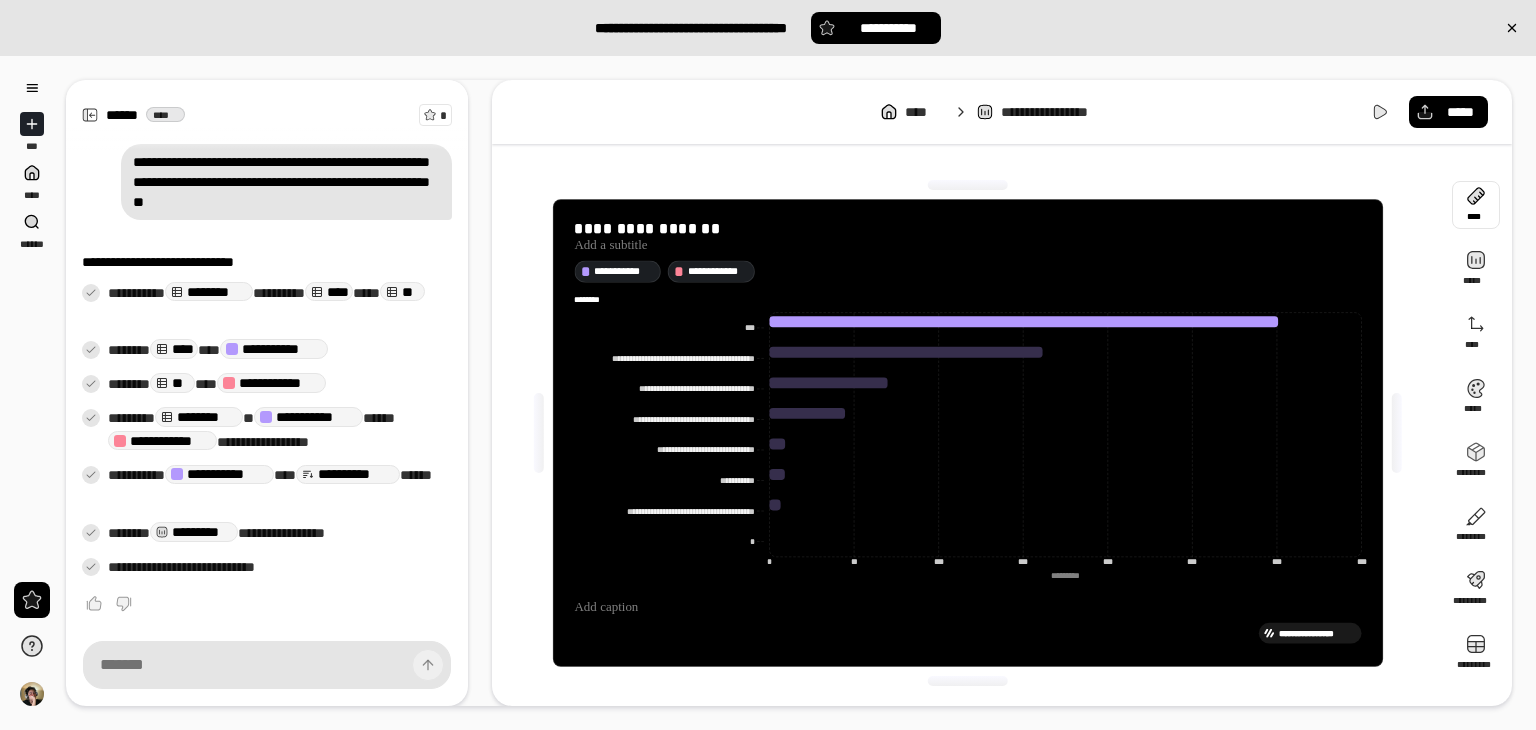 click at bounding box center [1476, 205] 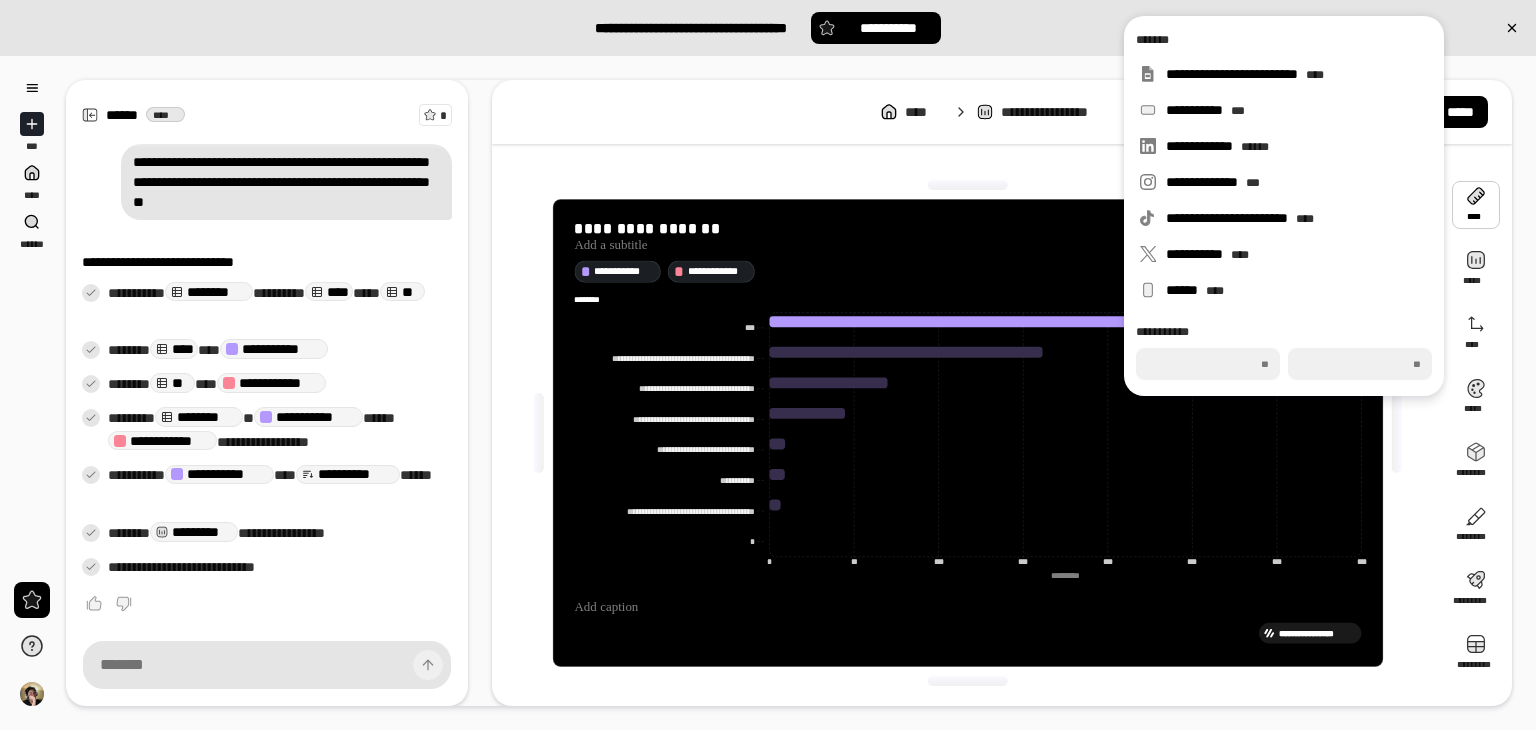 click on "[FIRST] [LAST] [STREET] [CITY] [STATE] [ZIP] [COUNTRY] [PHONE] [EMAIL] [SSN] [CREDIT CARD] [PASSPORT] [DRIVER LICENSE]" at bounding box center [768, 393] 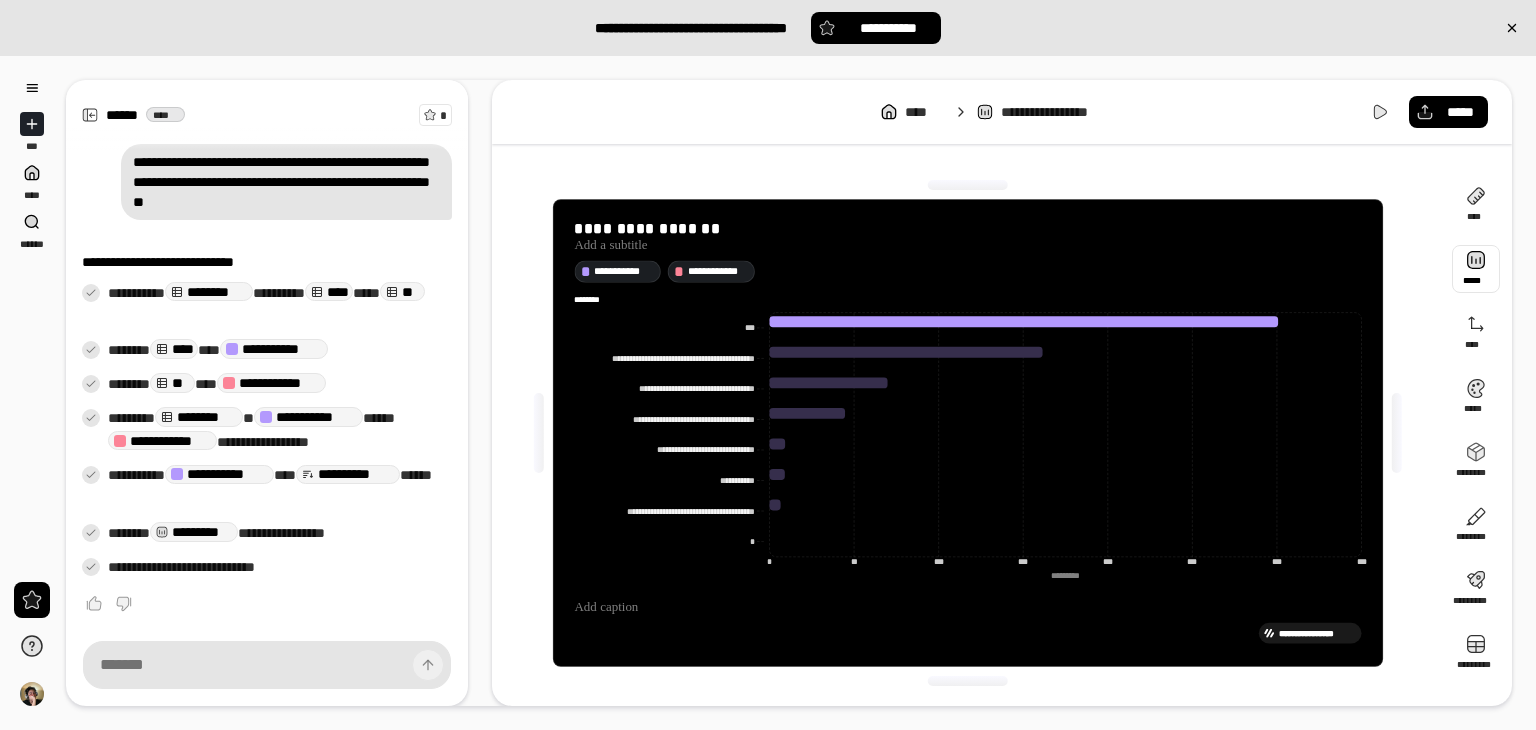 click at bounding box center [1476, 269] 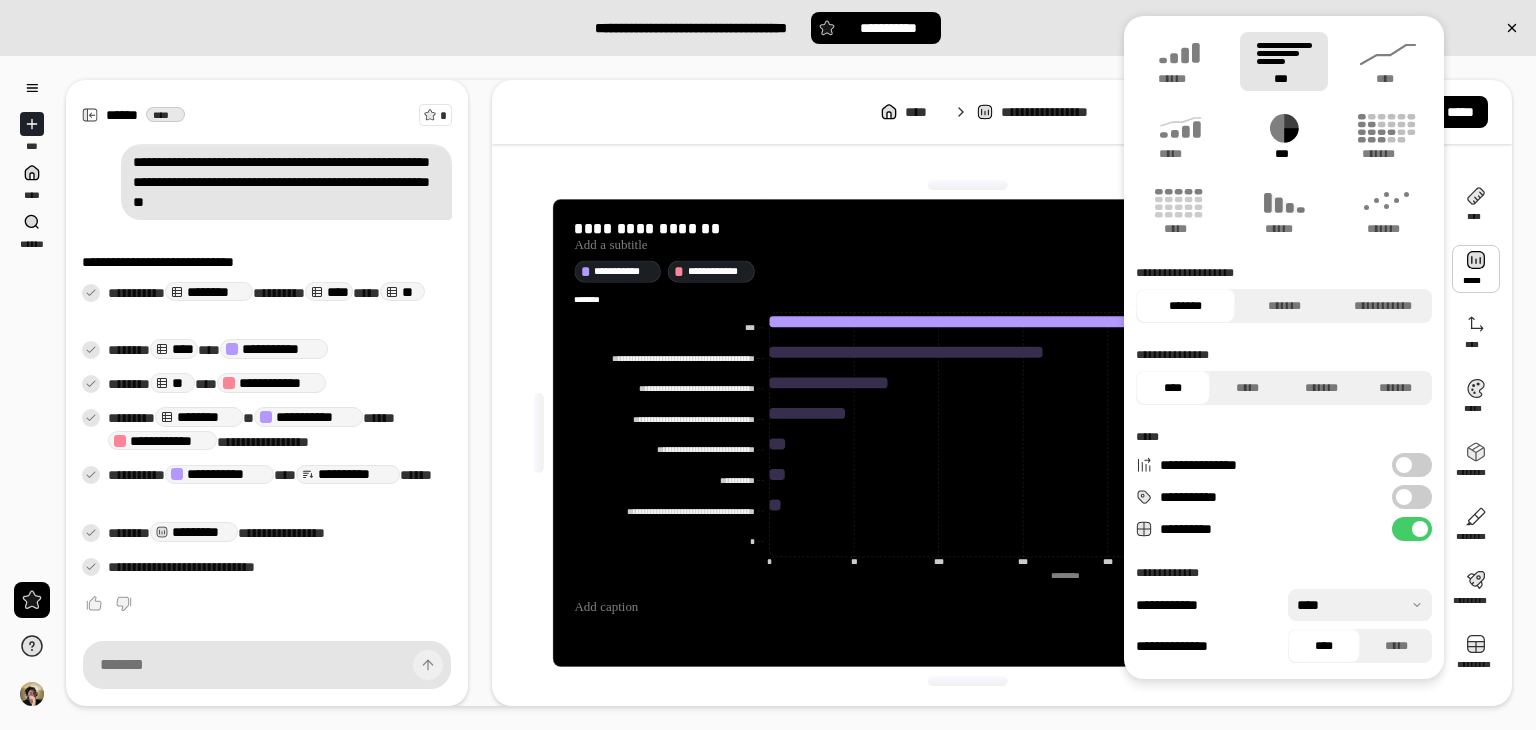 click 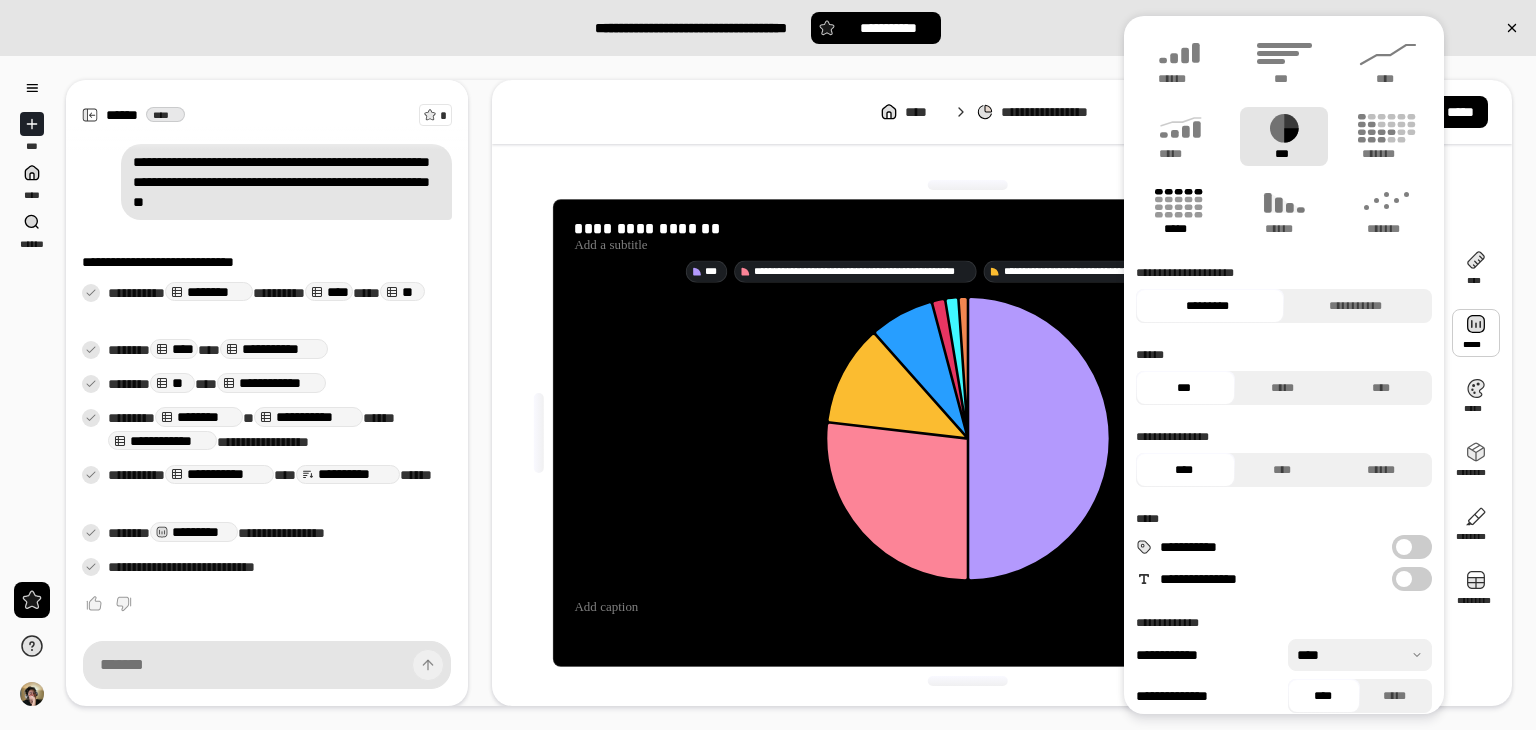 click 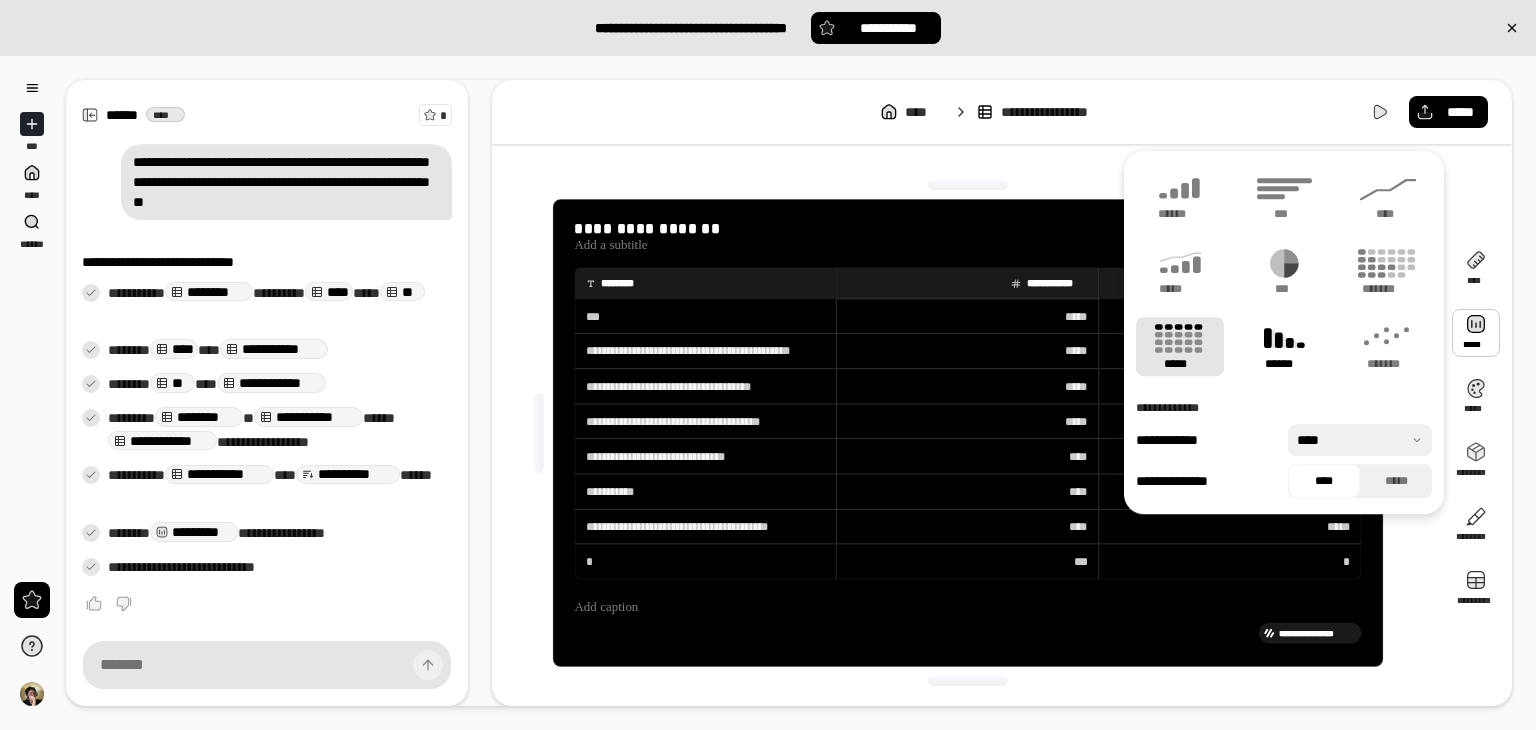 click on "******" at bounding box center [1284, 346] 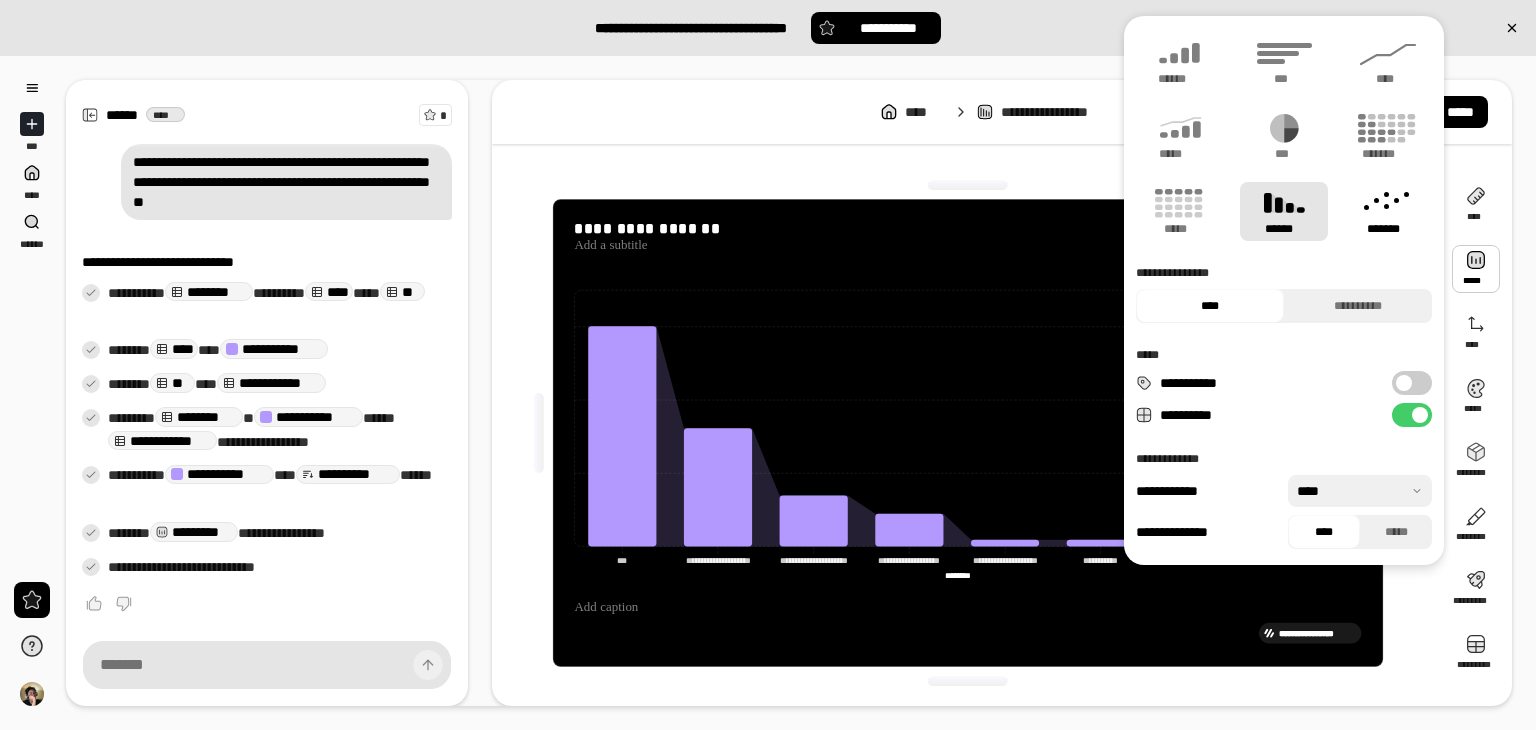 click on "*******" at bounding box center (1388, 211) 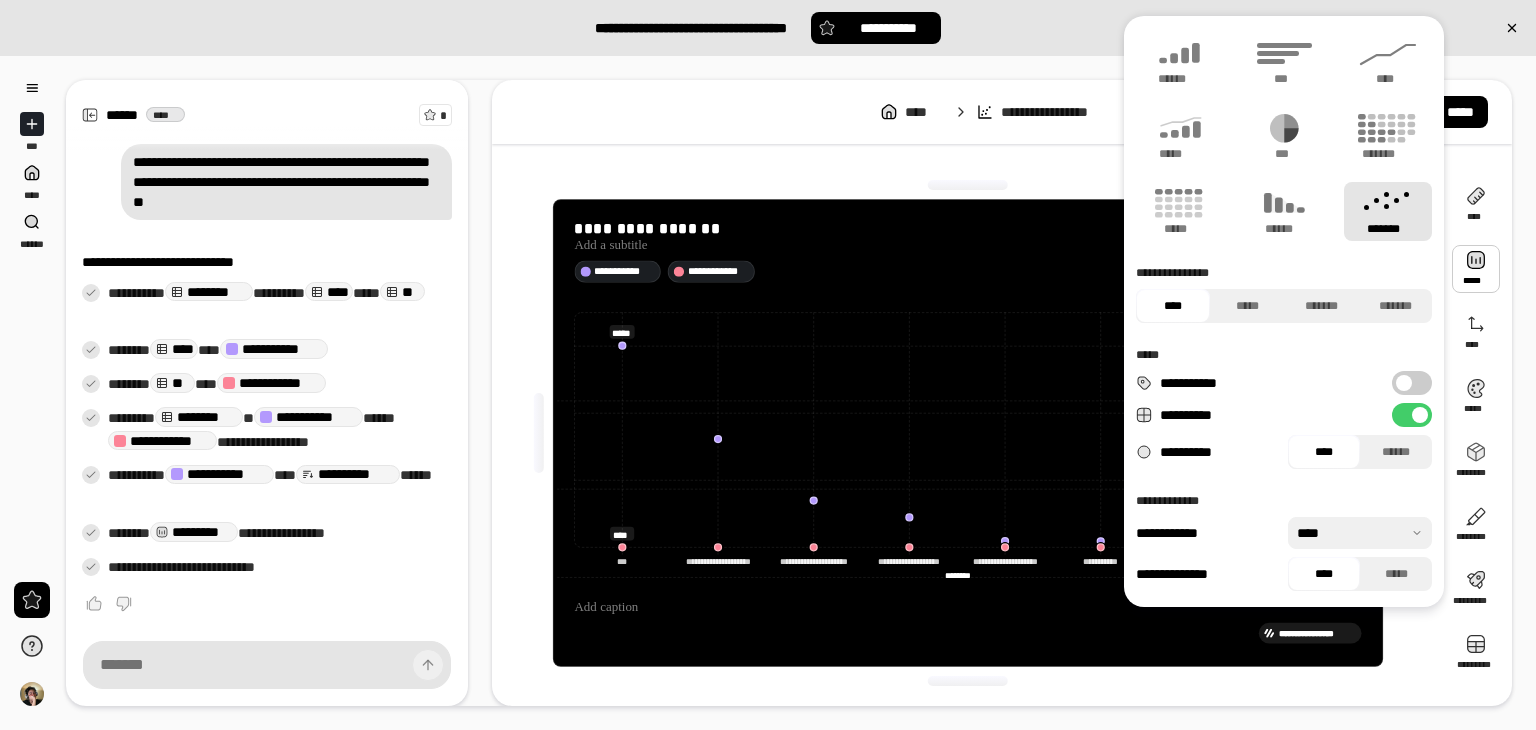 click at bounding box center [968, 185] 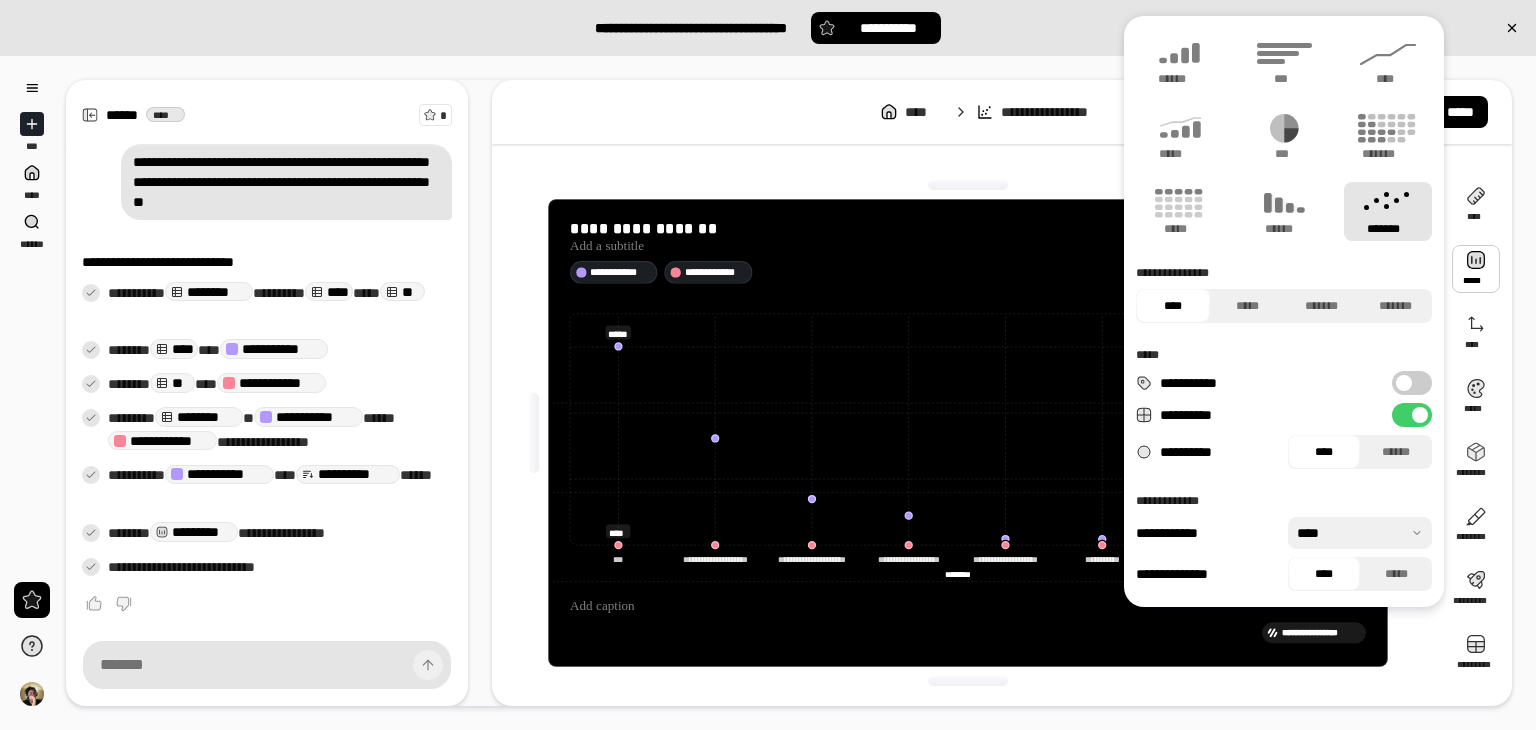 click at bounding box center [968, 185] 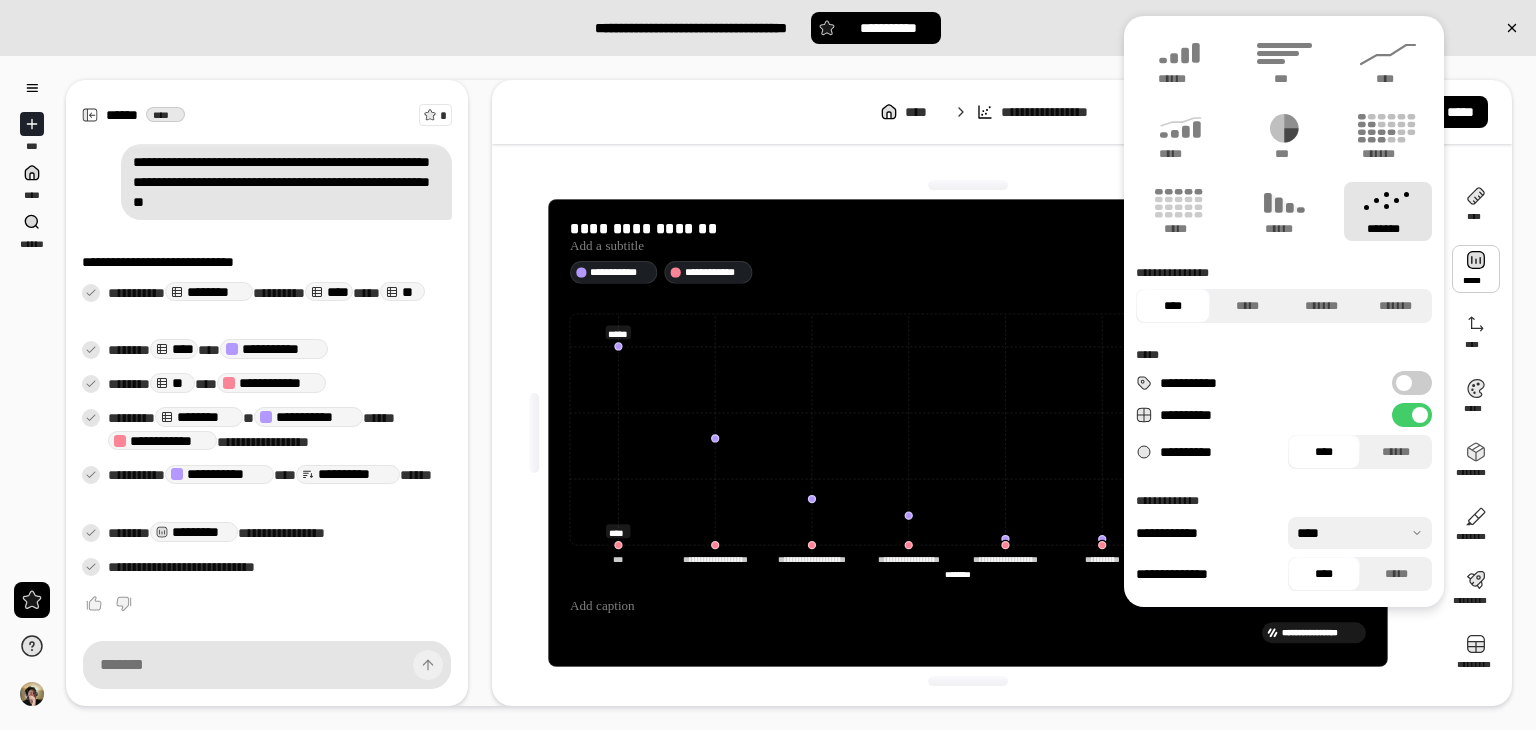 click on "[FIRST] [LAST] [STREET] [CITY] [STATE] [ZIP] [COUNTRY] [PHONE] [EMAIL] [SSN] [CREDIT CARD] [PASSPORT] [DRIVER LICENSE]" at bounding box center [968, 433] 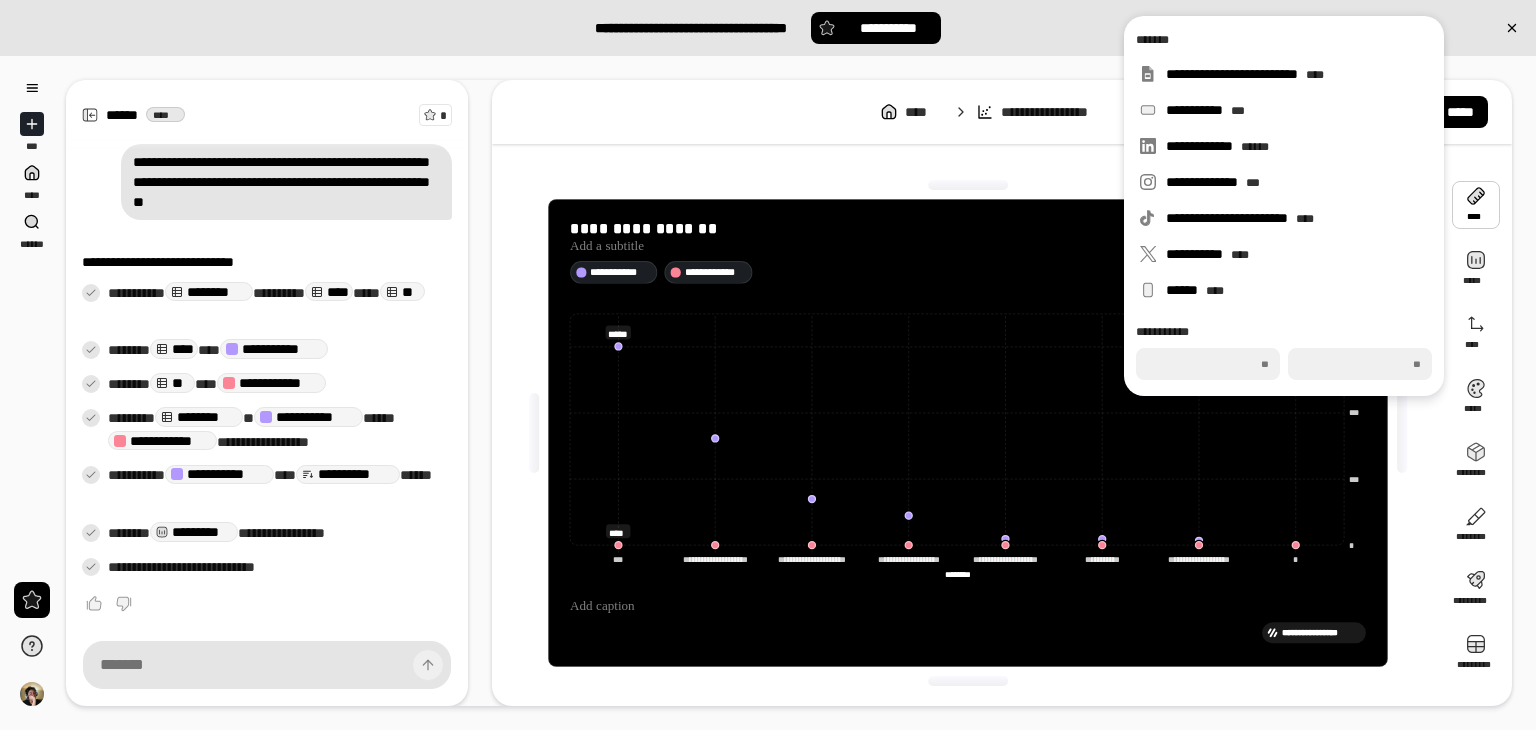 click at bounding box center (1476, 205) 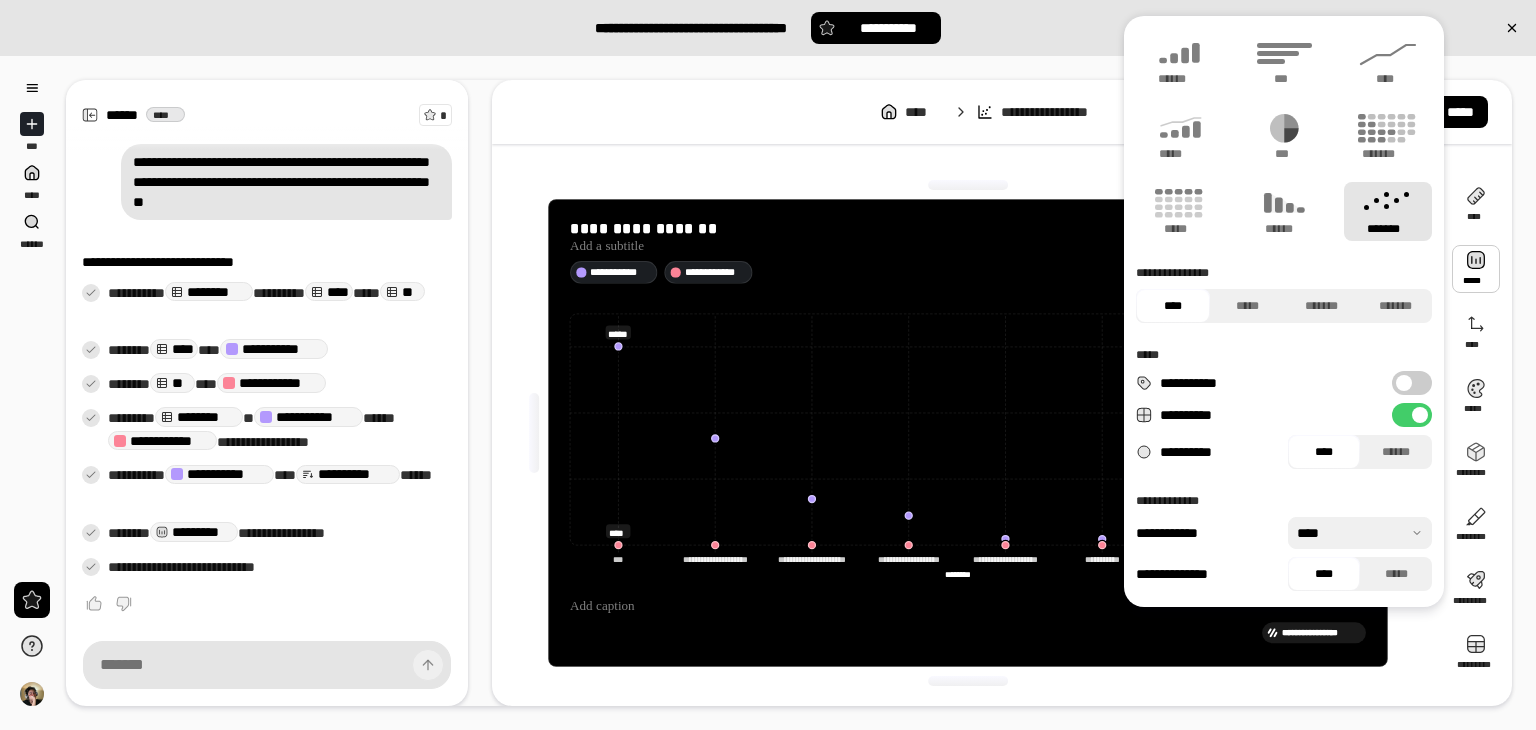 click at bounding box center (1476, 269) 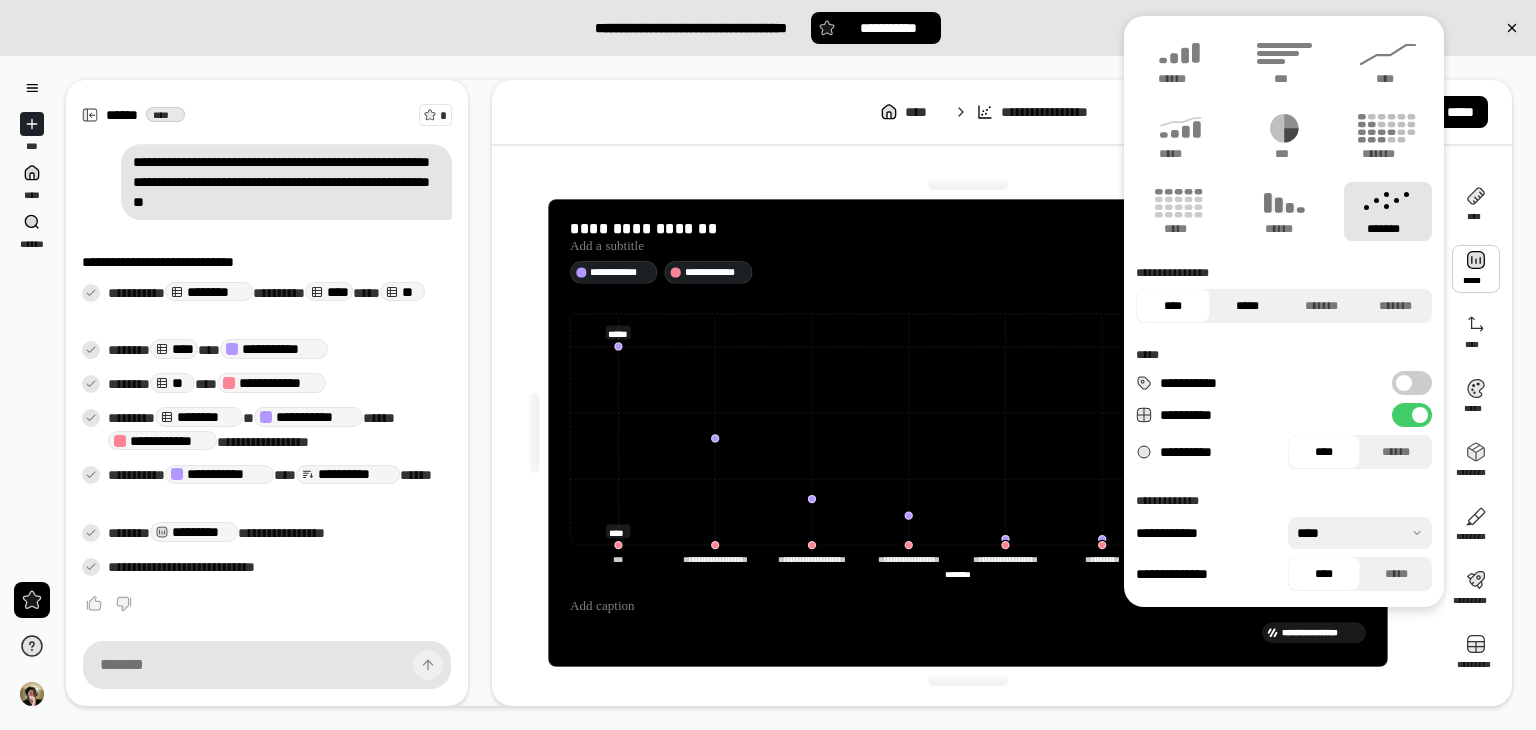 click on "*****" at bounding box center (1247, 306) 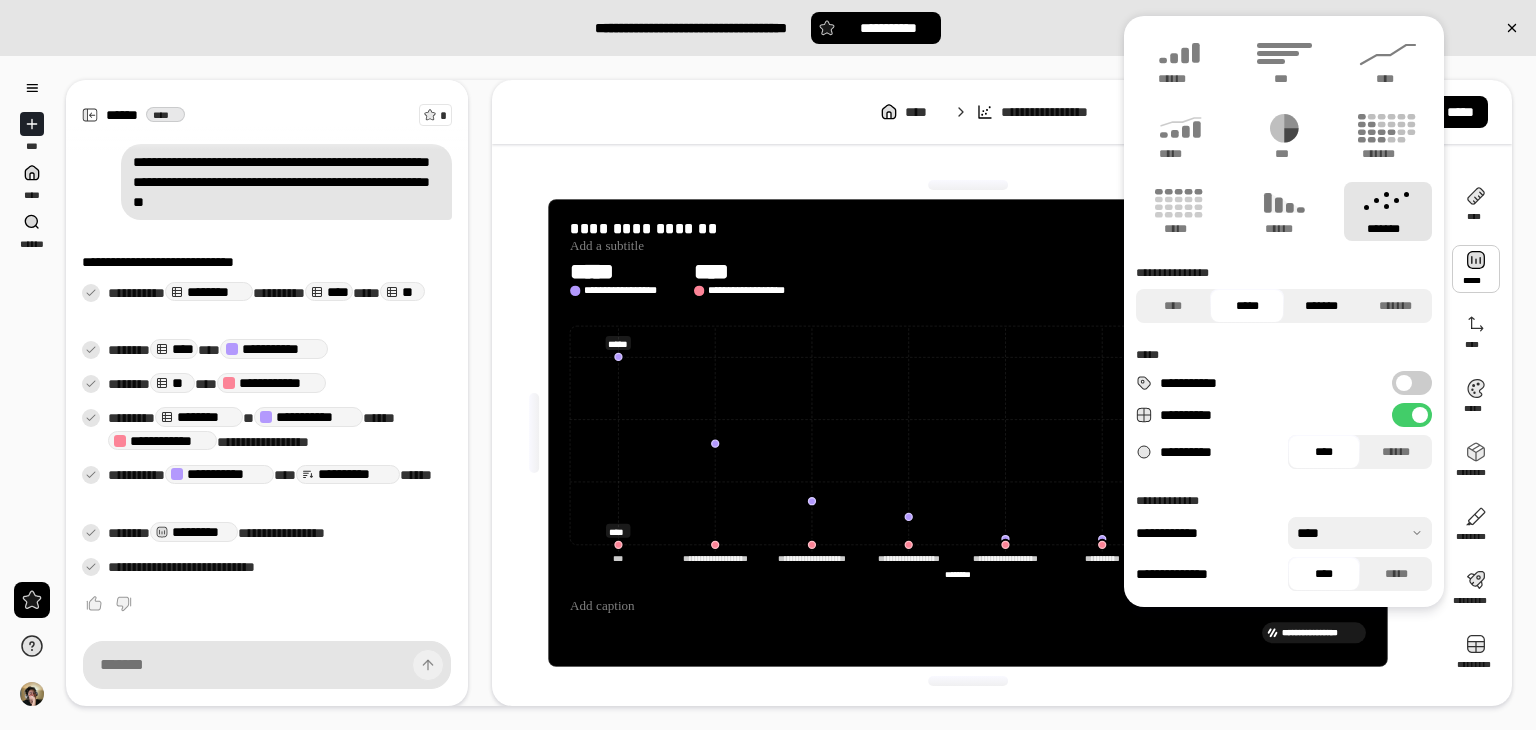 click on "*******" at bounding box center (1321, 306) 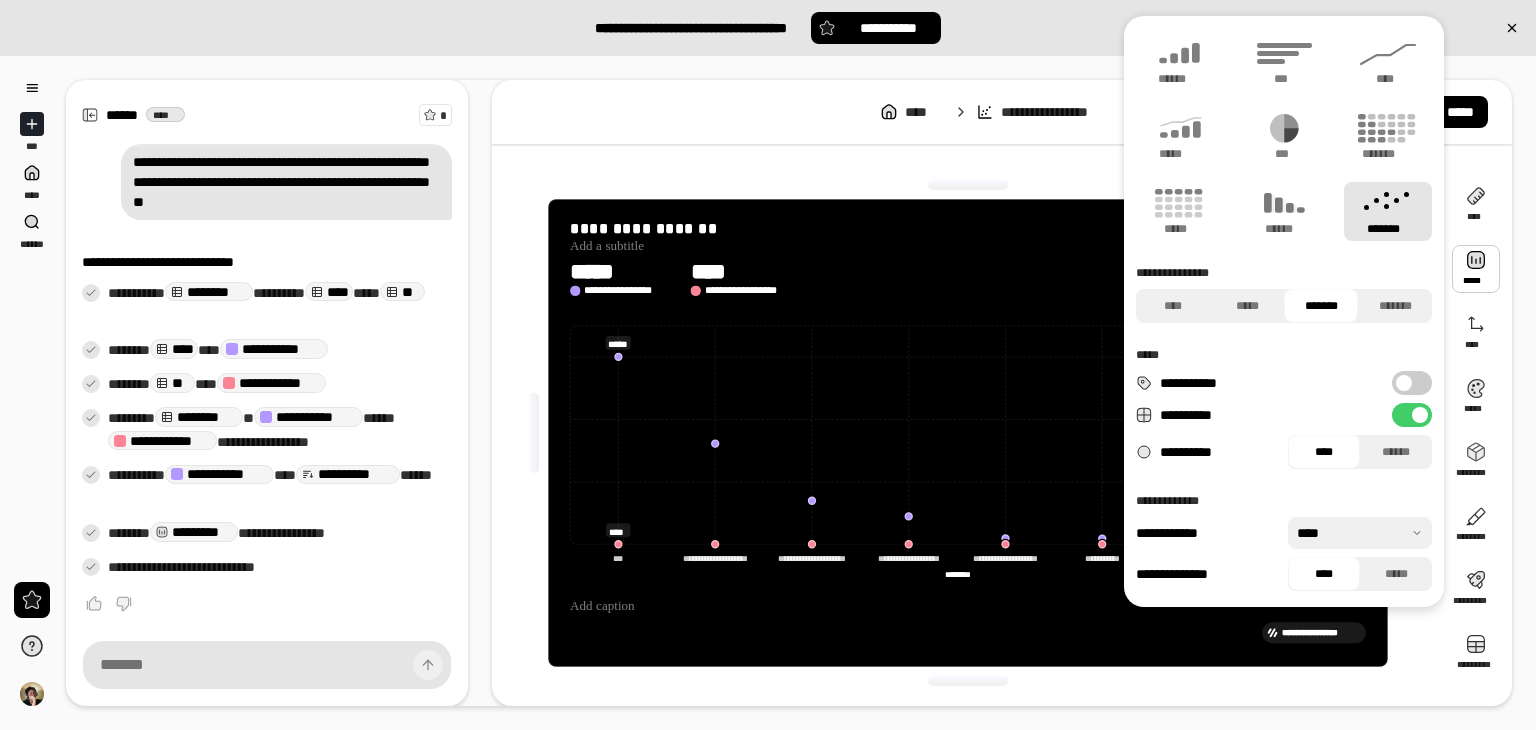 click on "*******" at bounding box center [1321, 306] 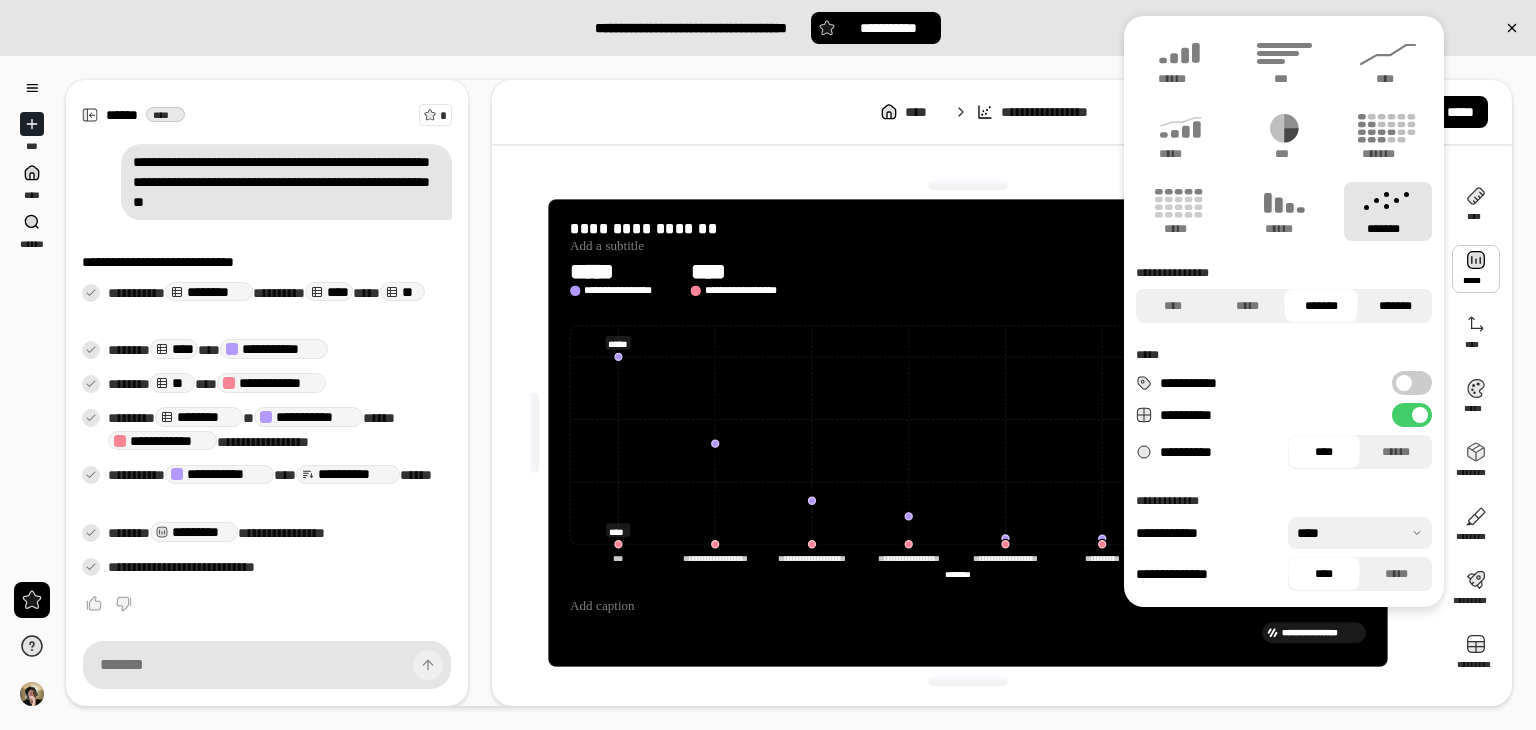 click on "*******" at bounding box center [1395, 306] 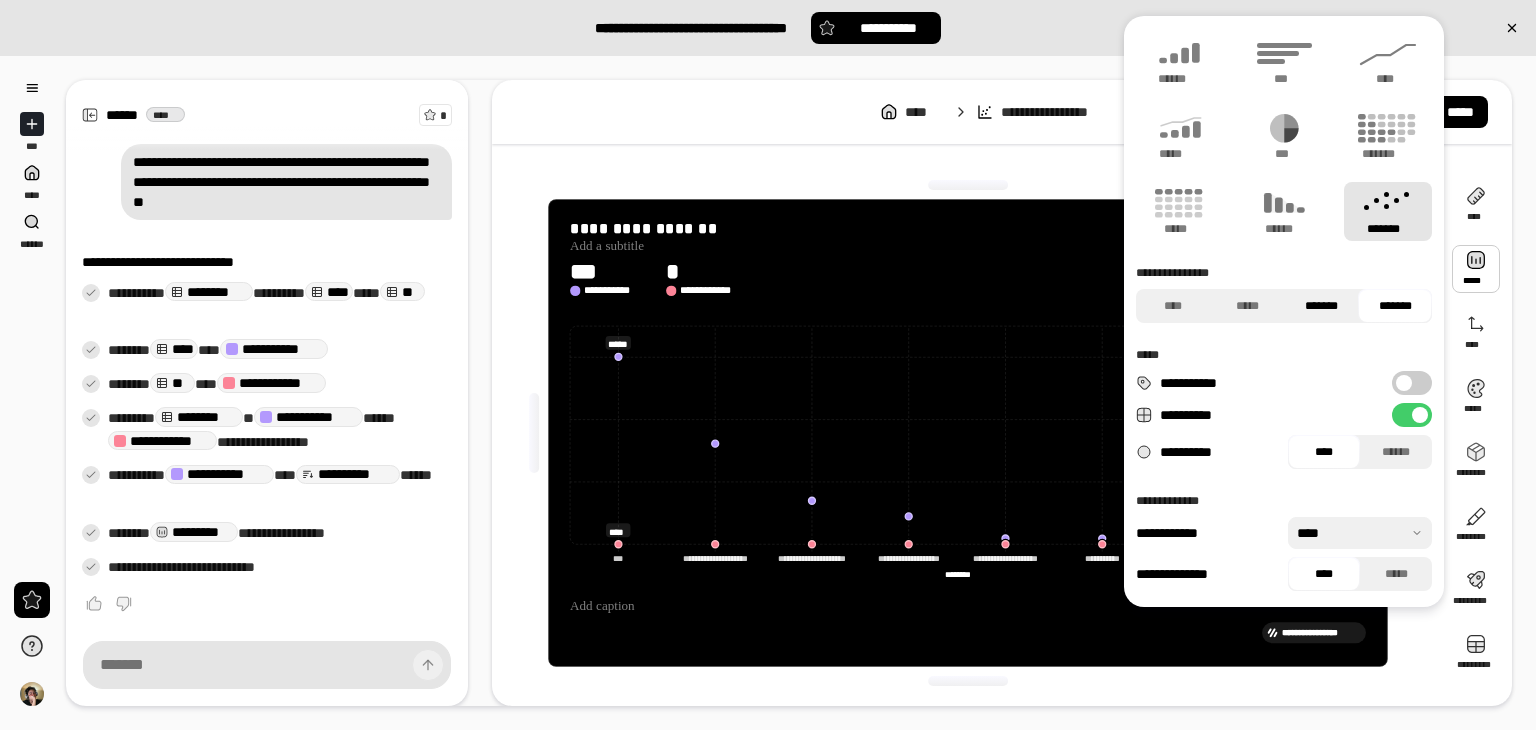 click on "*******" at bounding box center (1321, 306) 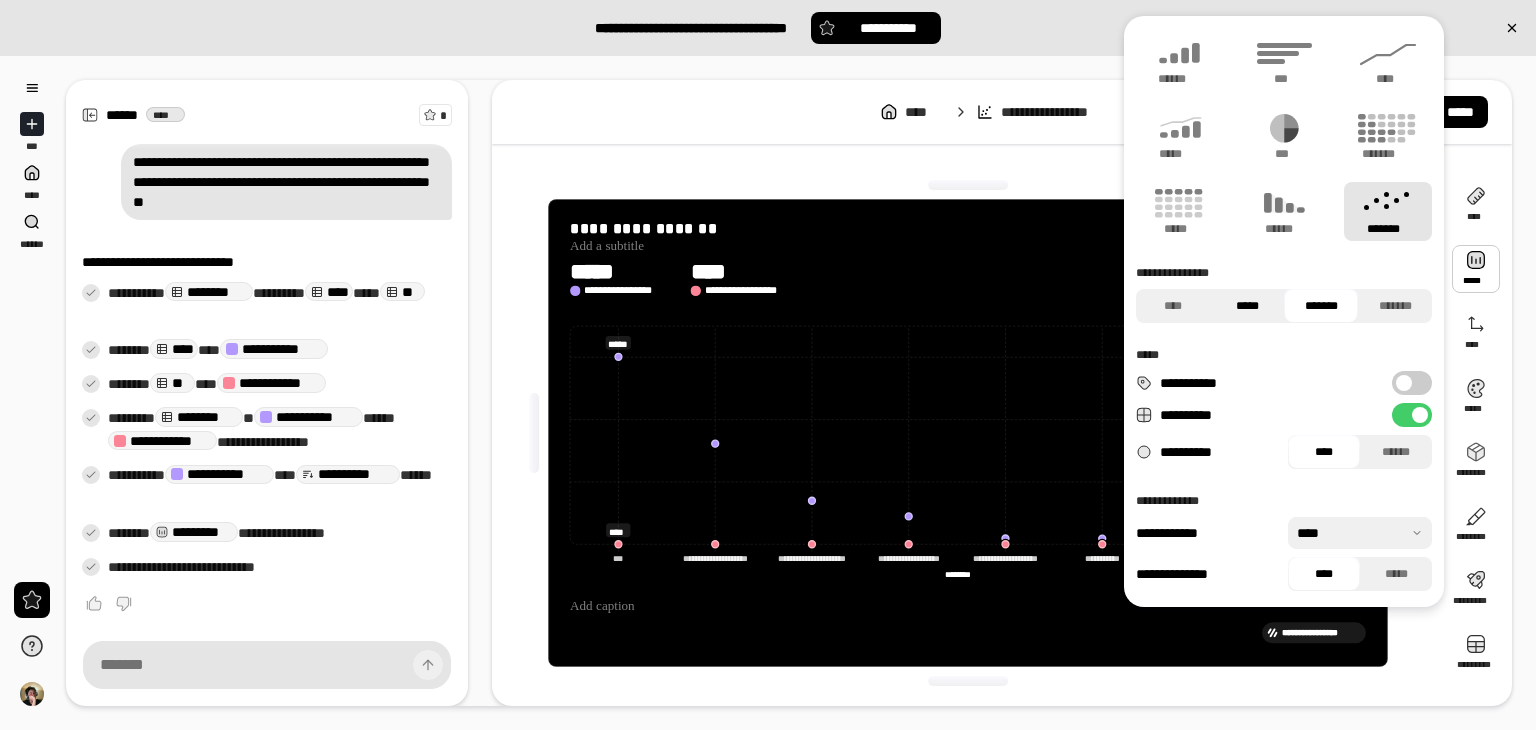click on "*****" at bounding box center (1247, 306) 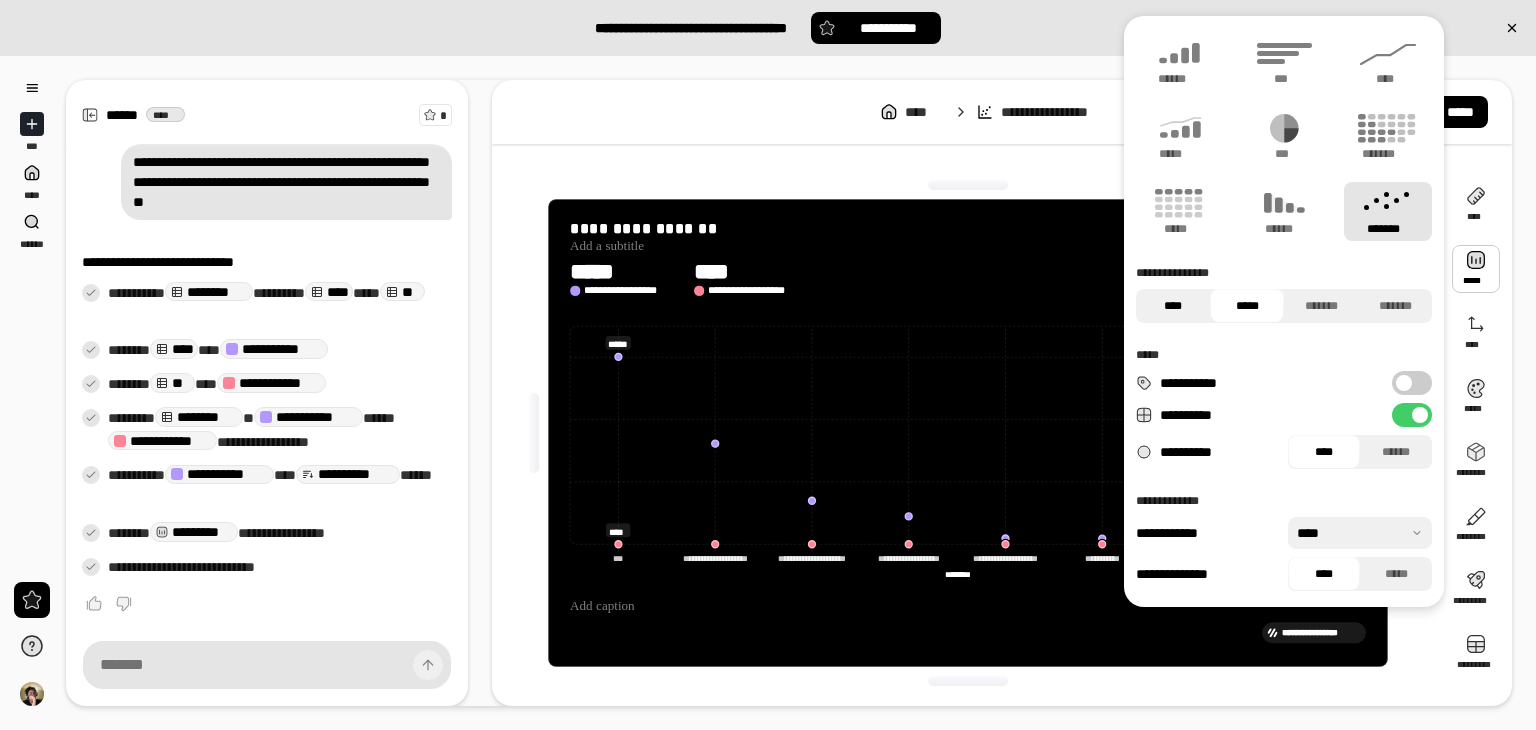 click on "****" at bounding box center [1173, 306] 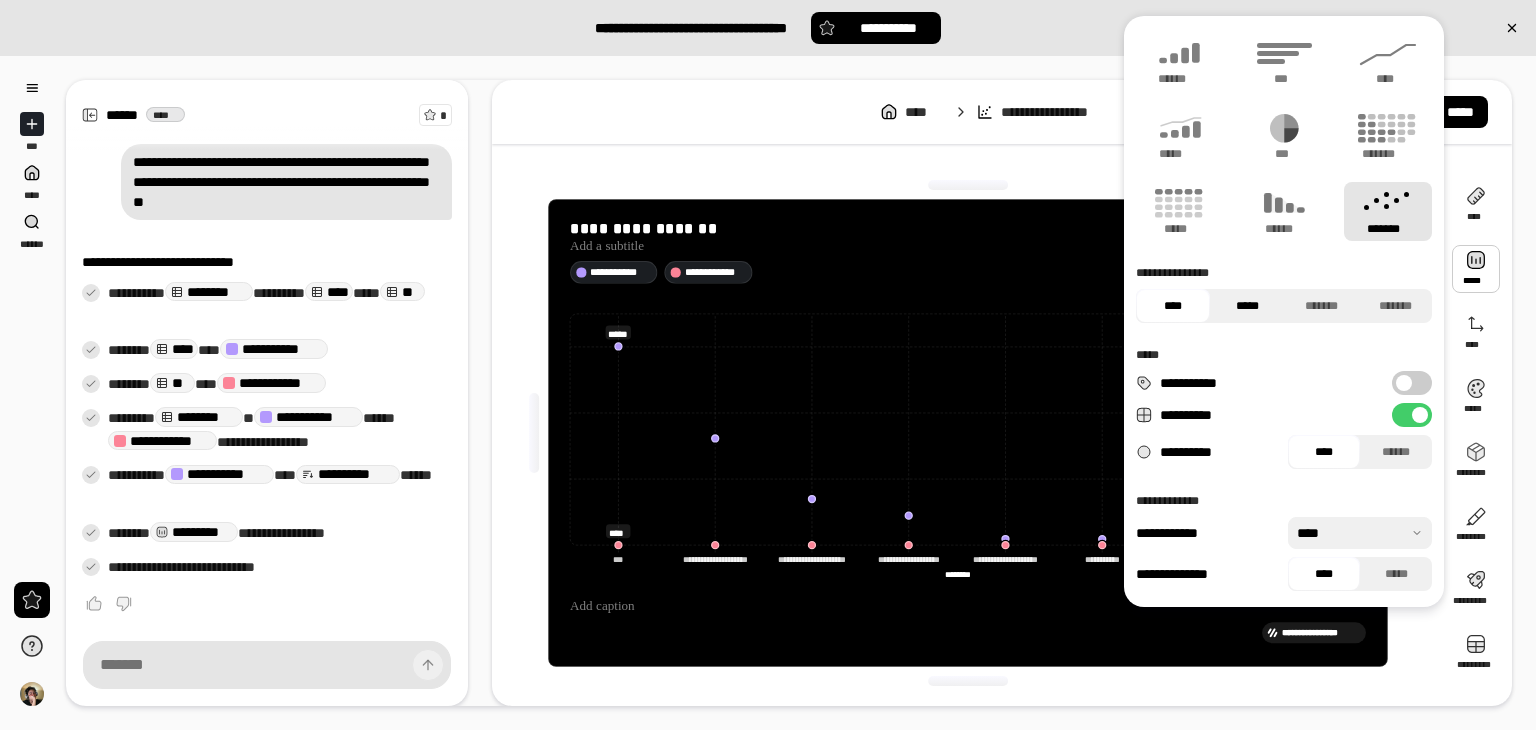 click on "*****" at bounding box center (1247, 306) 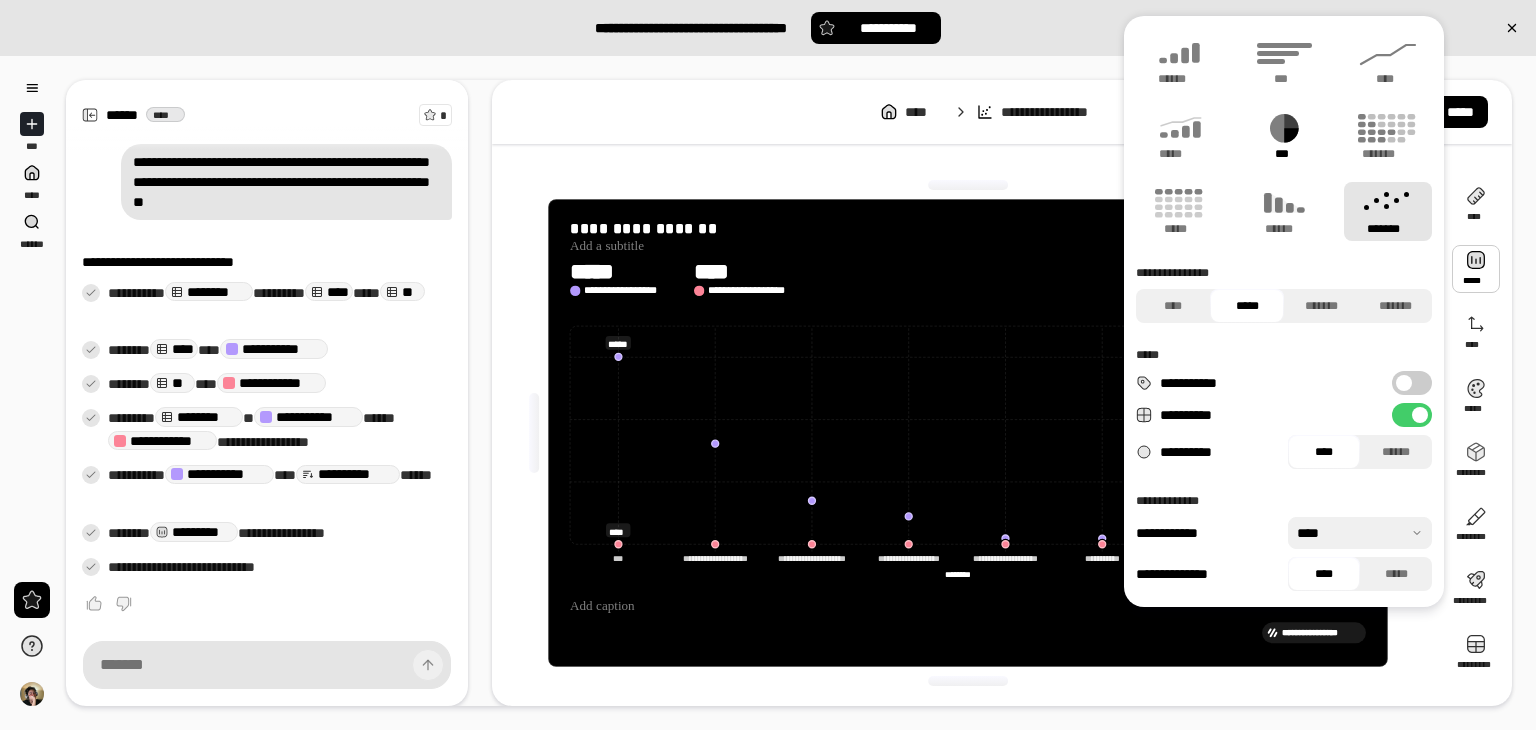 click 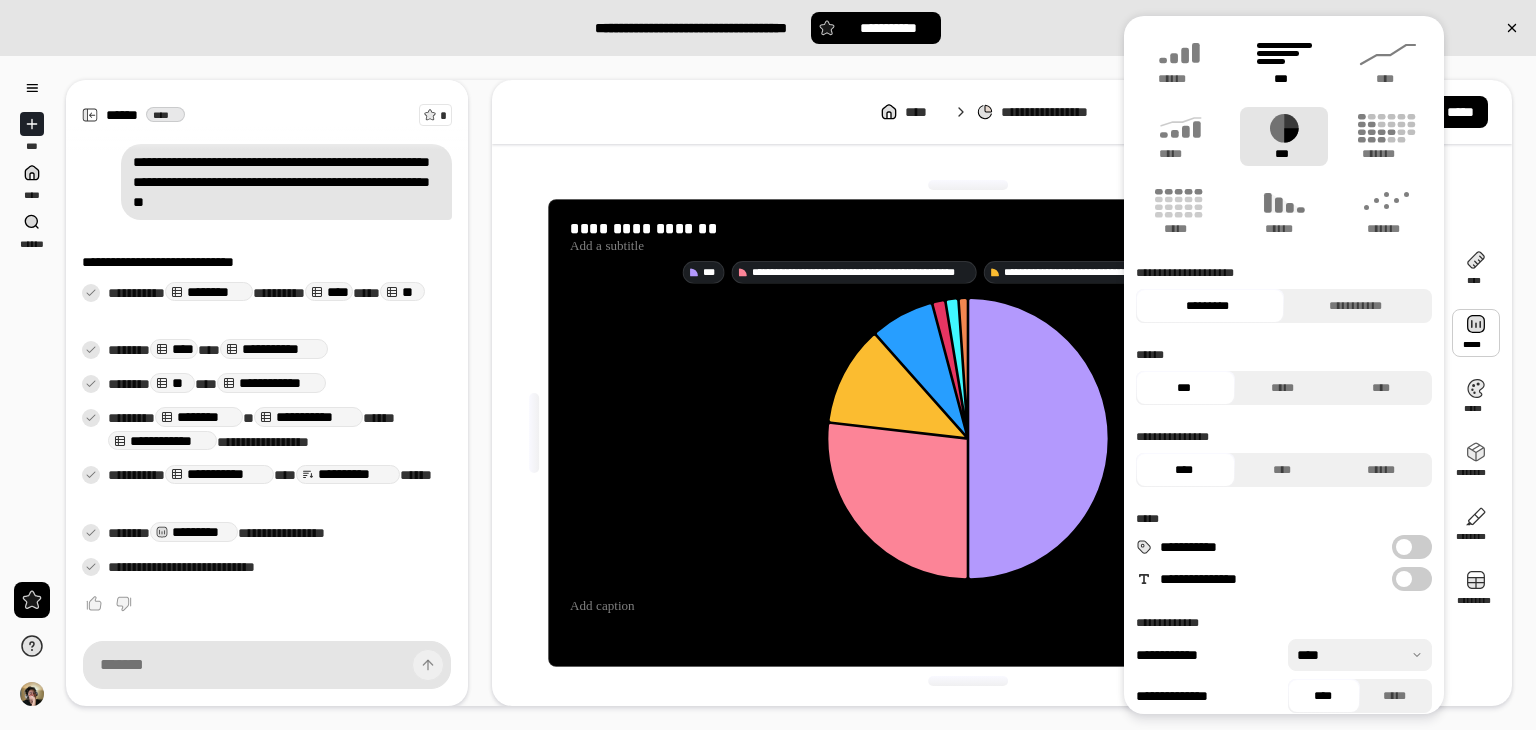 click 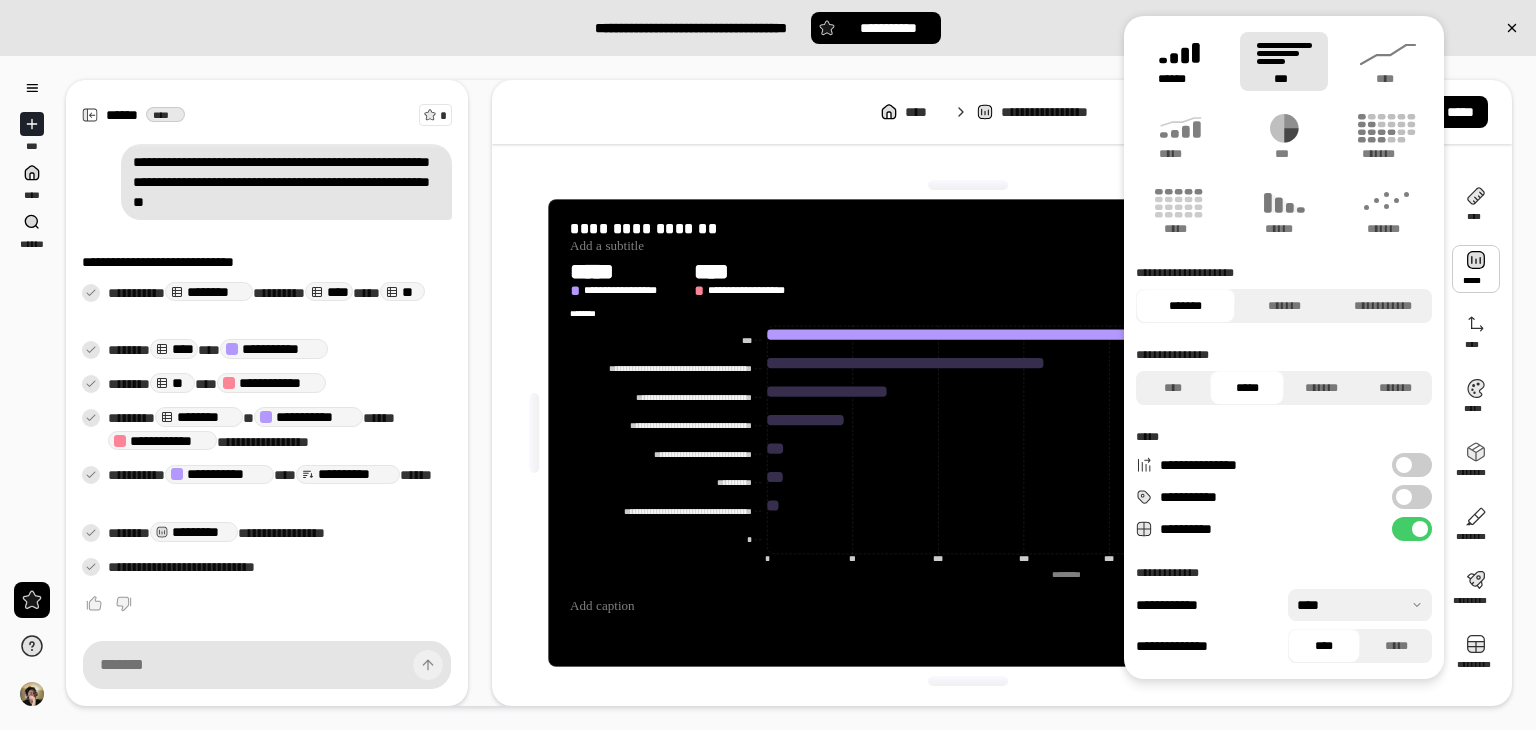 click 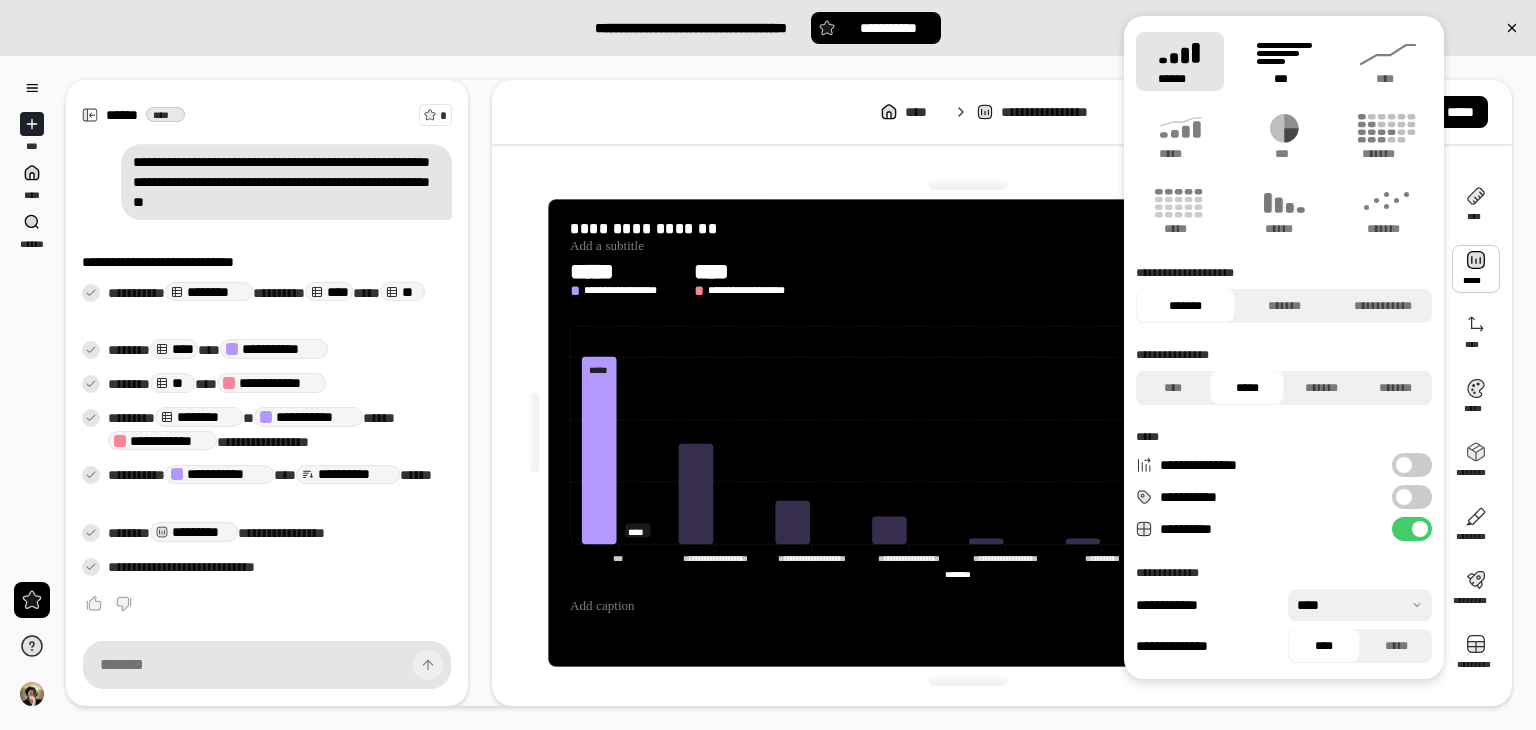 click 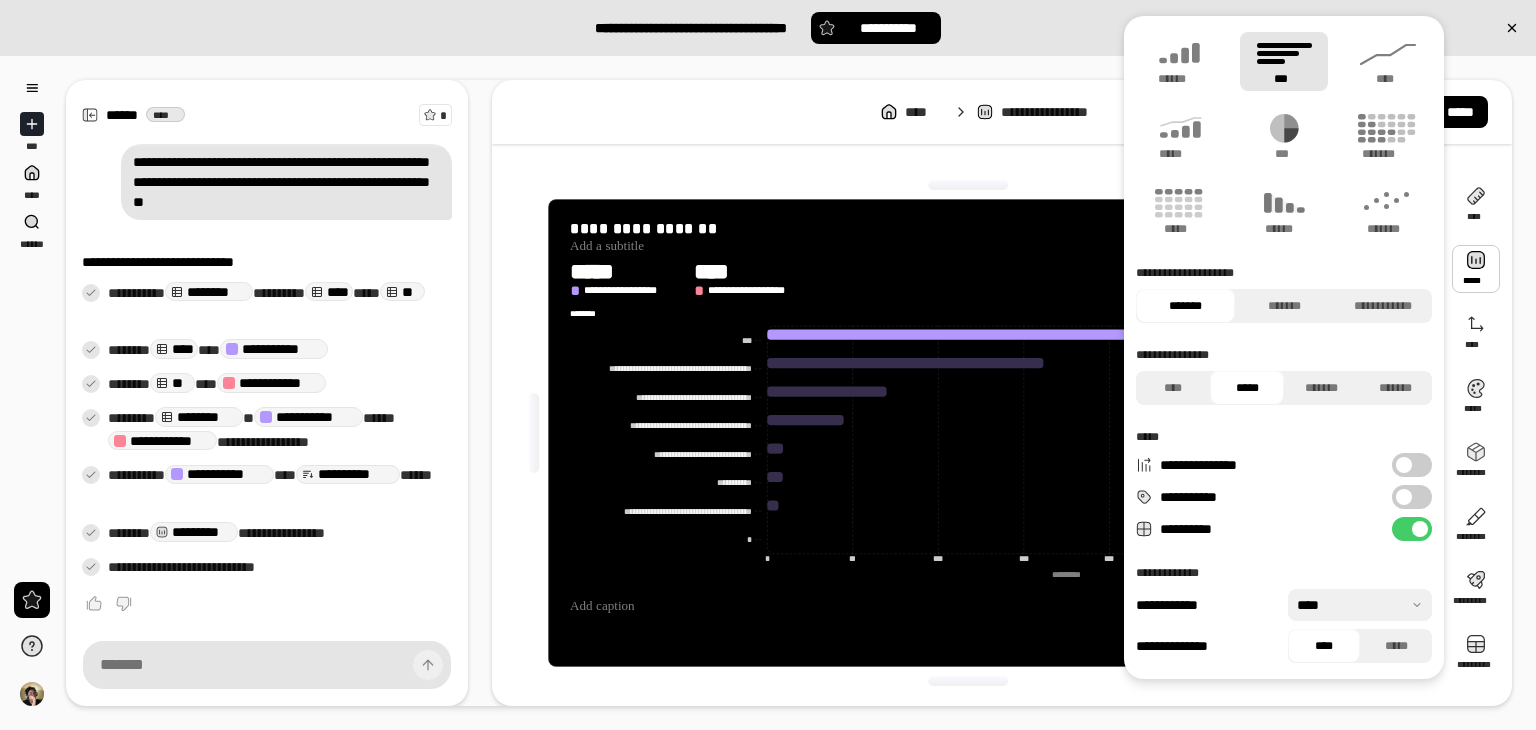 click at bounding box center (968, 185) 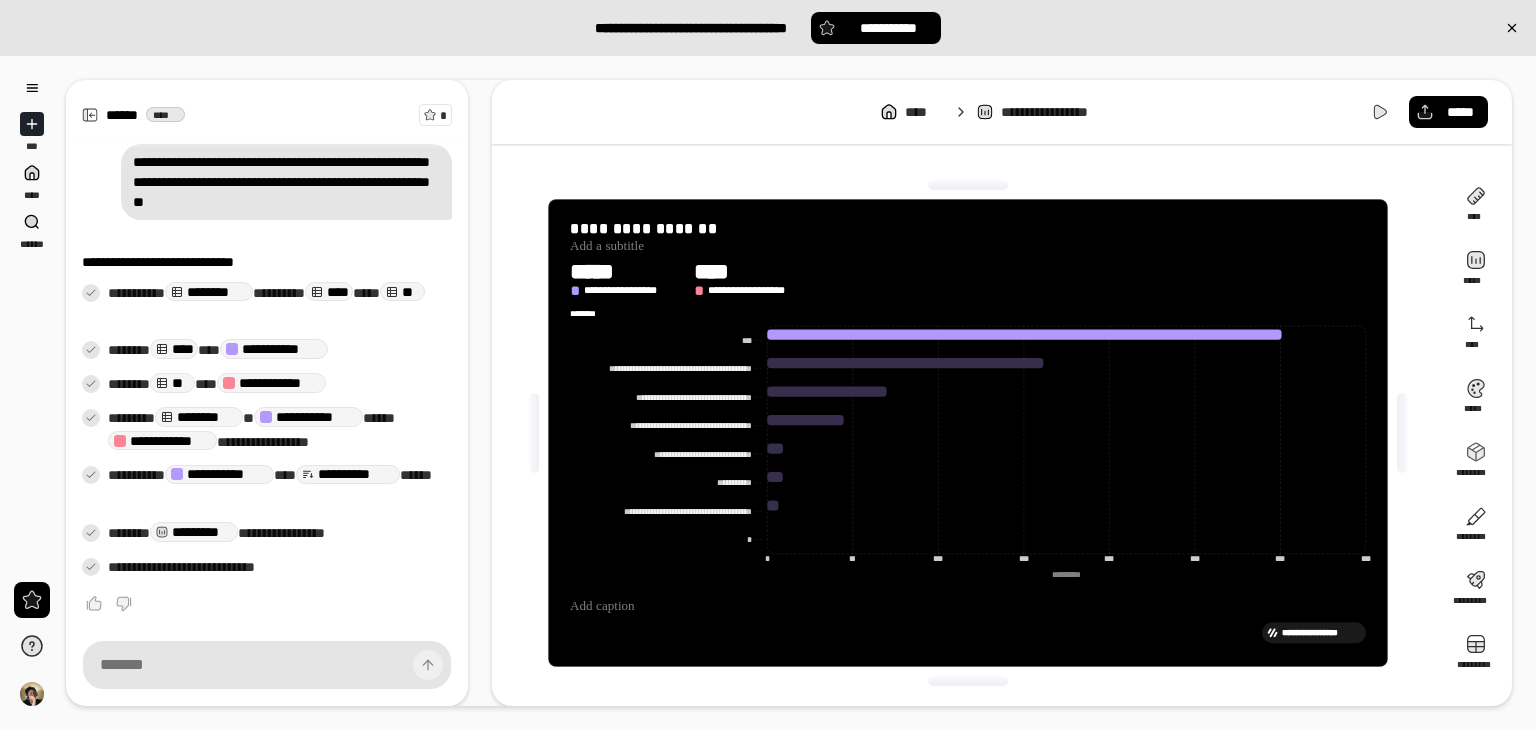 click on "[FIRST] [LAST] [STREET] [CITY] [STATE] [ZIP] [COUNTRY] [PHONE] [EMAIL] [SSN] [CREDIT CARD] [PASSPORT] [DRIVER LICENSE]" at bounding box center [968, 433] 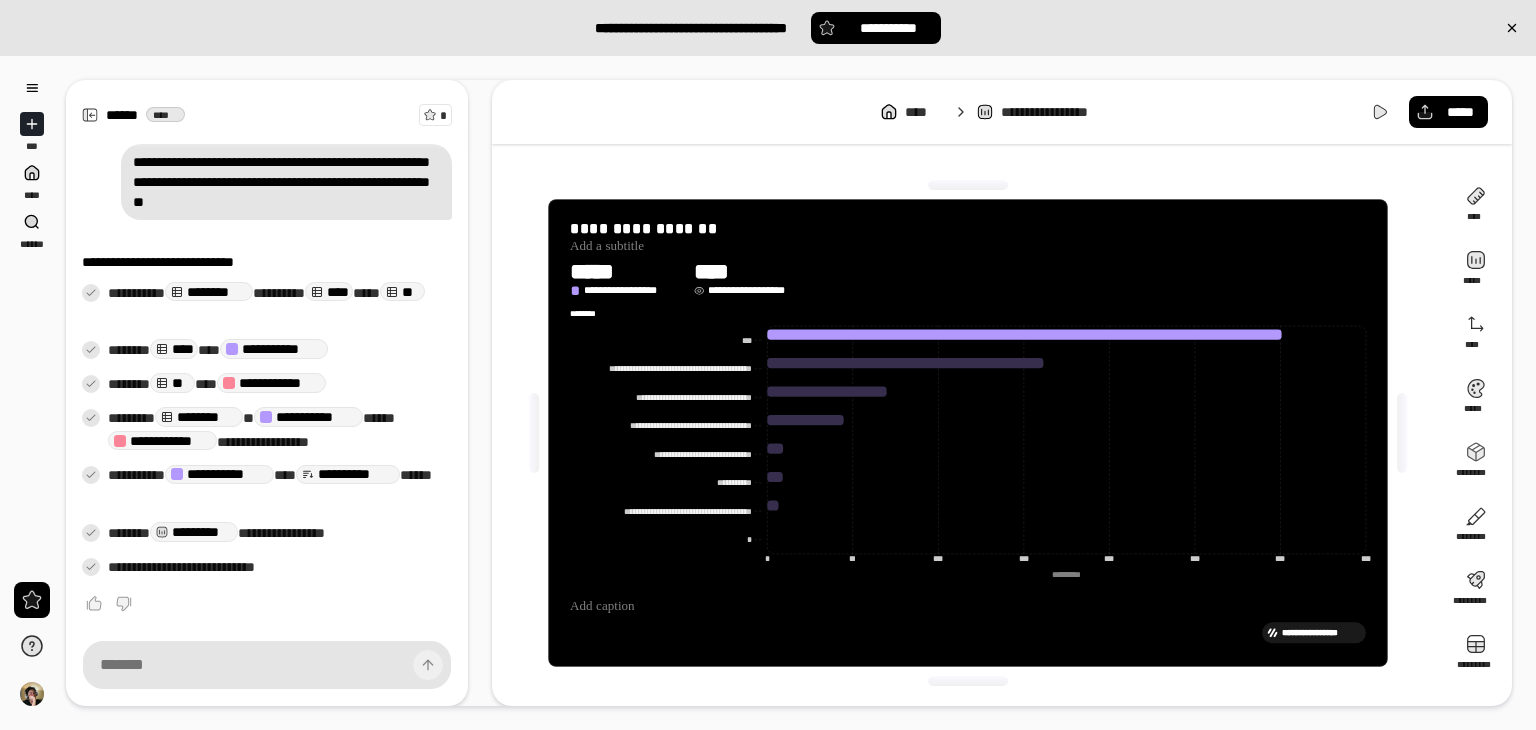 click 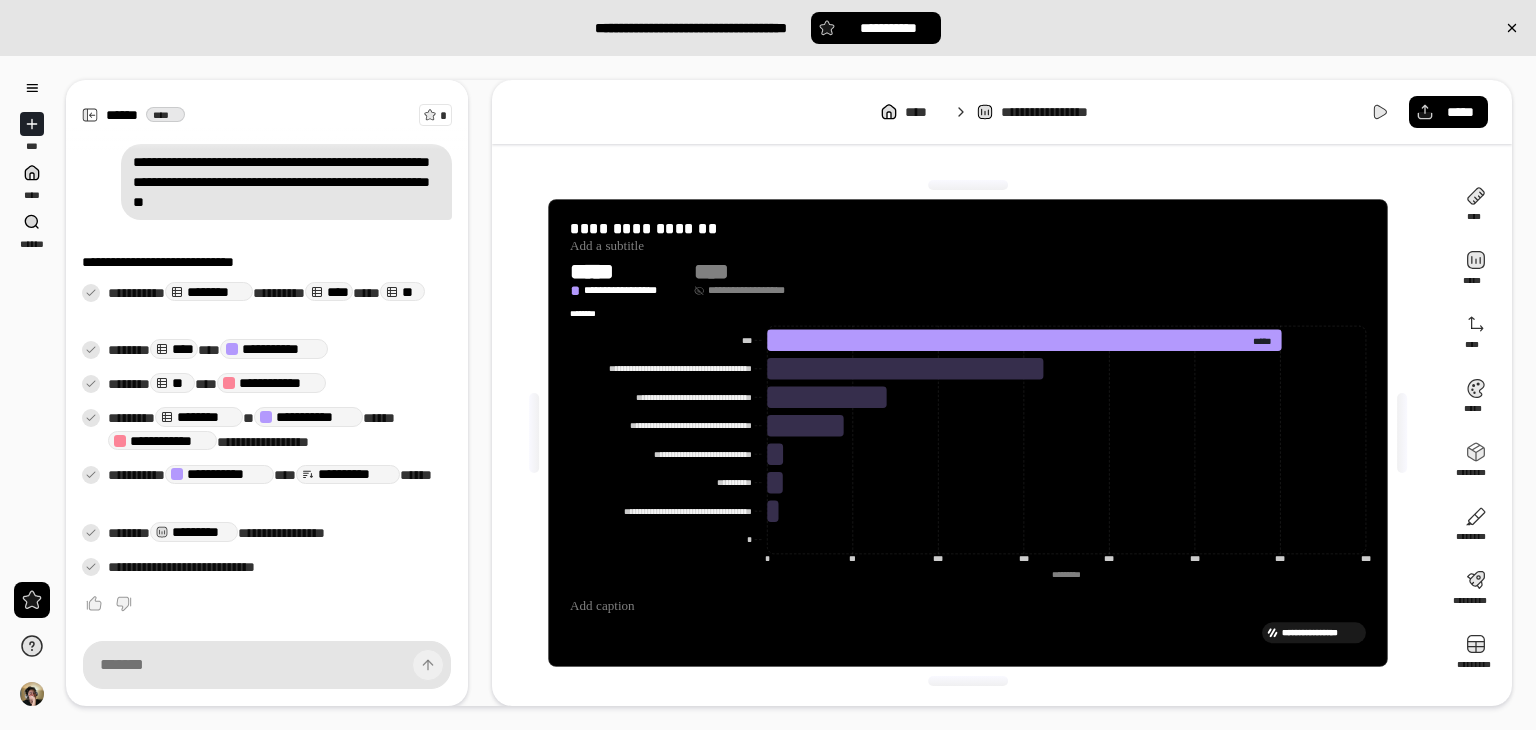 click on "**********" at bounding box center [752, 289] 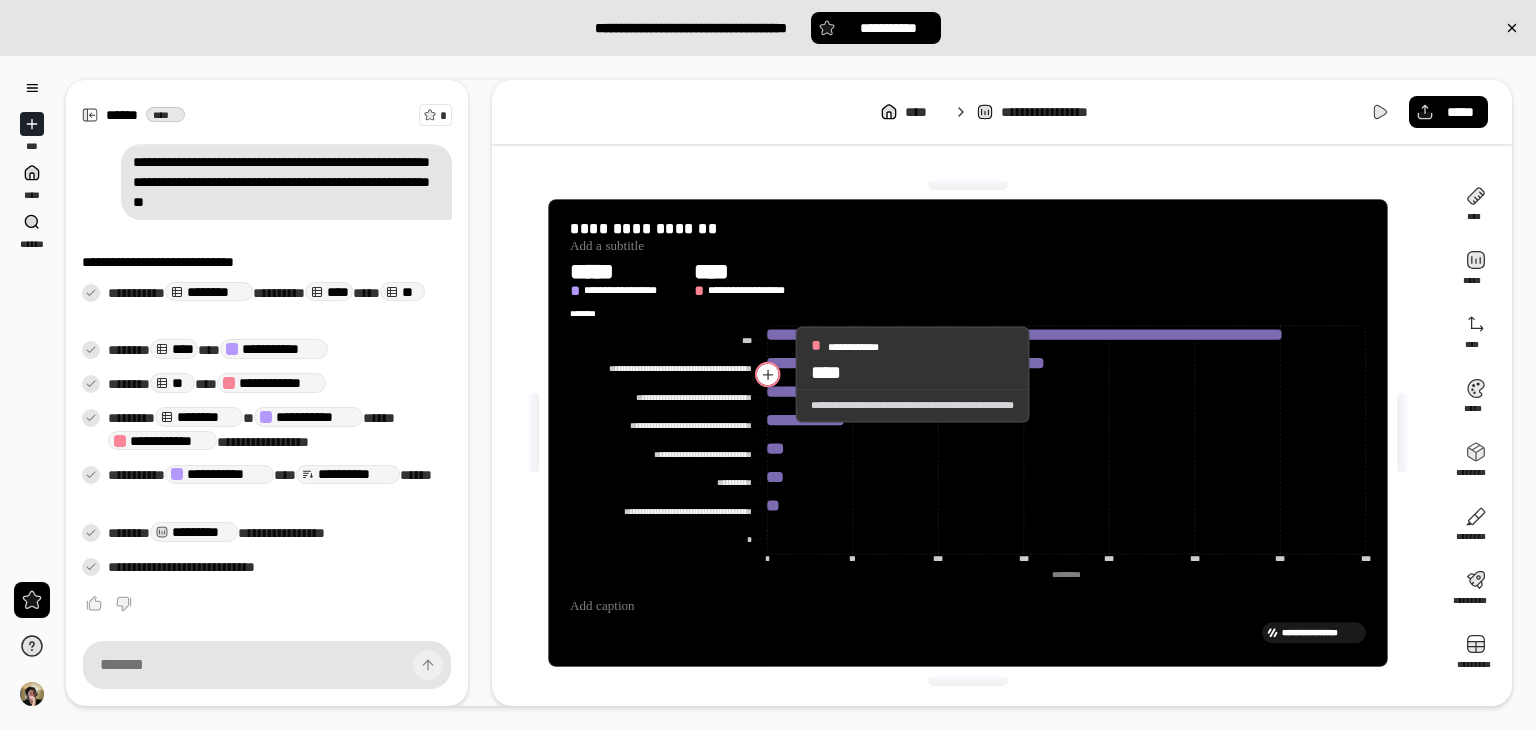 click 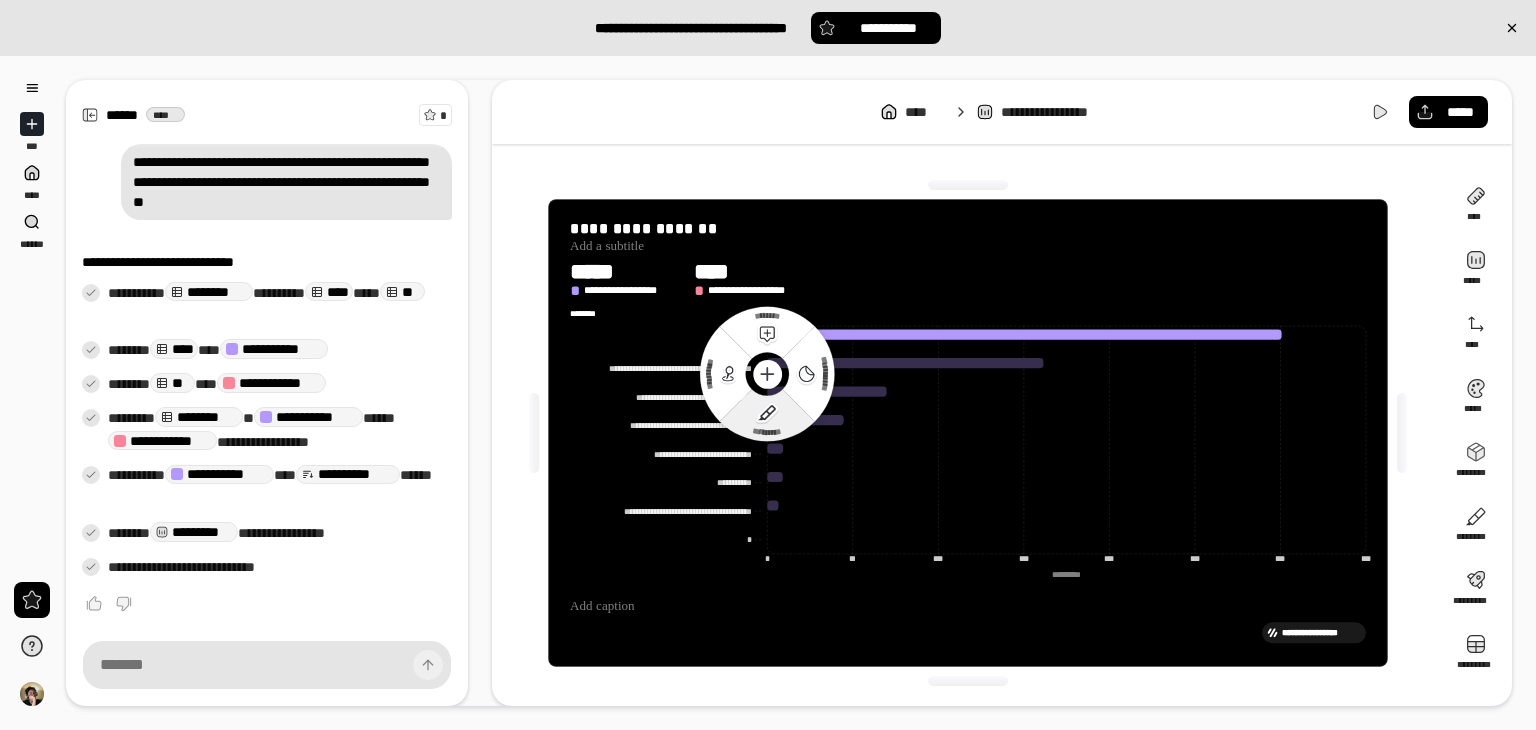 click 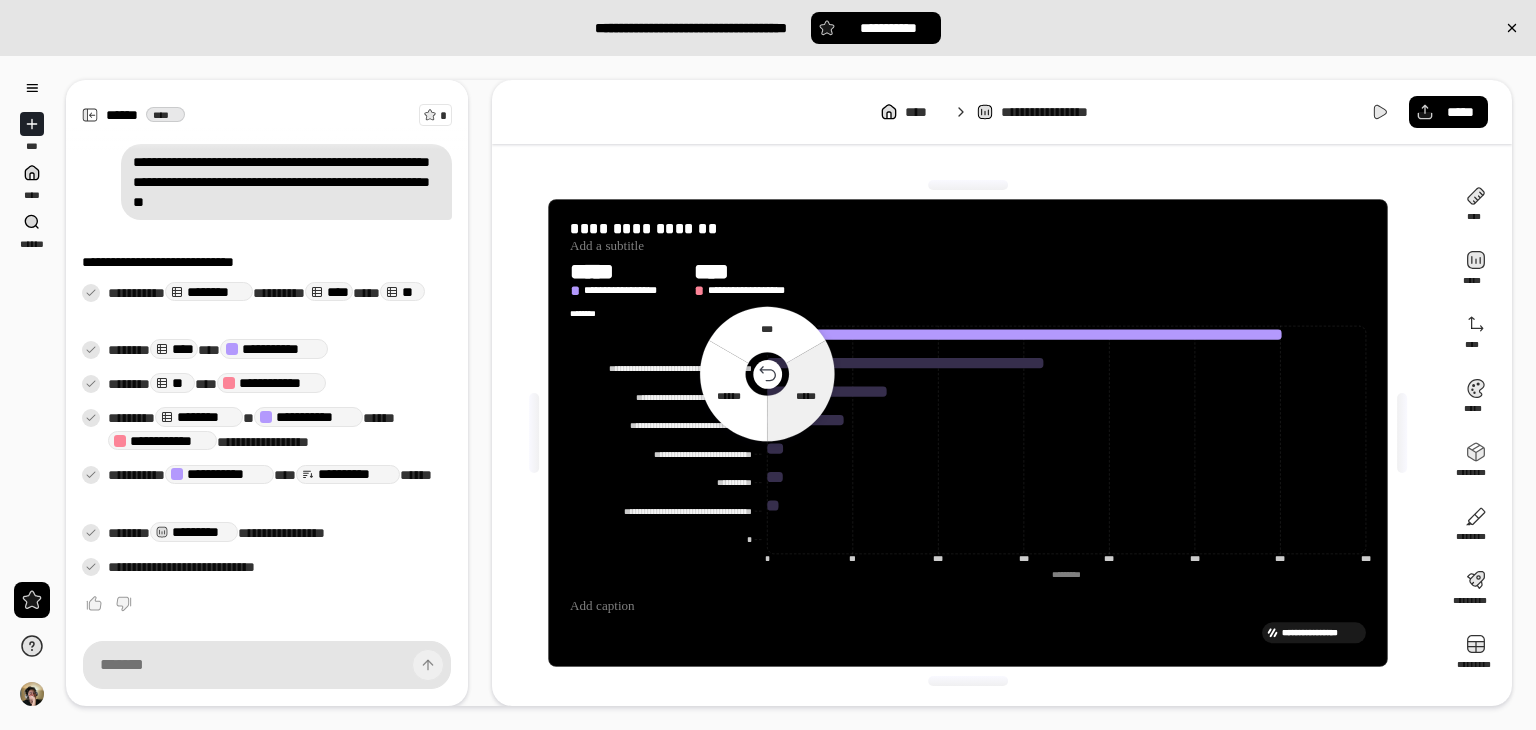 click 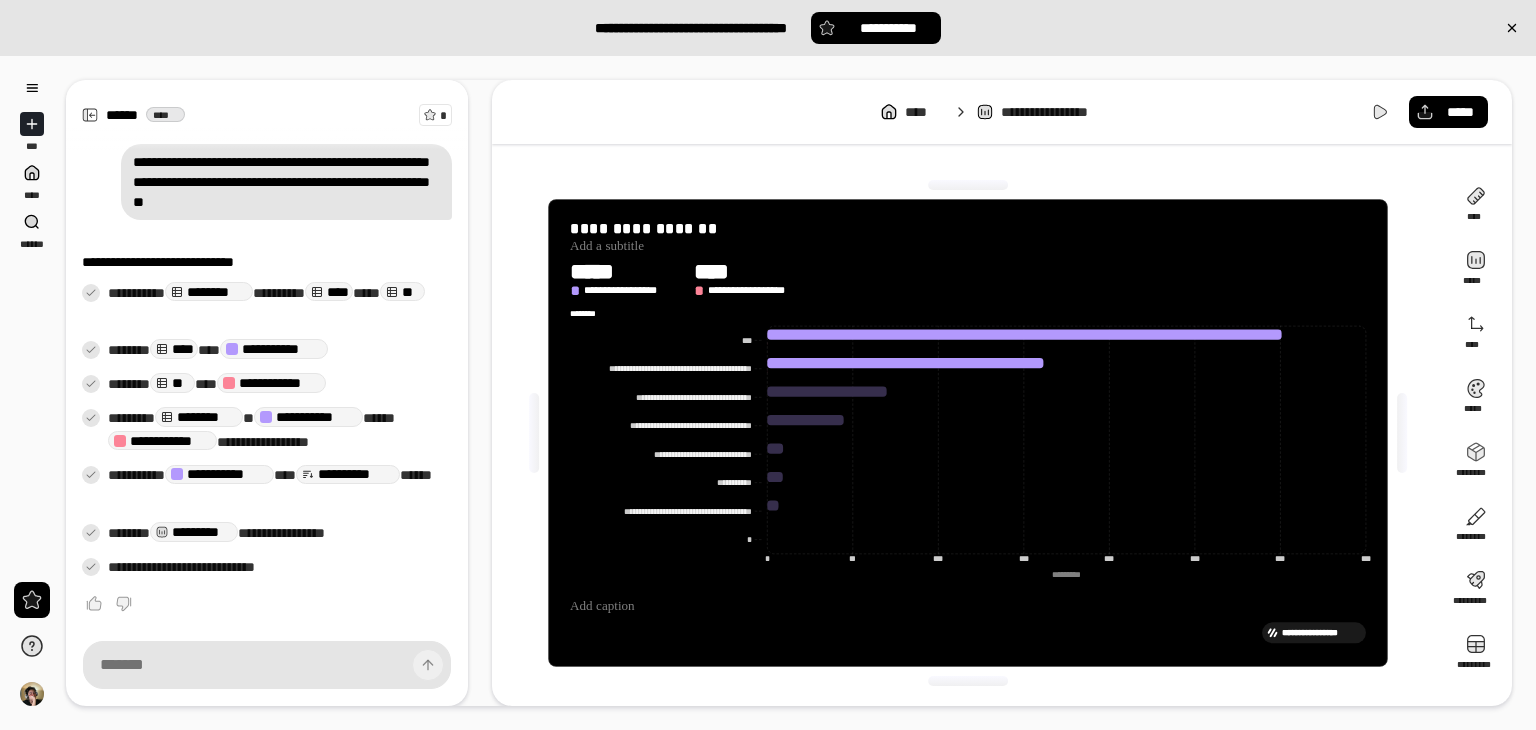 click on "[FIRST] [LAST] [STREET] [CITY] [STATE] [ZIP] [COUNTRY] [PHONE] [EMAIL] [SSN] [CREDIT CARD] [PASSPORT] [DRIVER LICENSE]" 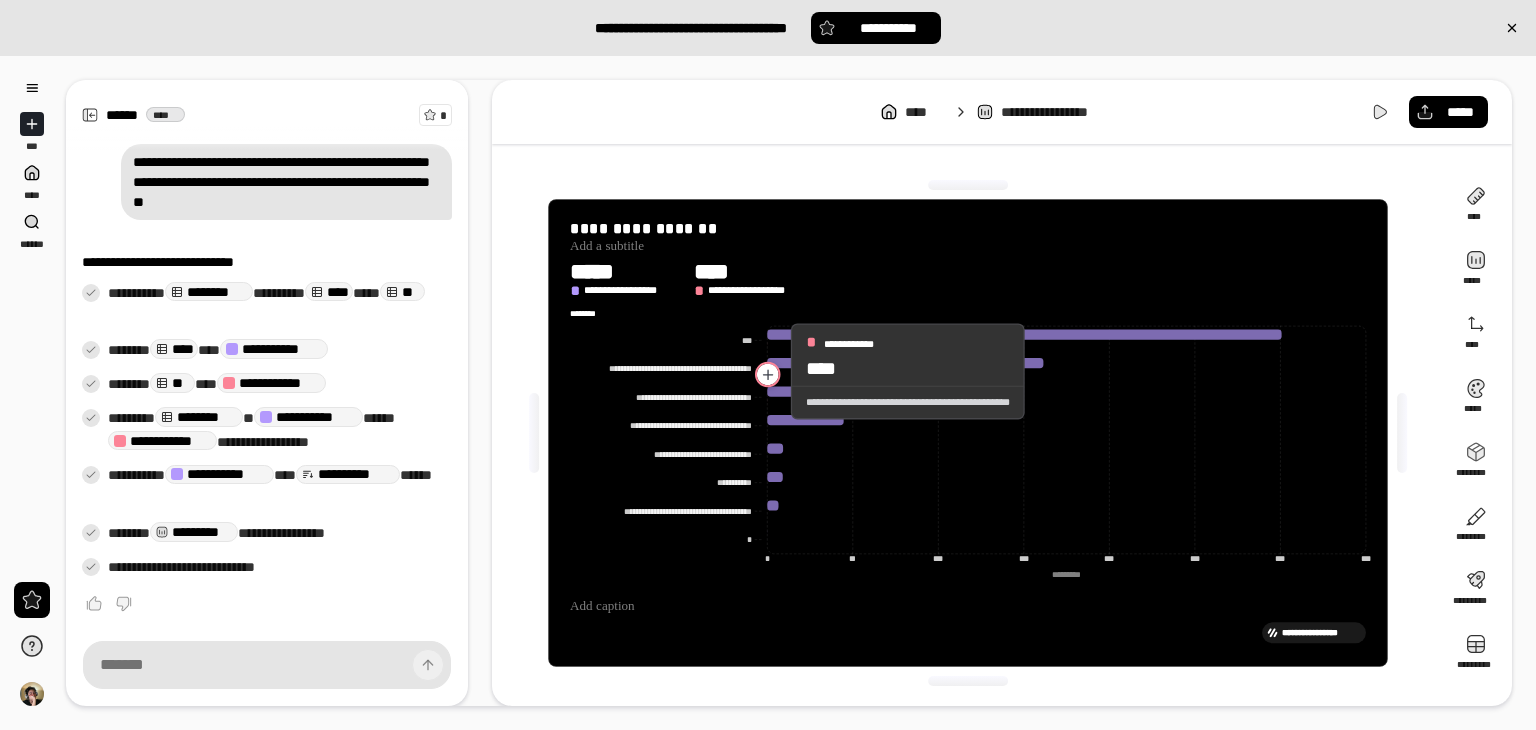 click 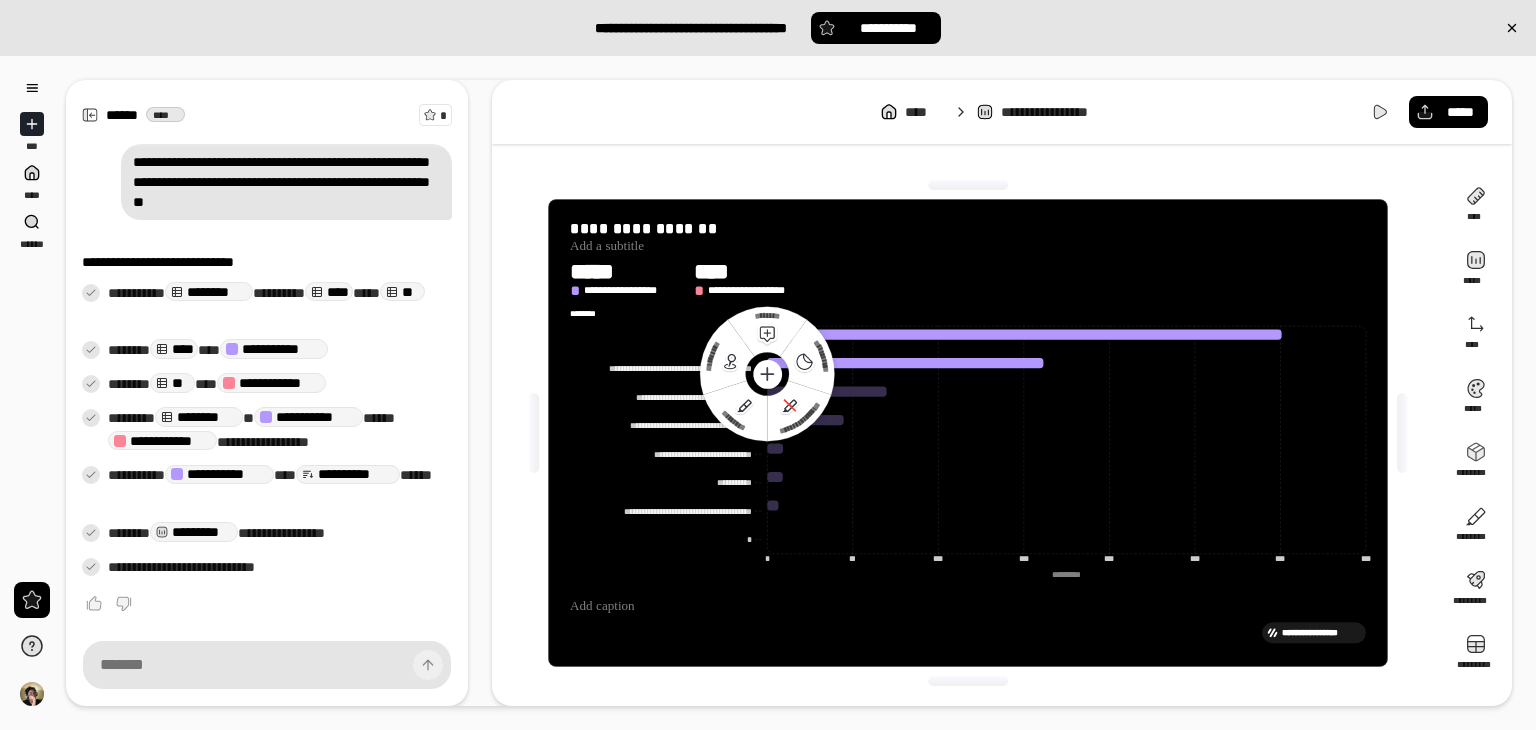 click 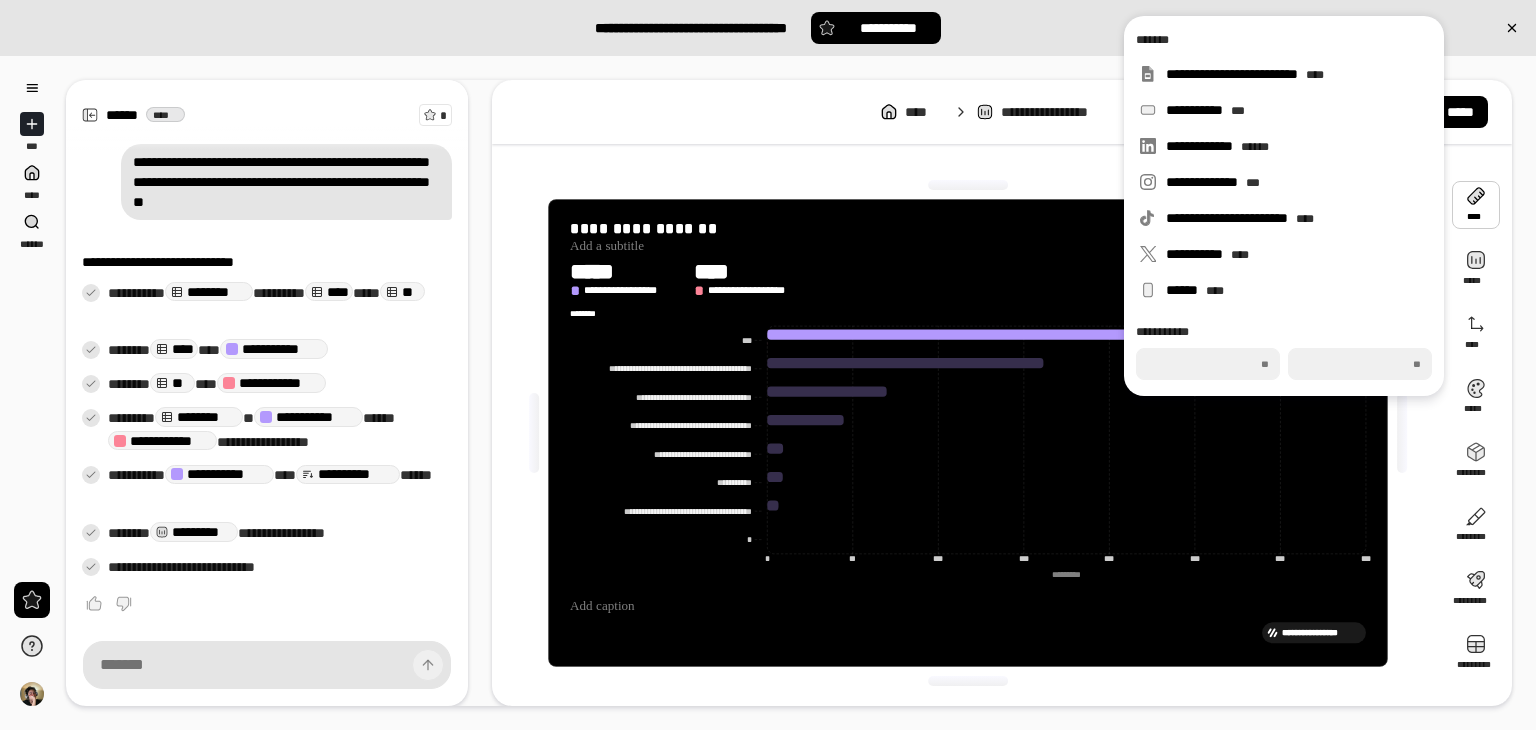 click at bounding box center (1476, 205) 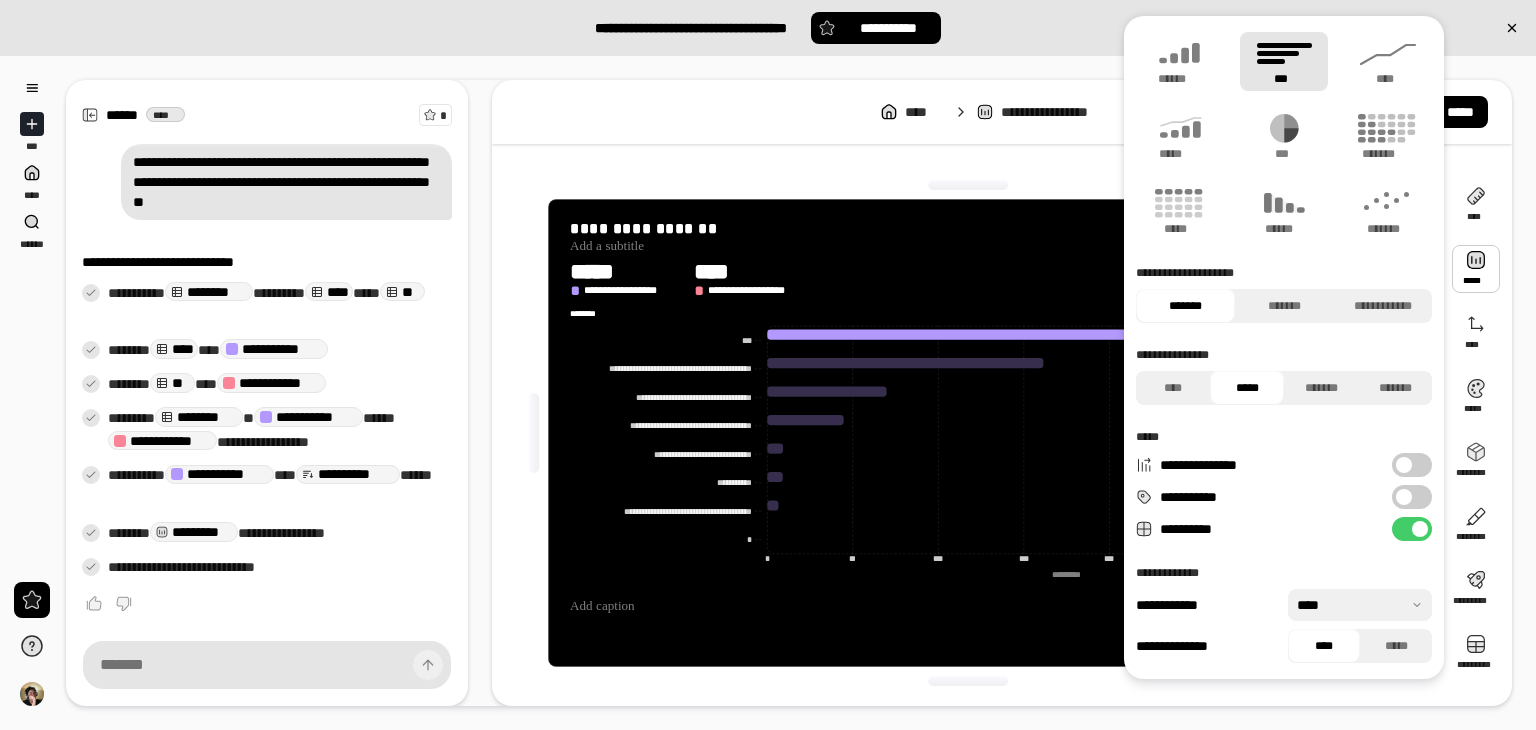 click at bounding box center [1476, 269] 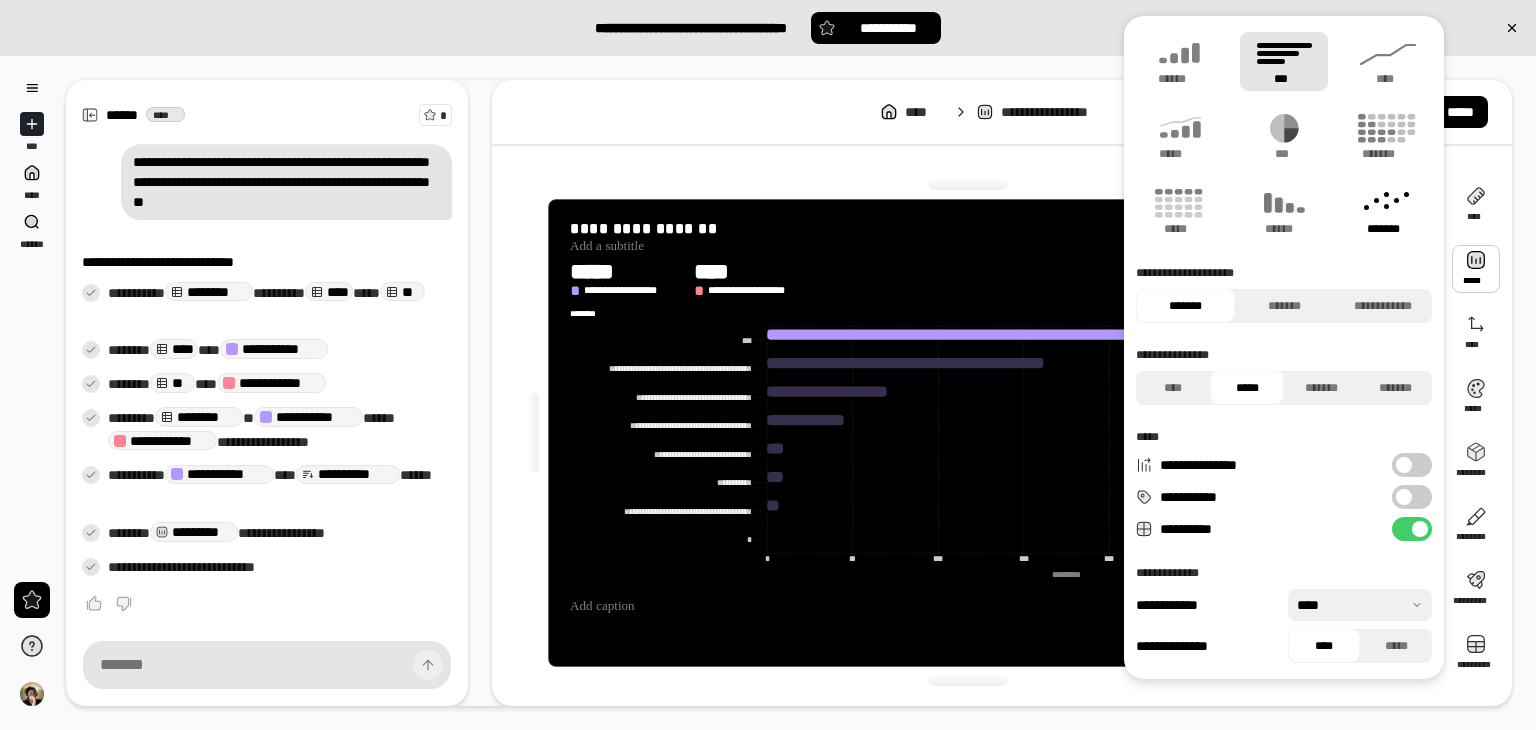 click 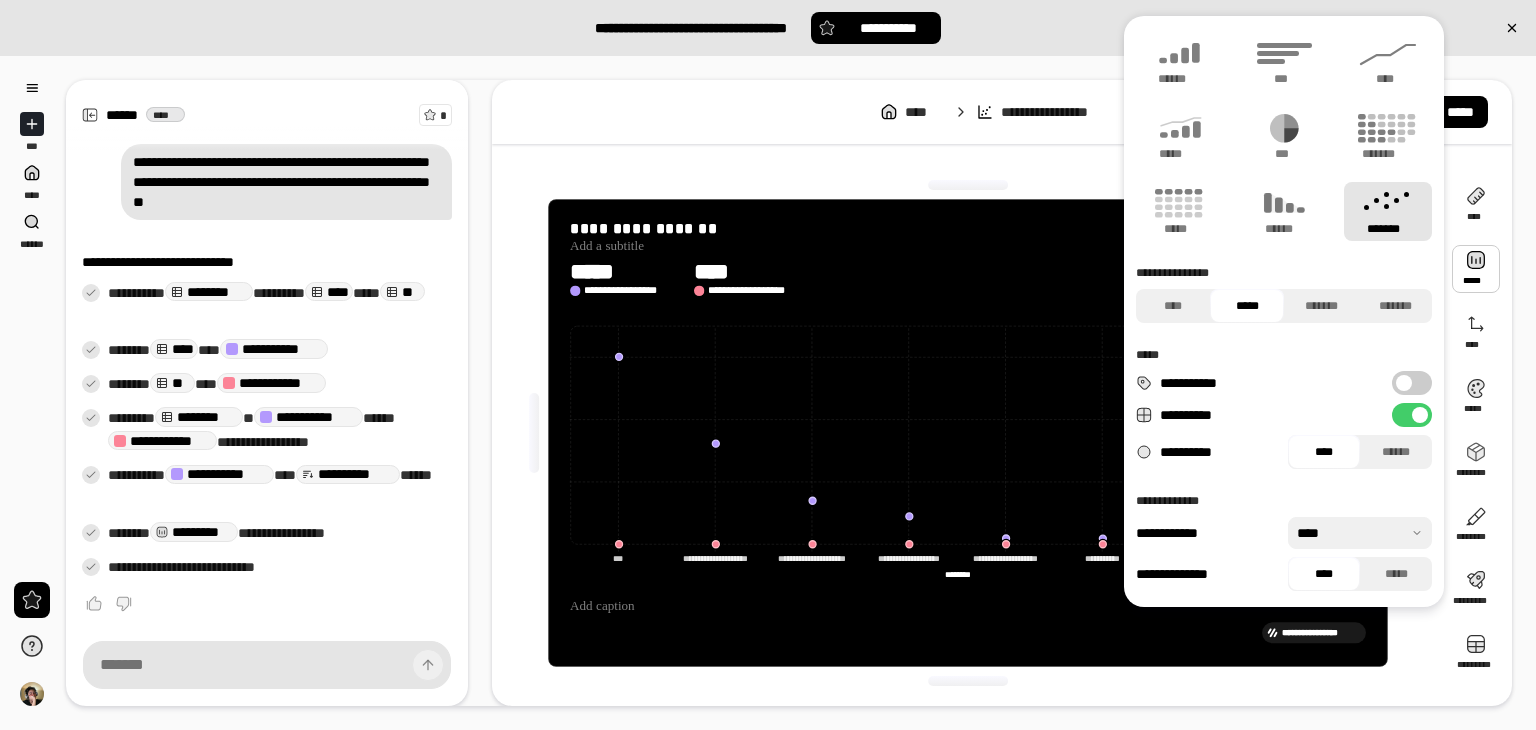 click on "**********" at bounding box center [1284, 311] 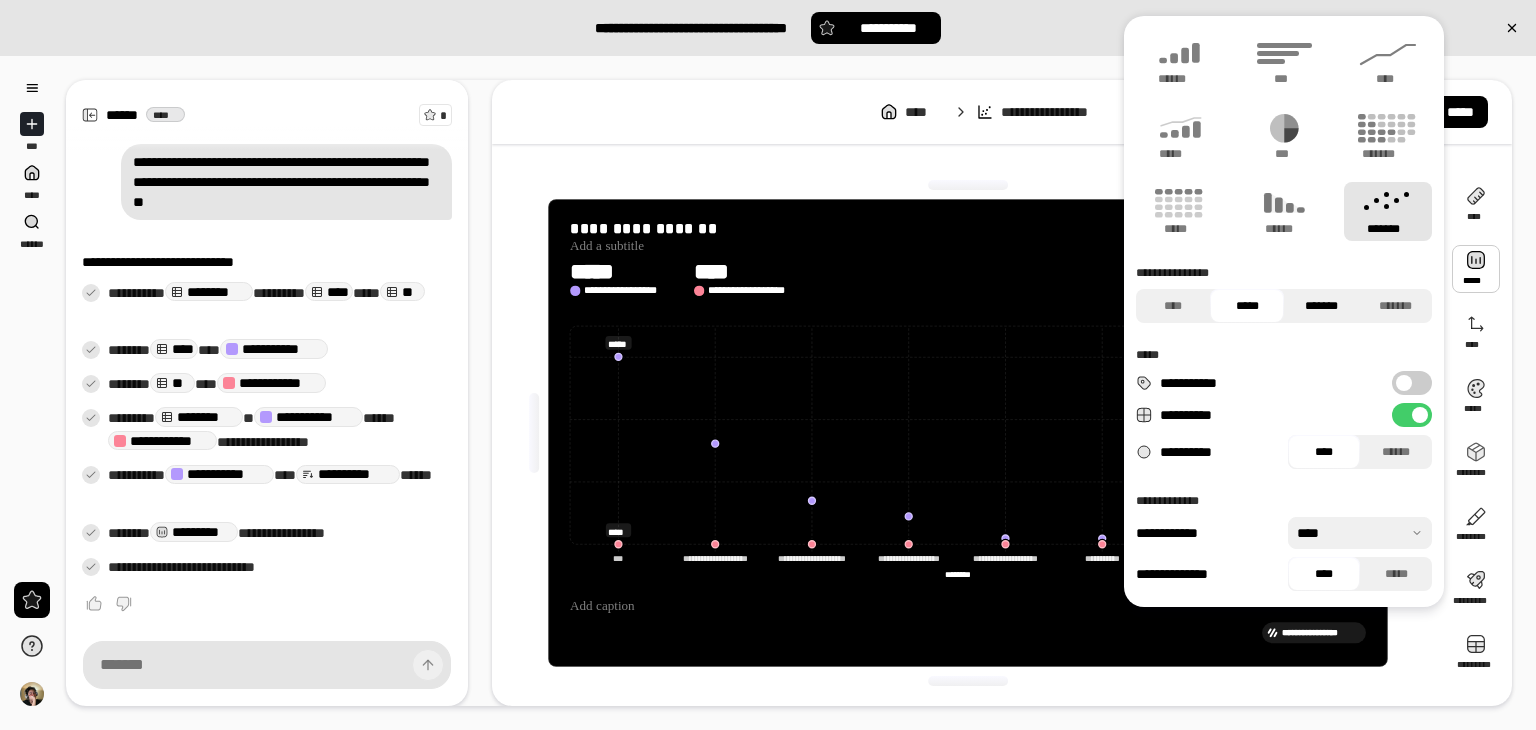 click on "*******" at bounding box center [1321, 306] 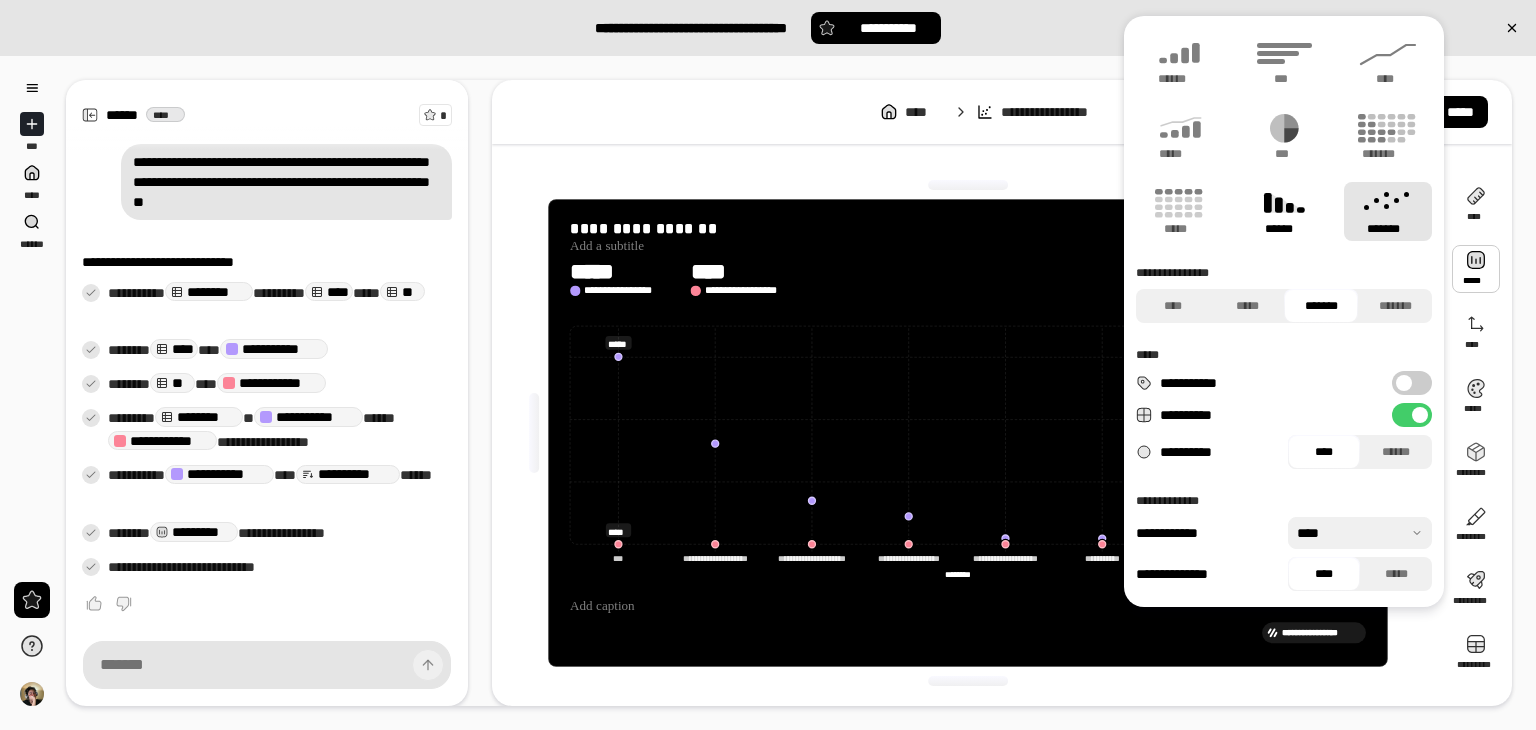 click on "******" at bounding box center (1284, 229) 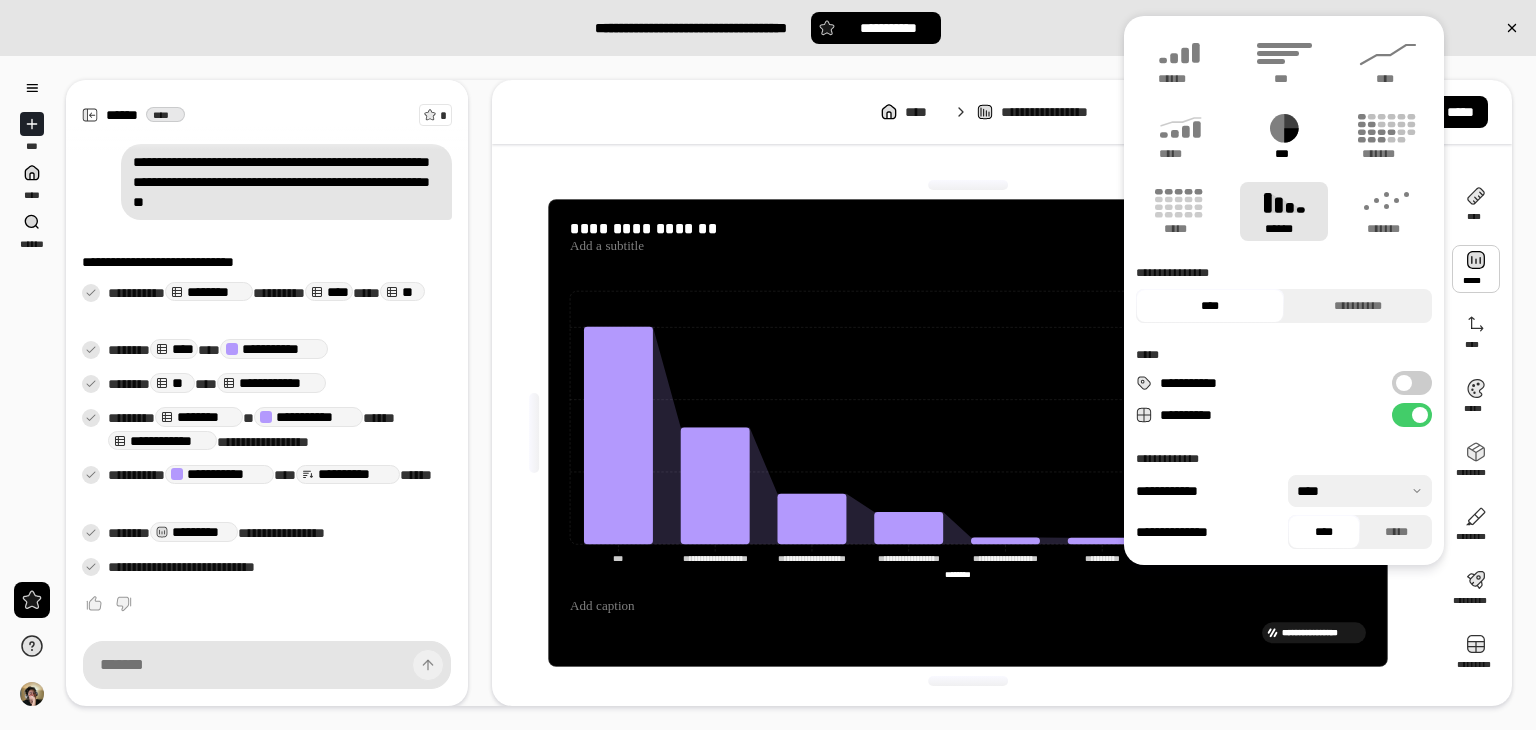 click 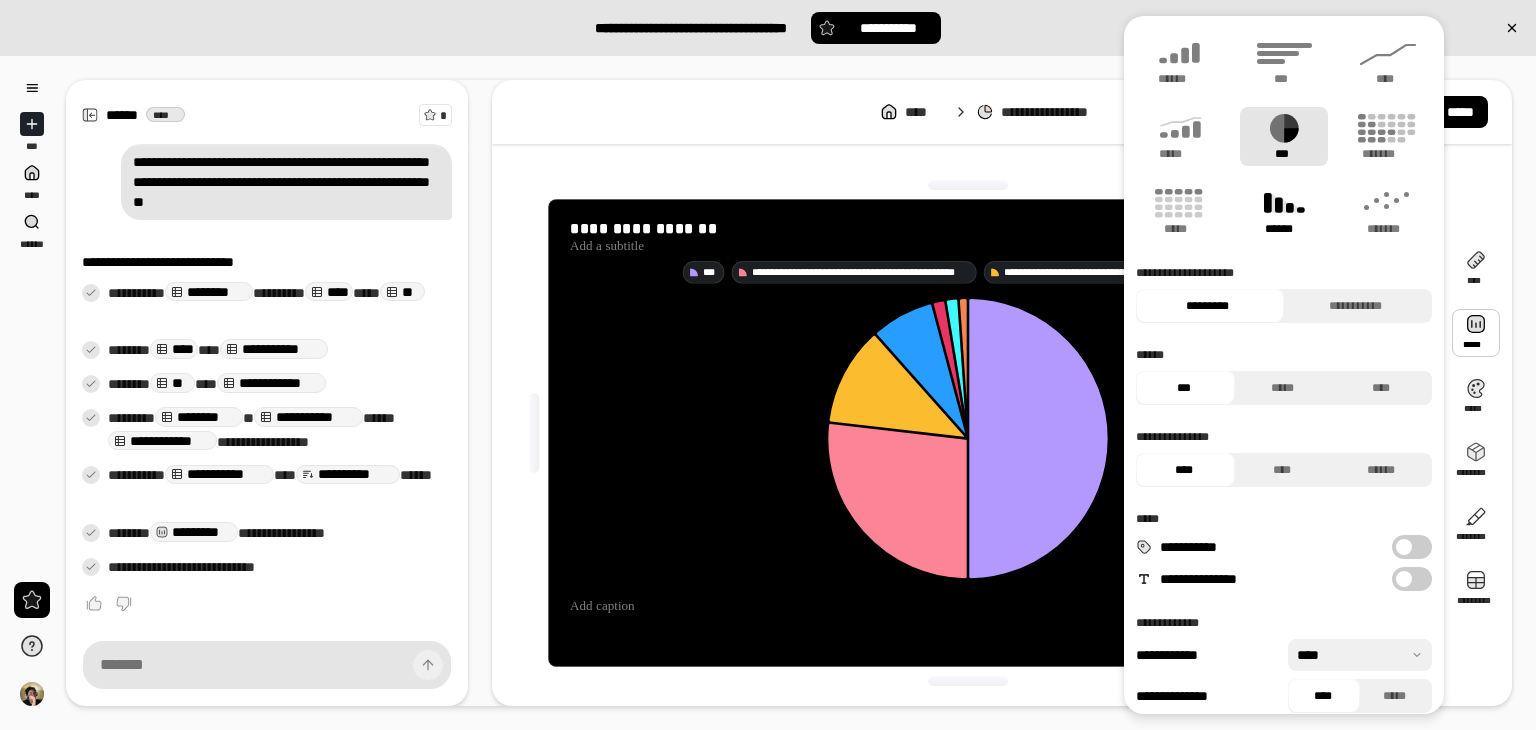 click 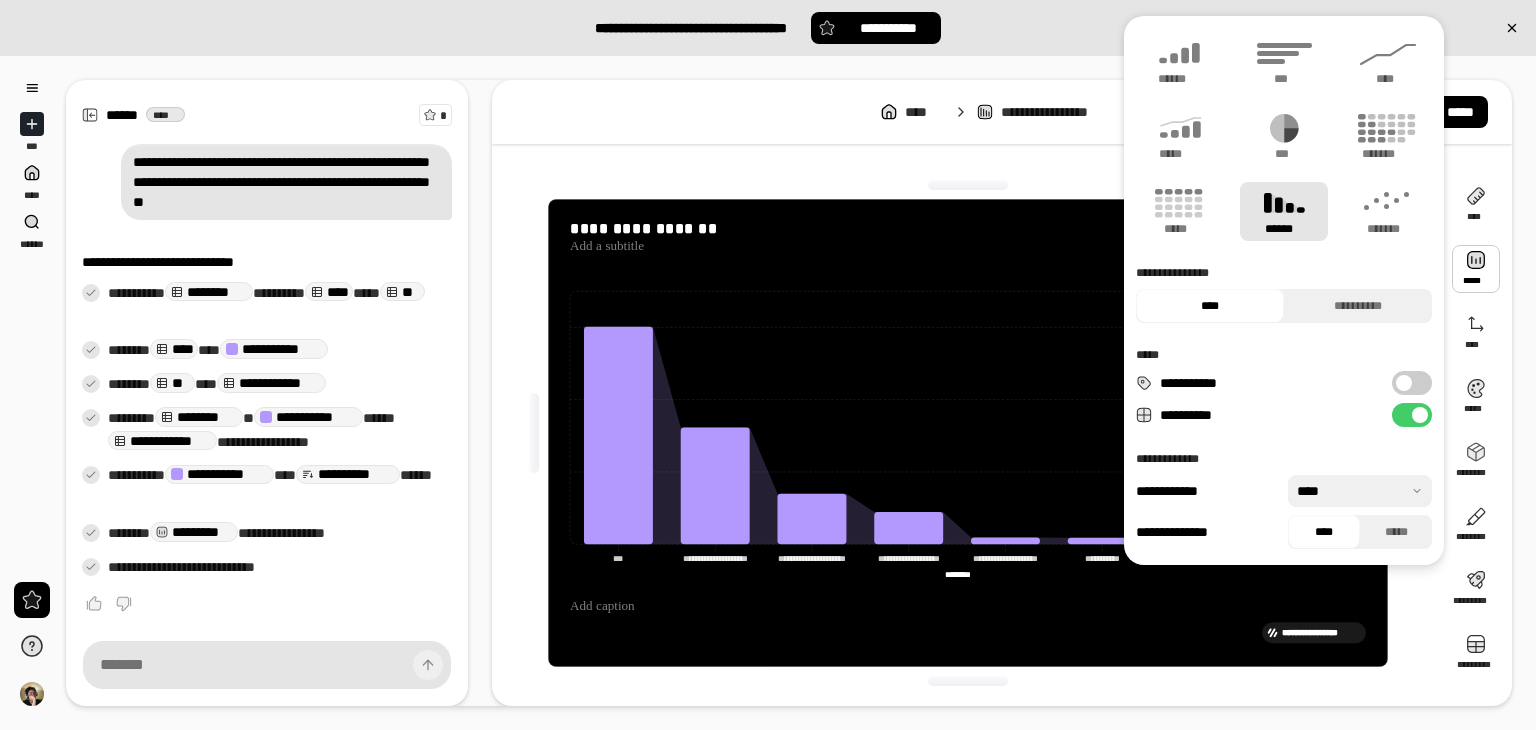 click at bounding box center (968, 185) 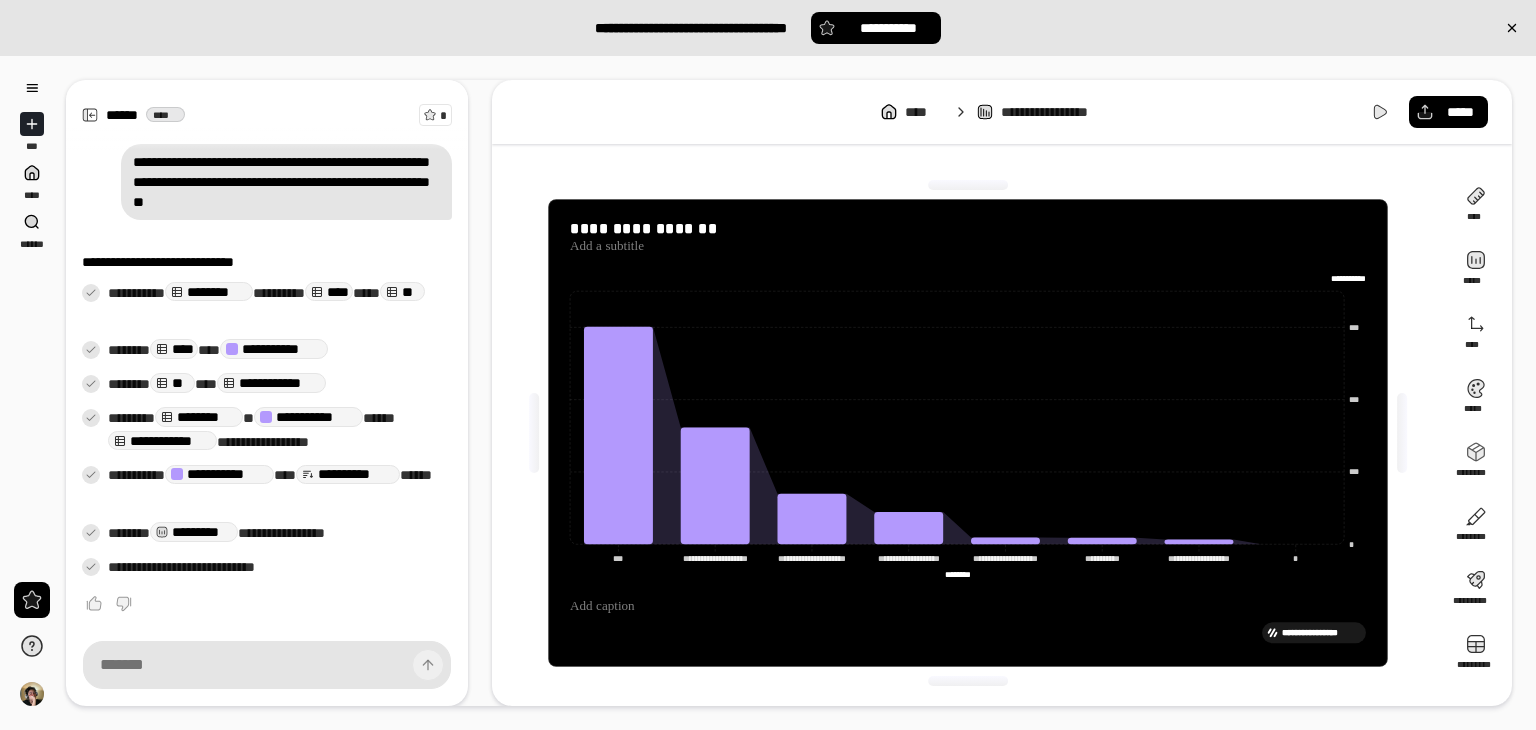 click on "[FIRST] [LAST] [STREET] [CITY] [STATE] [ZIP] [COUNTRY] [PHONE] [EMAIL] [SSN] [CREDIT CARD] [PASSPORT] [DRIVER LICENSE]" at bounding box center (968, 433) 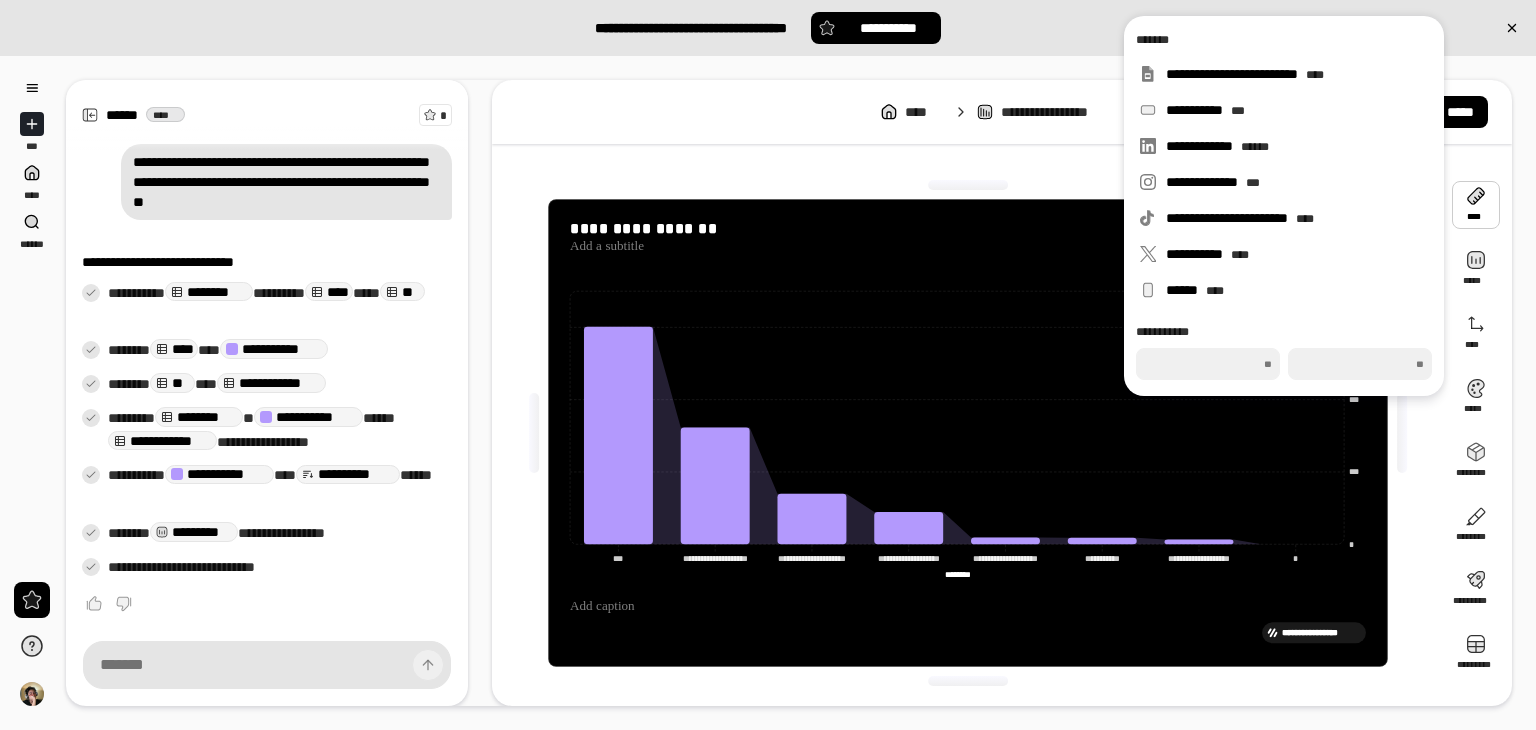 click at bounding box center (1476, 205) 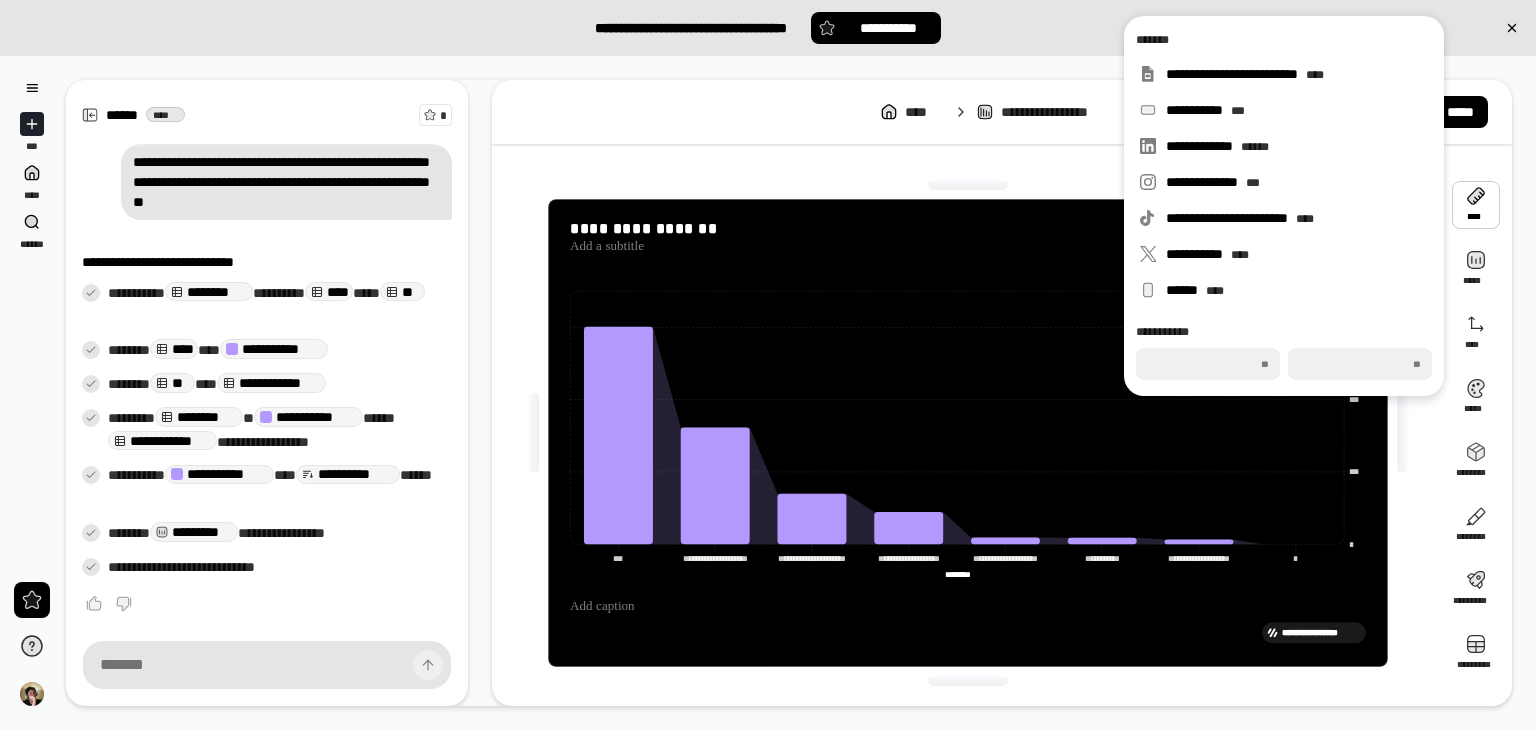 click at bounding box center [1476, 205] 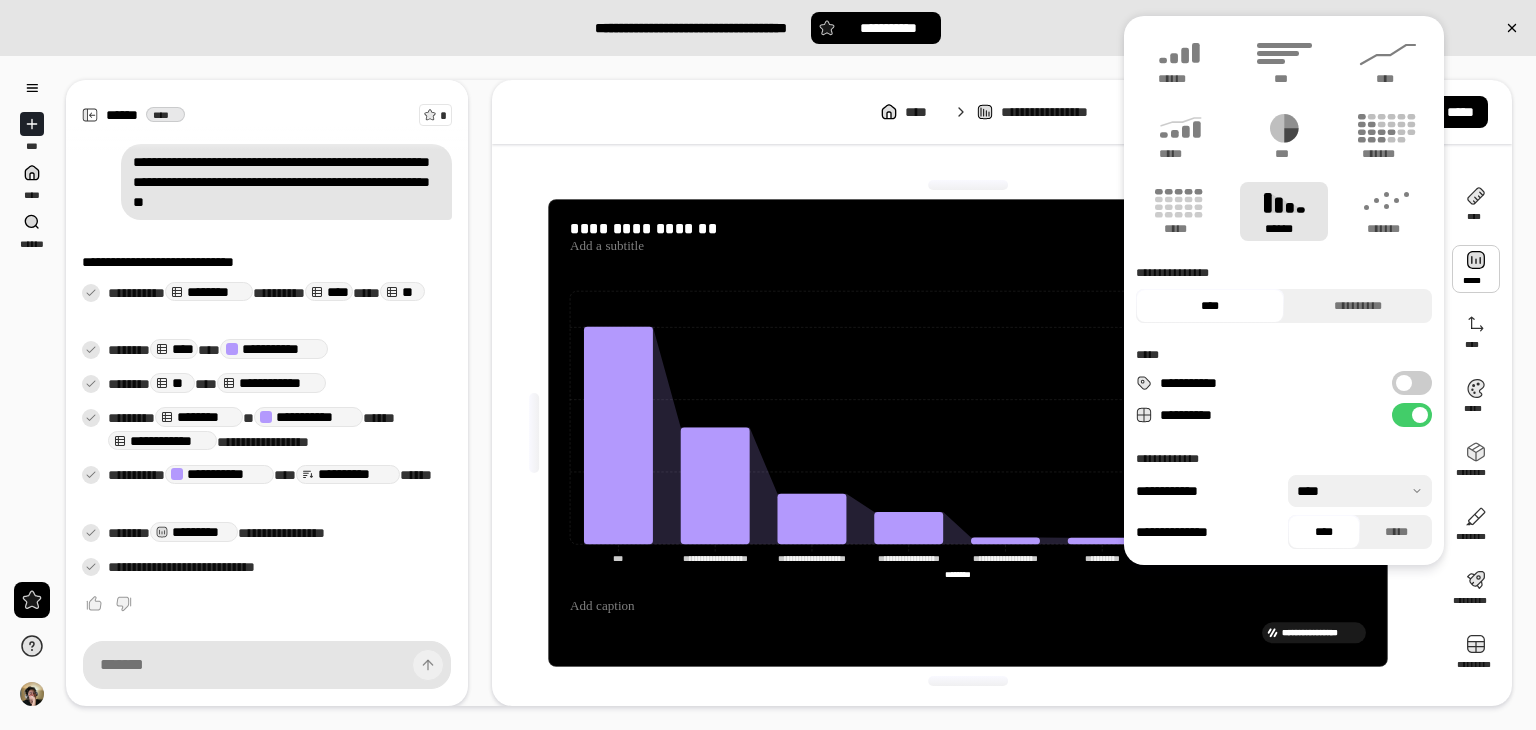 click at bounding box center [1476, 269] 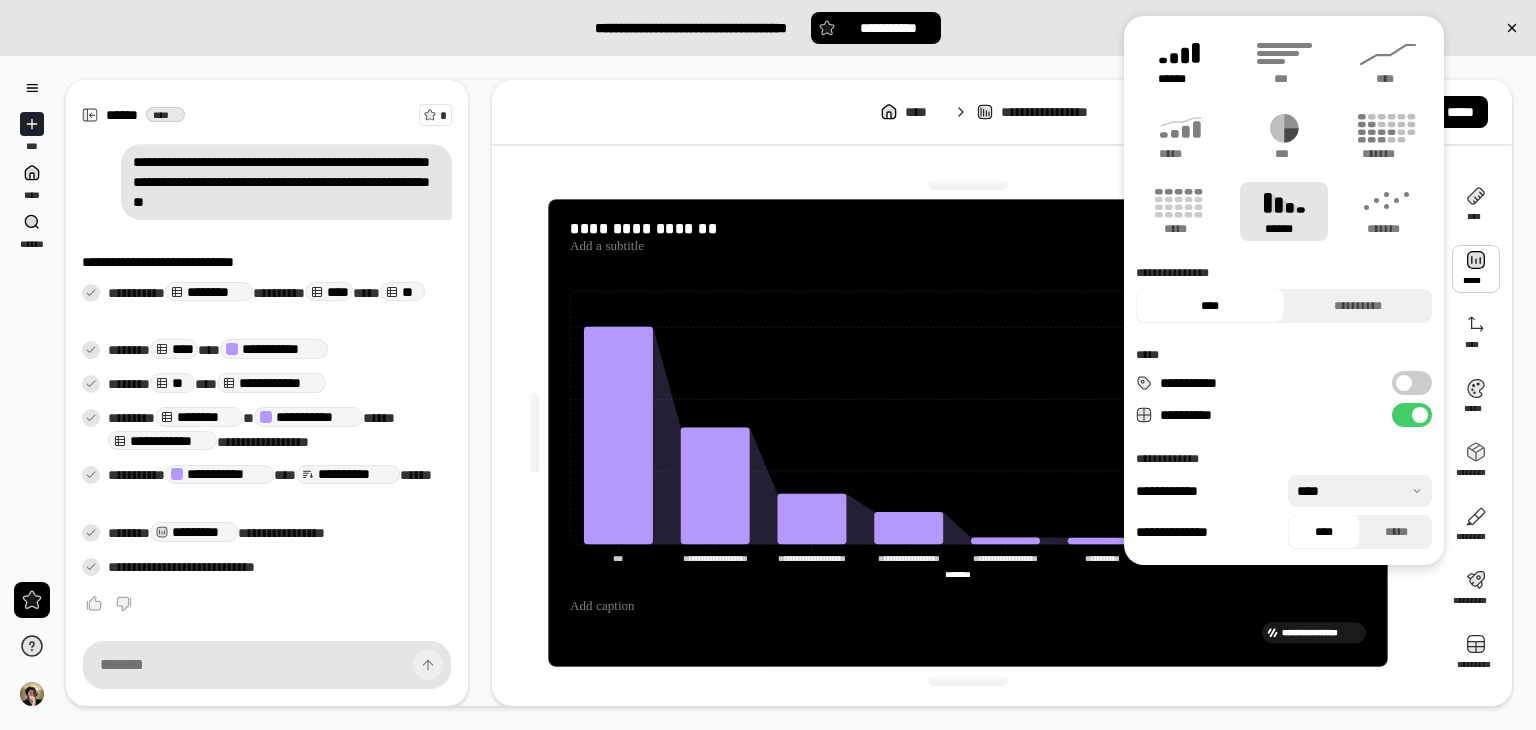 click 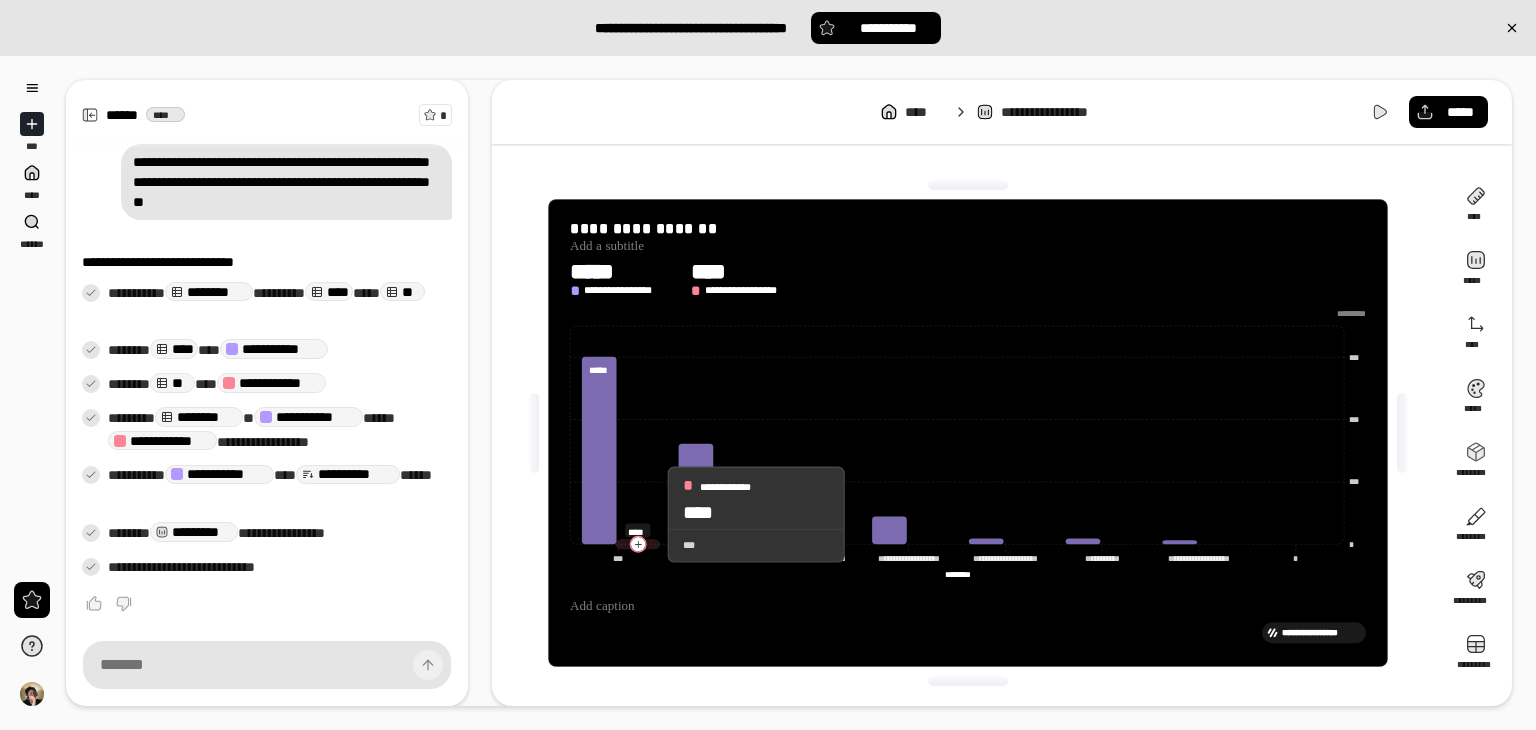 click 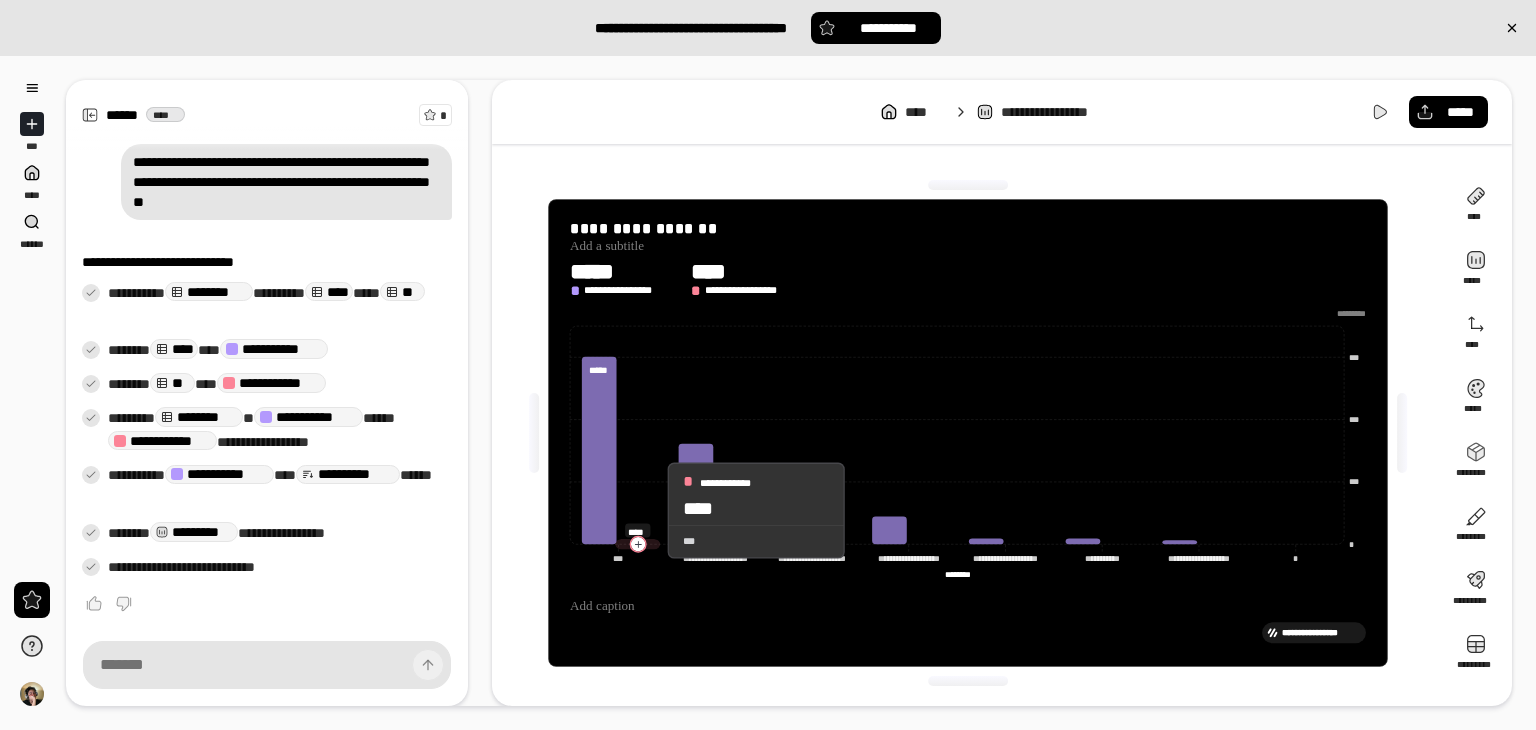 click 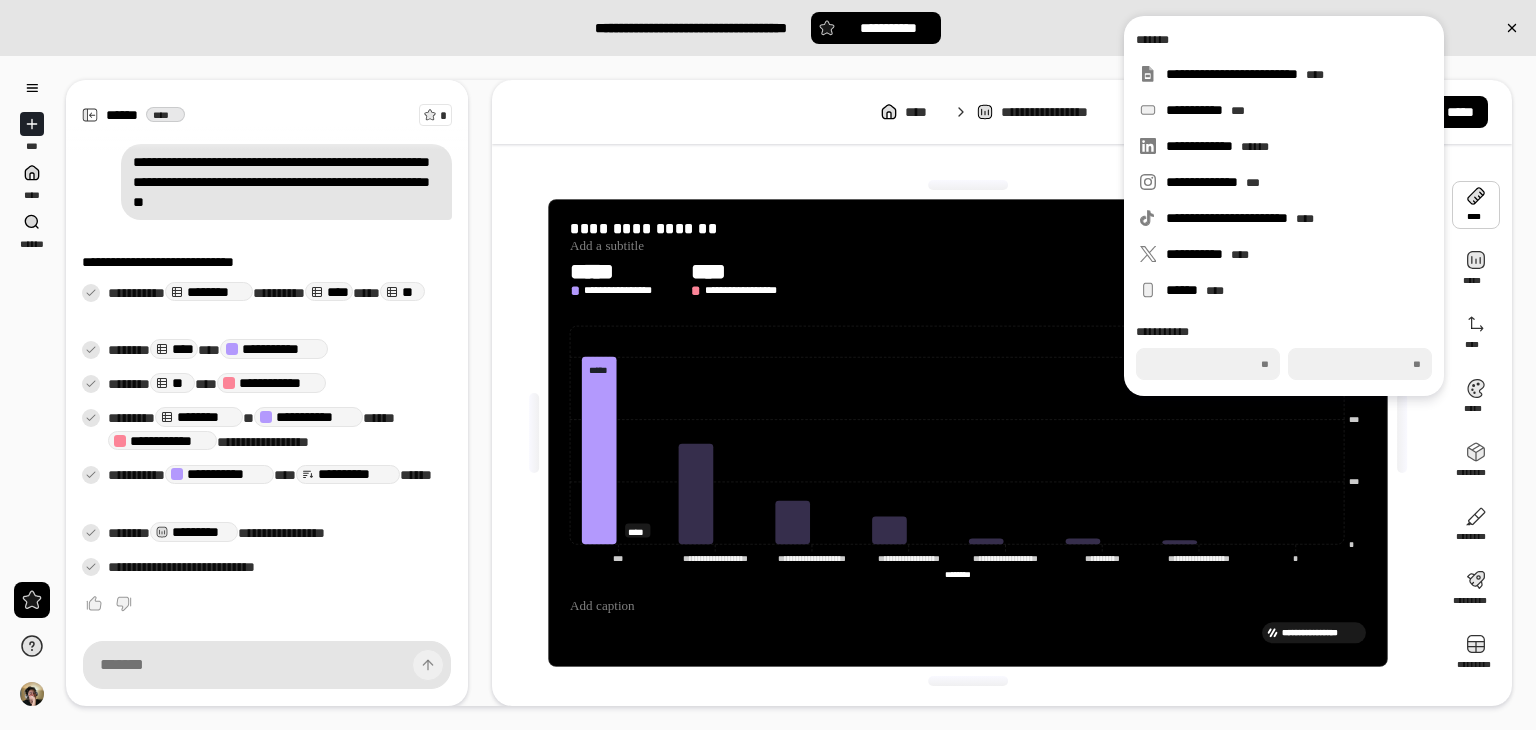 click at bounding box center [1476, 205] 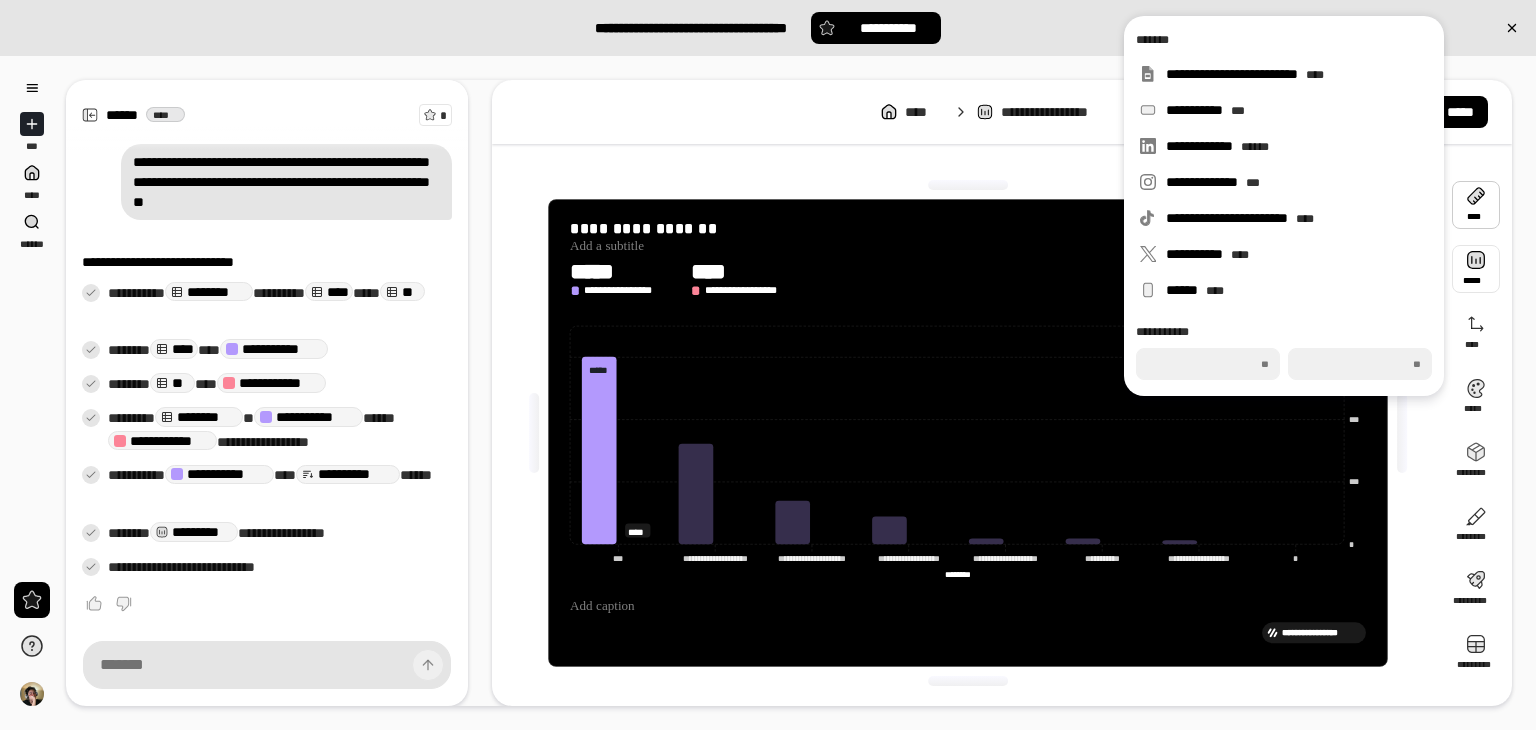 click at bounding box center [1476, 269] 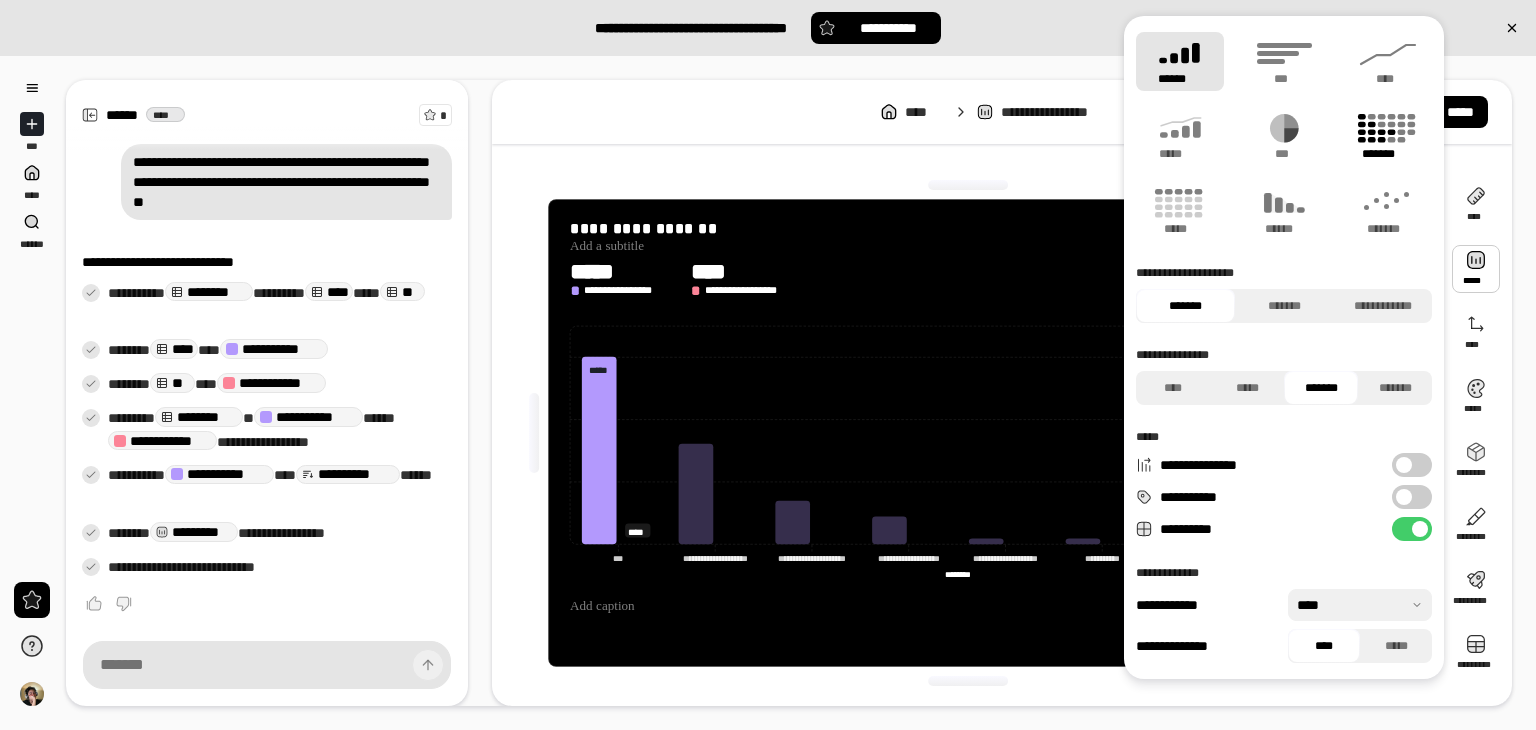 click on "*******" at bounding box center (1388, 154) 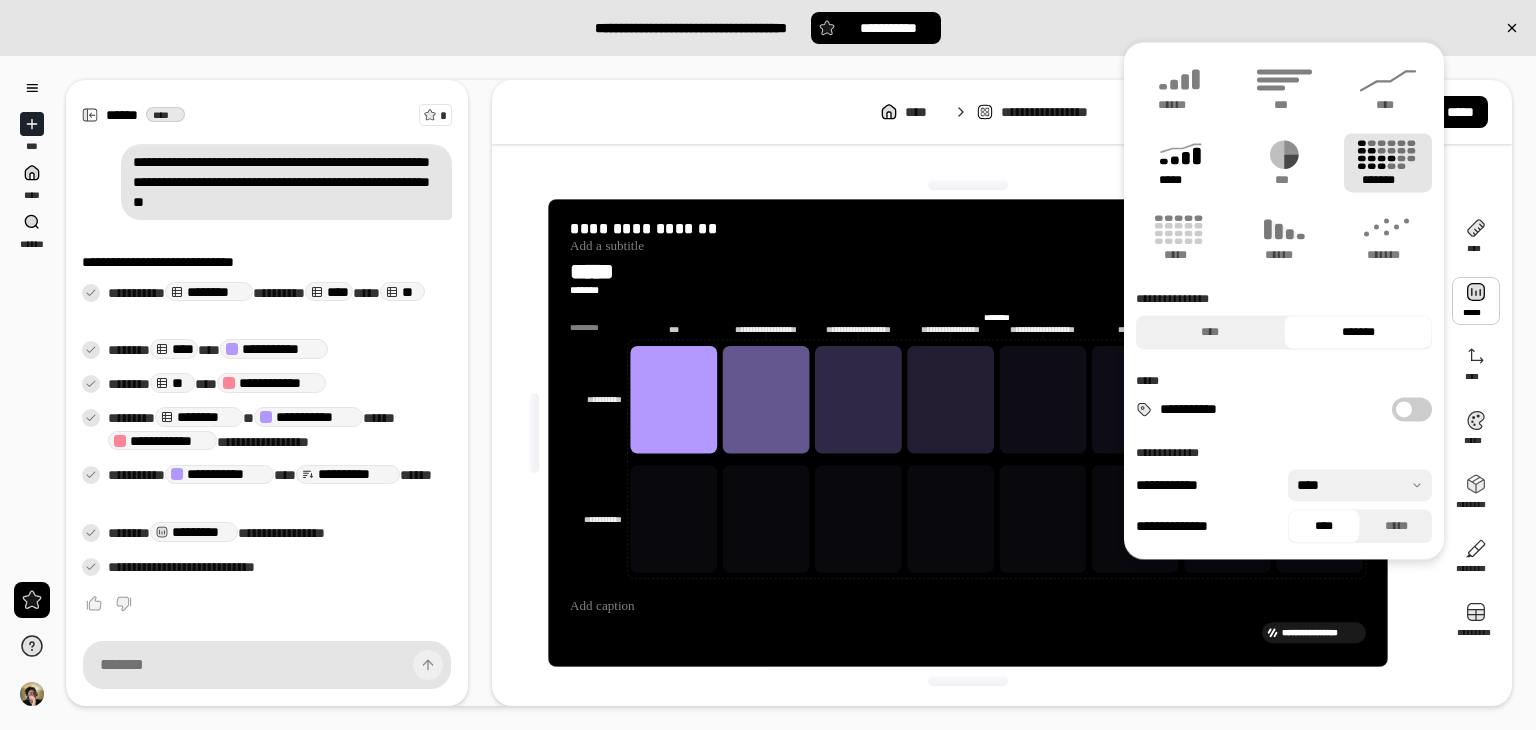 click on "*****" at bounding box center [1179, 180] 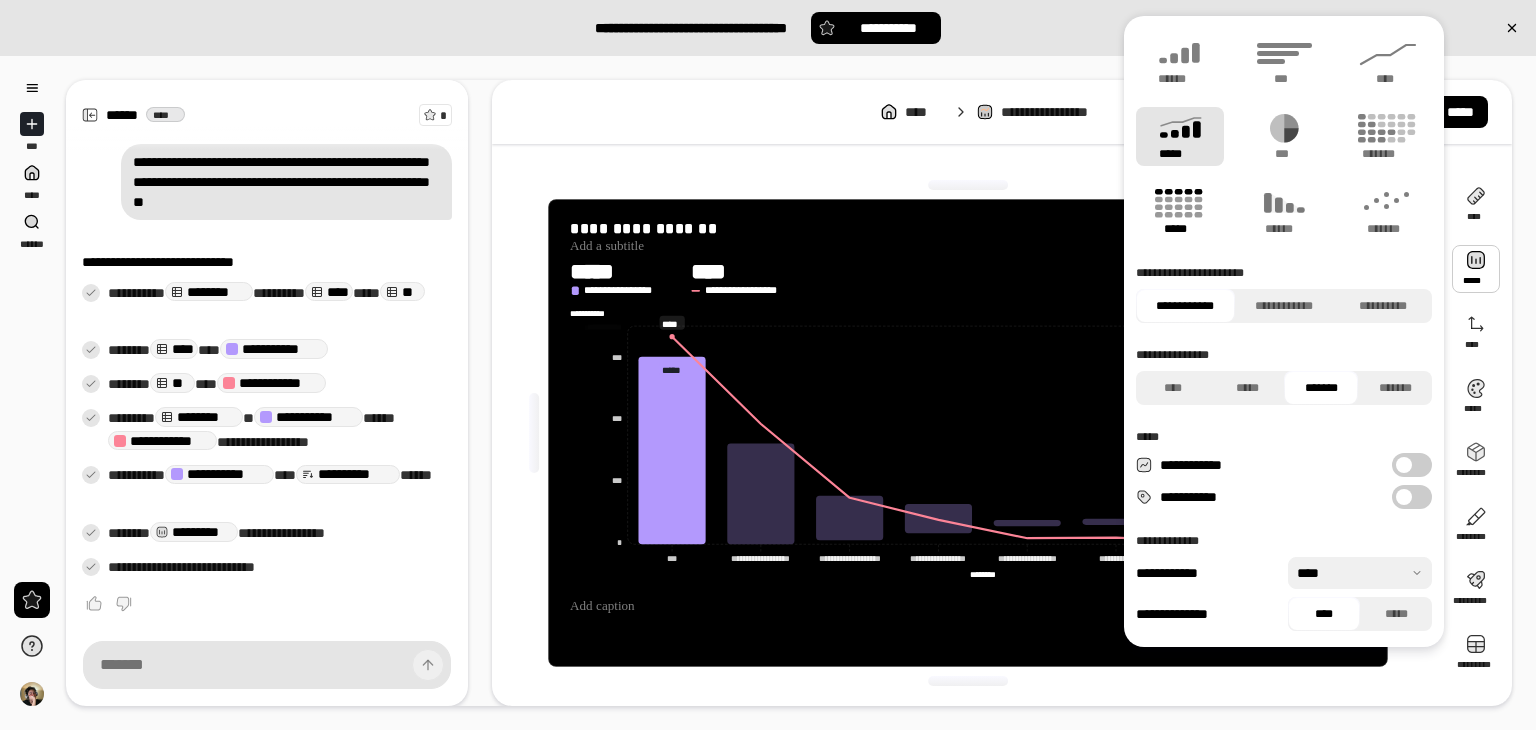 click 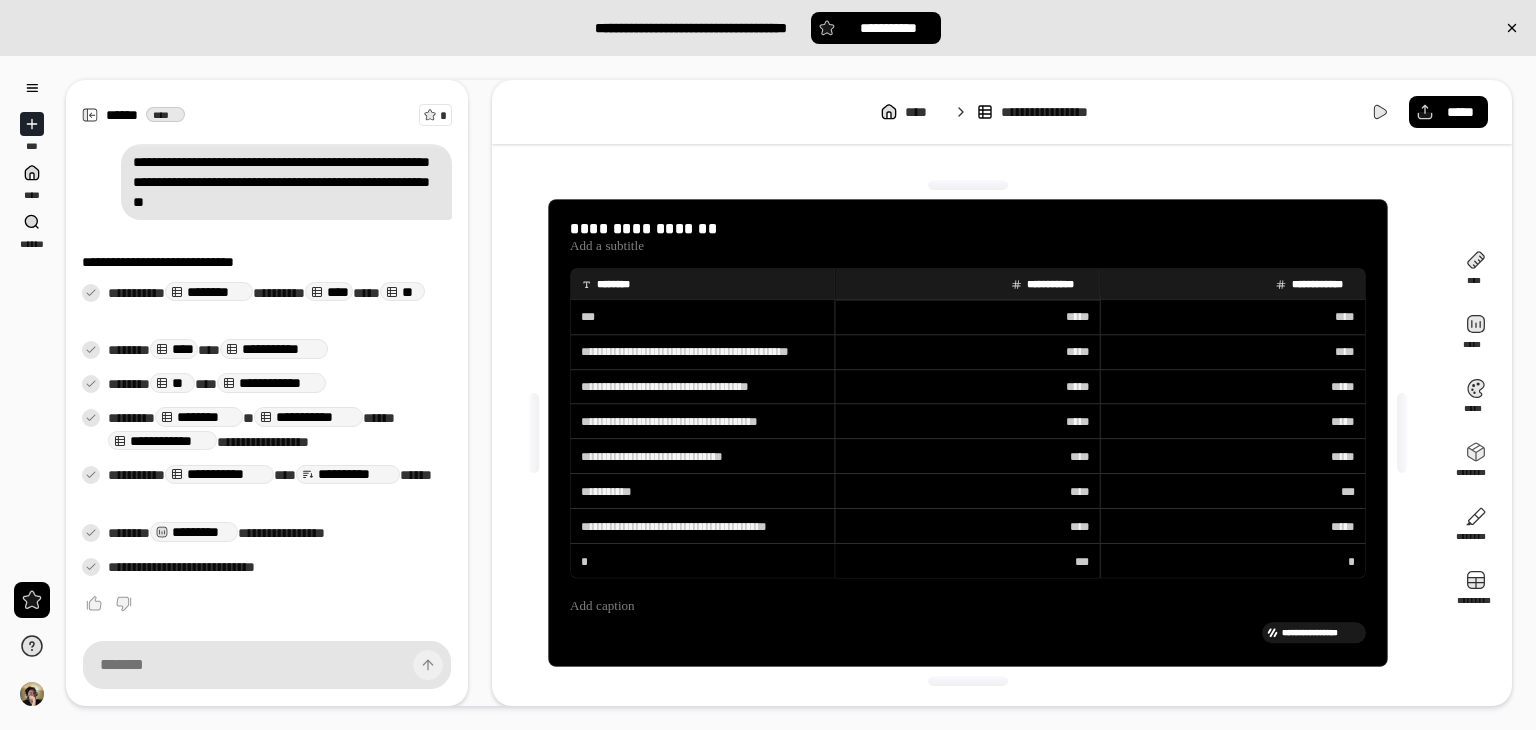 click on "***" at bounding box center (967, 560) 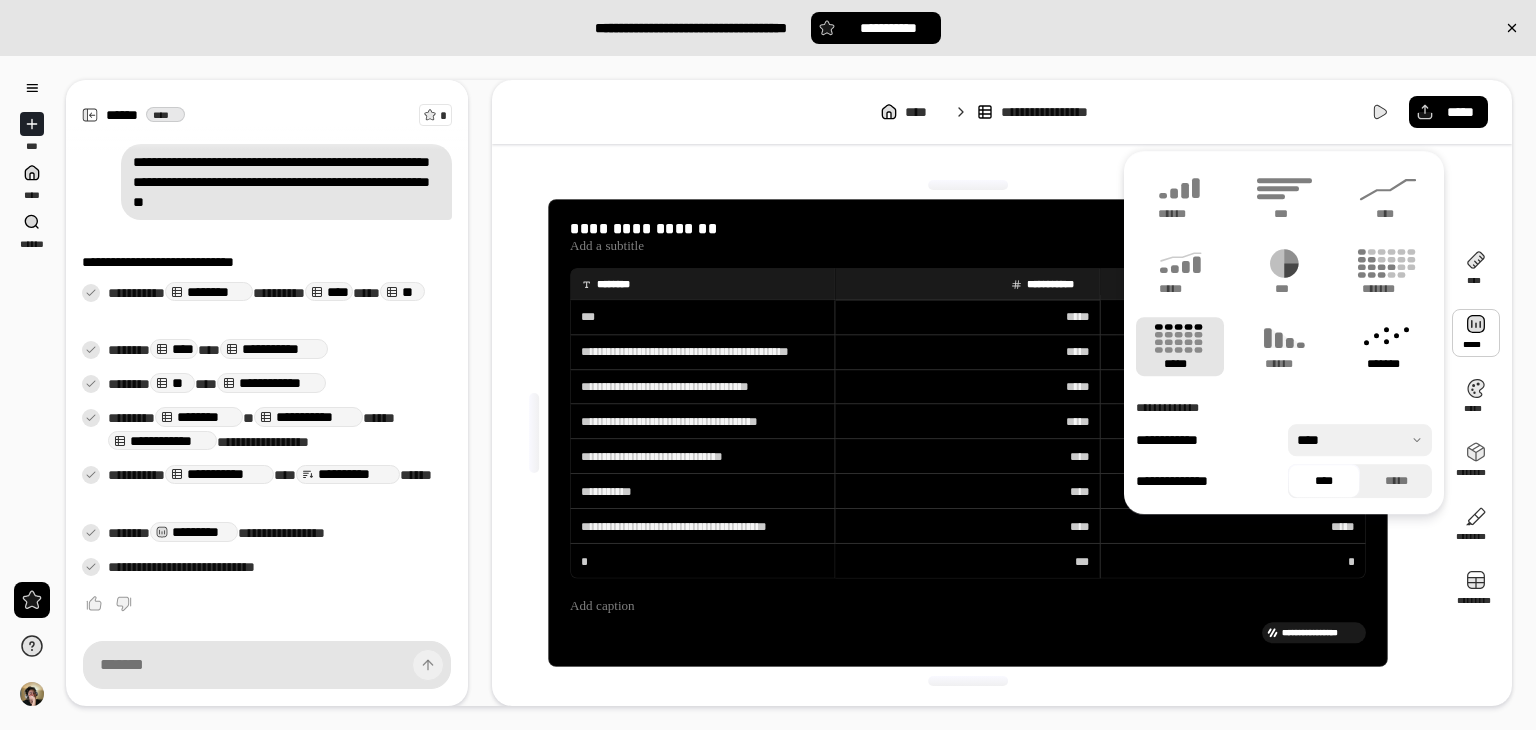 click 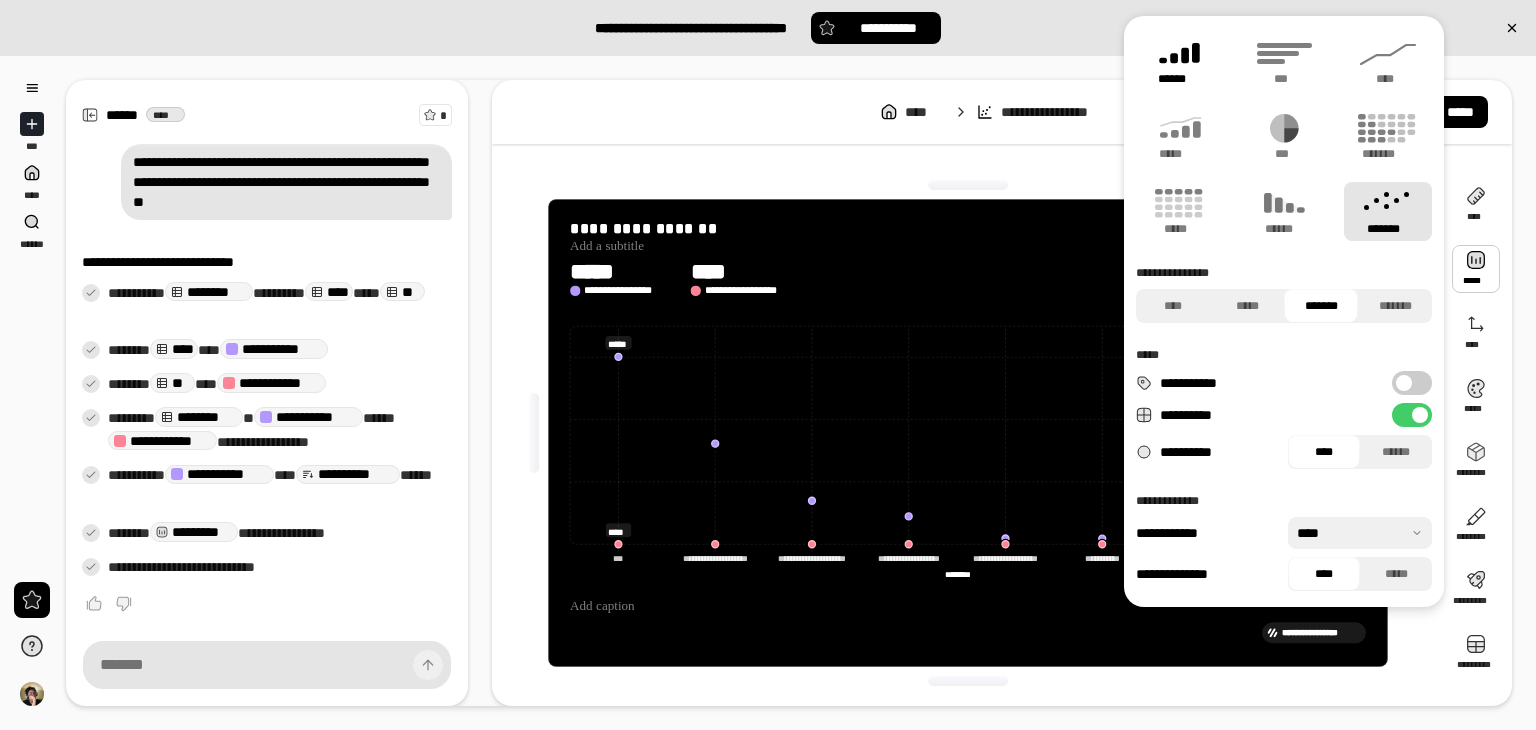 click on "******" at bounding box center (1180, 79) 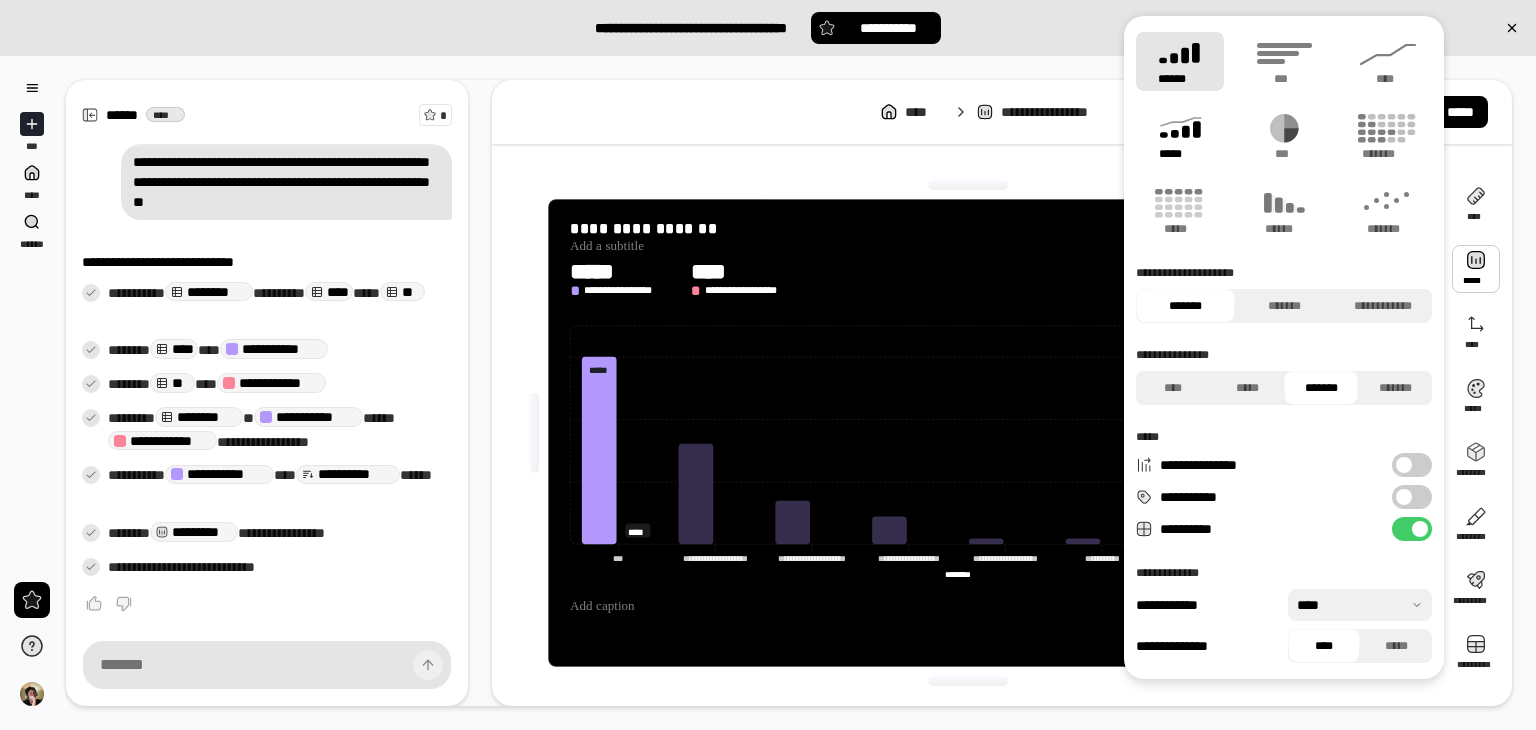 click 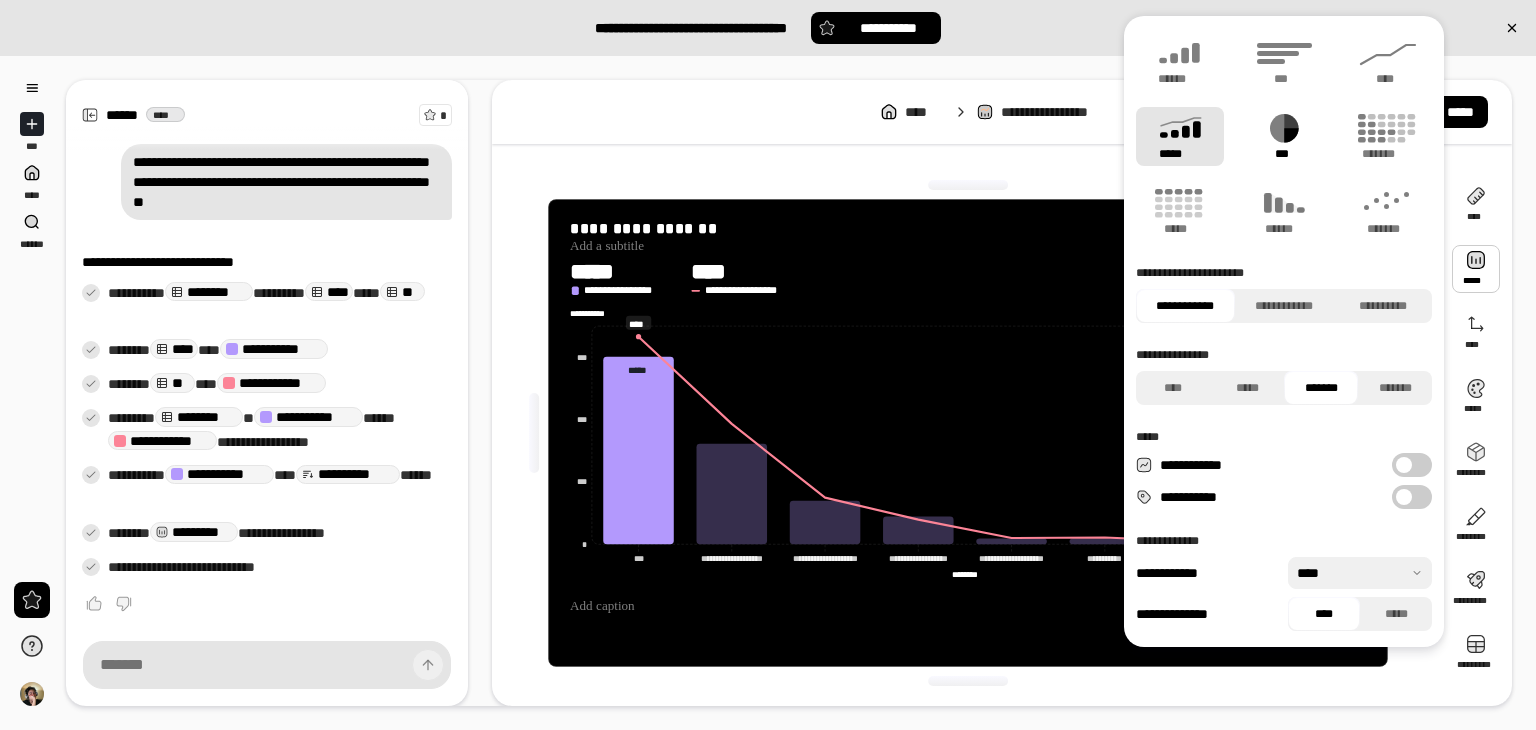 click on "***" at bounding box center [1284, 154] 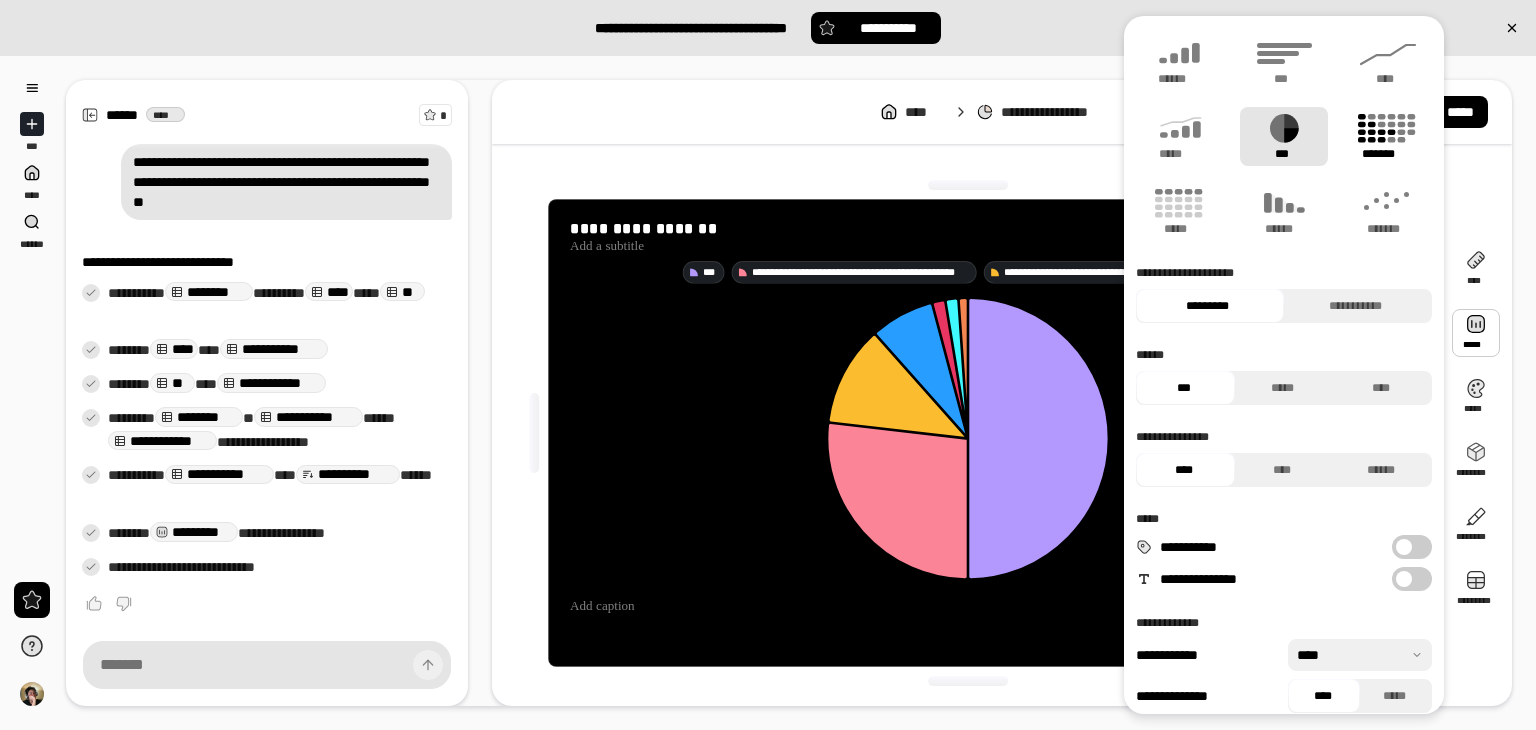 click on "*******" at bounding box center (1388, 154) 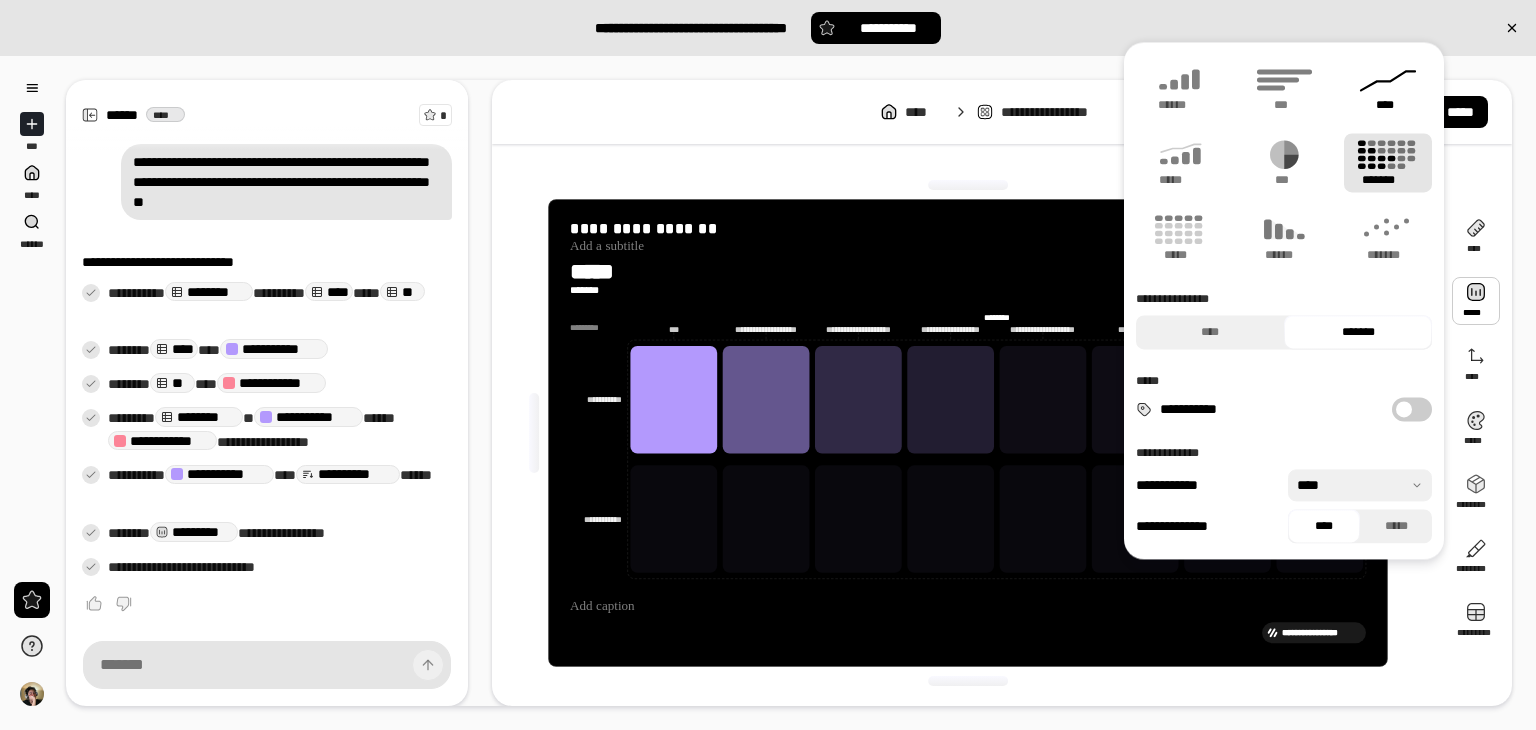 click 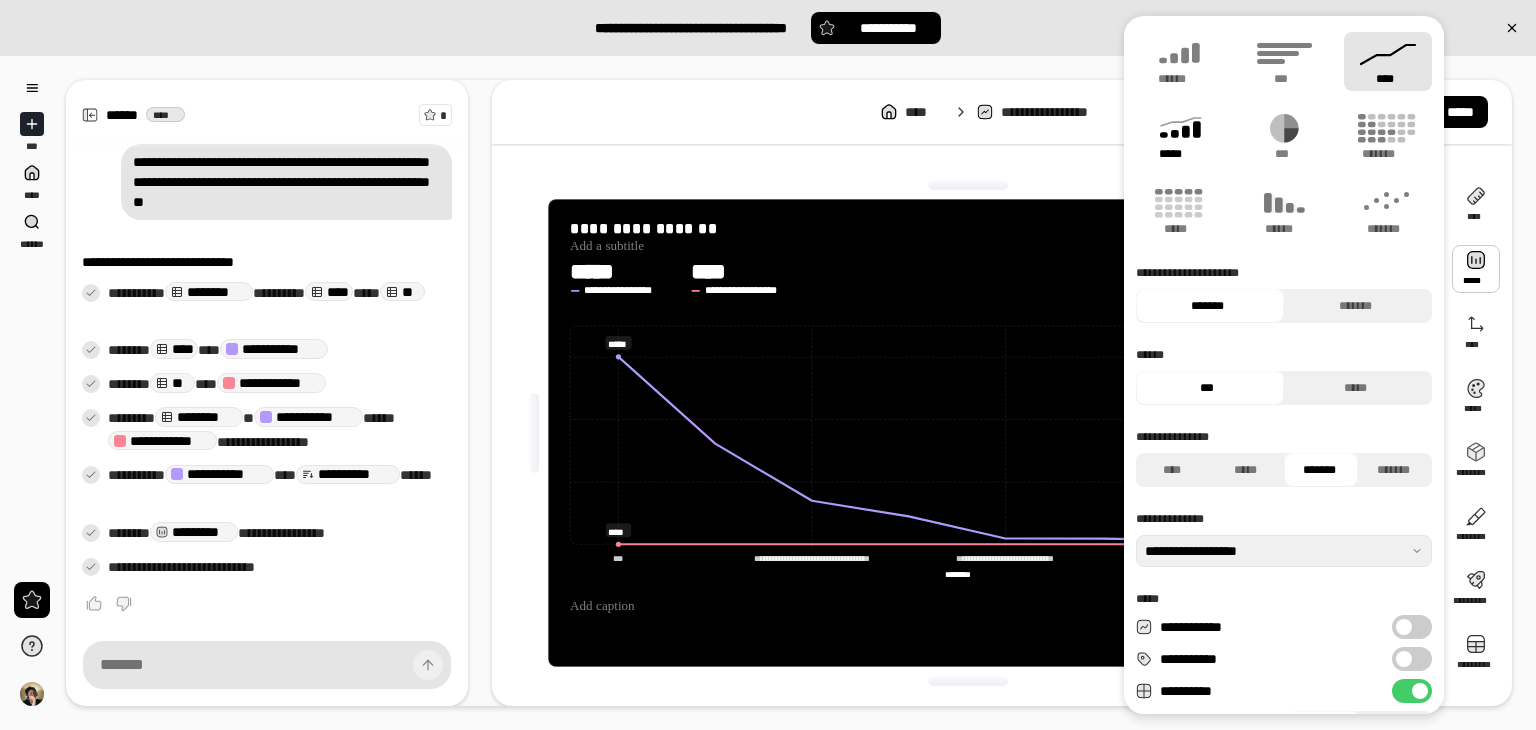 click 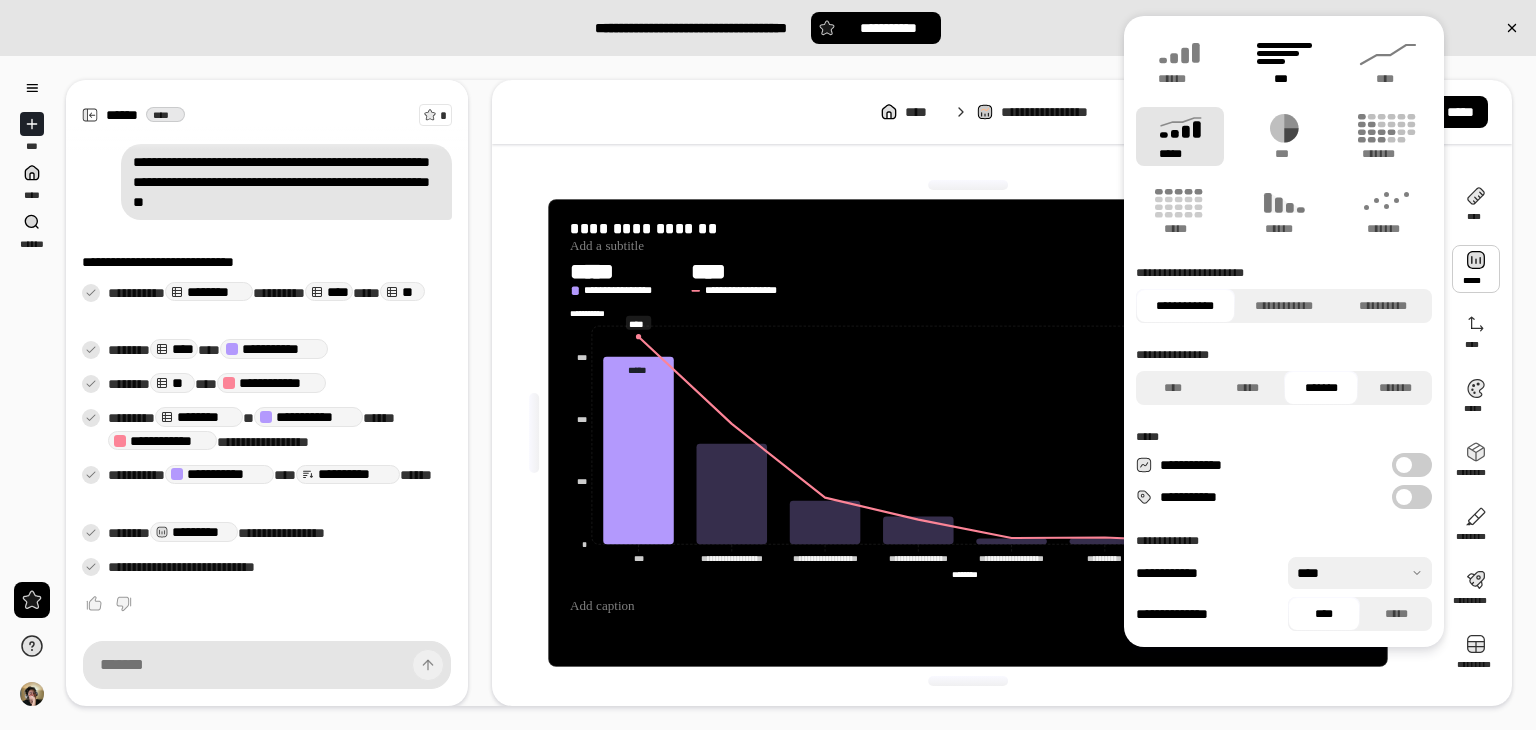 click 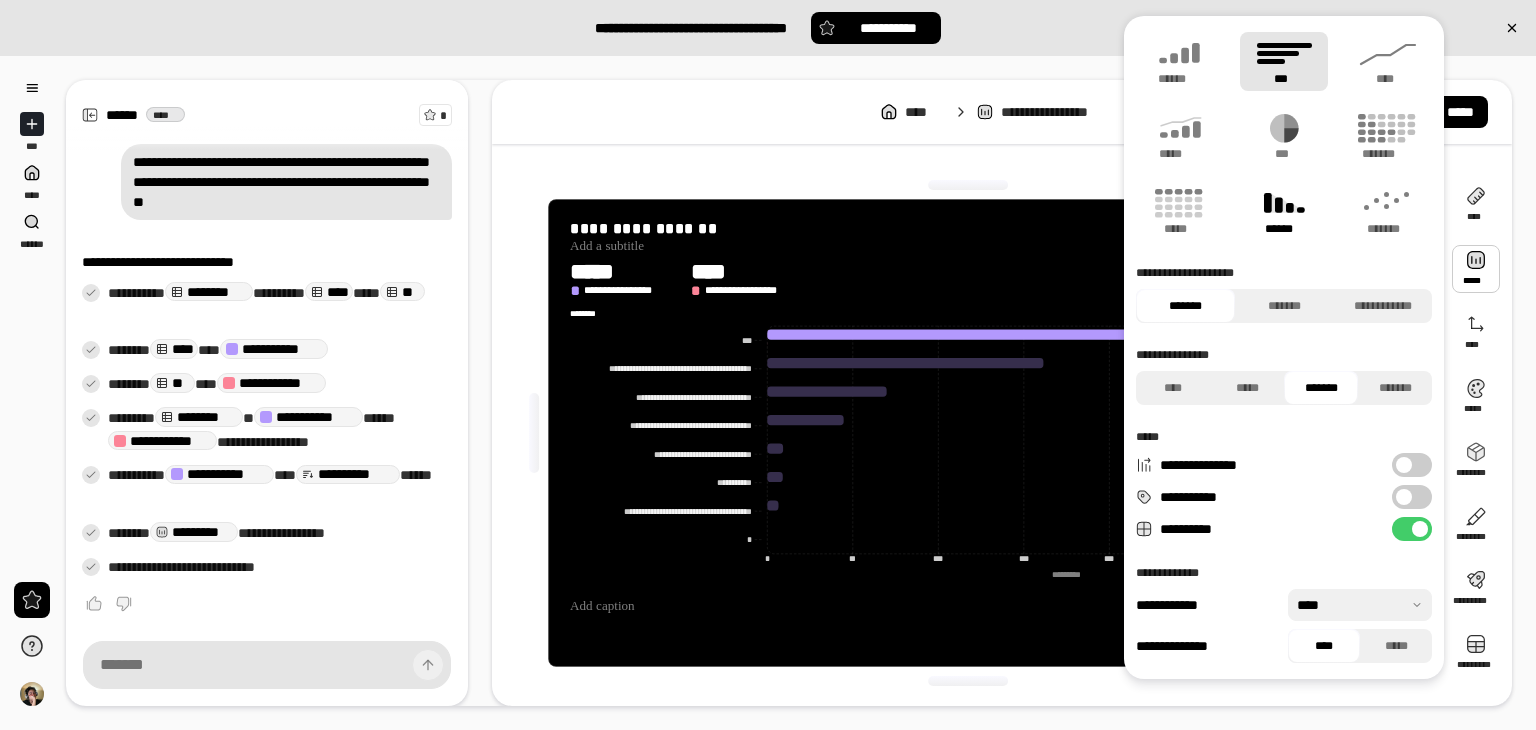 click 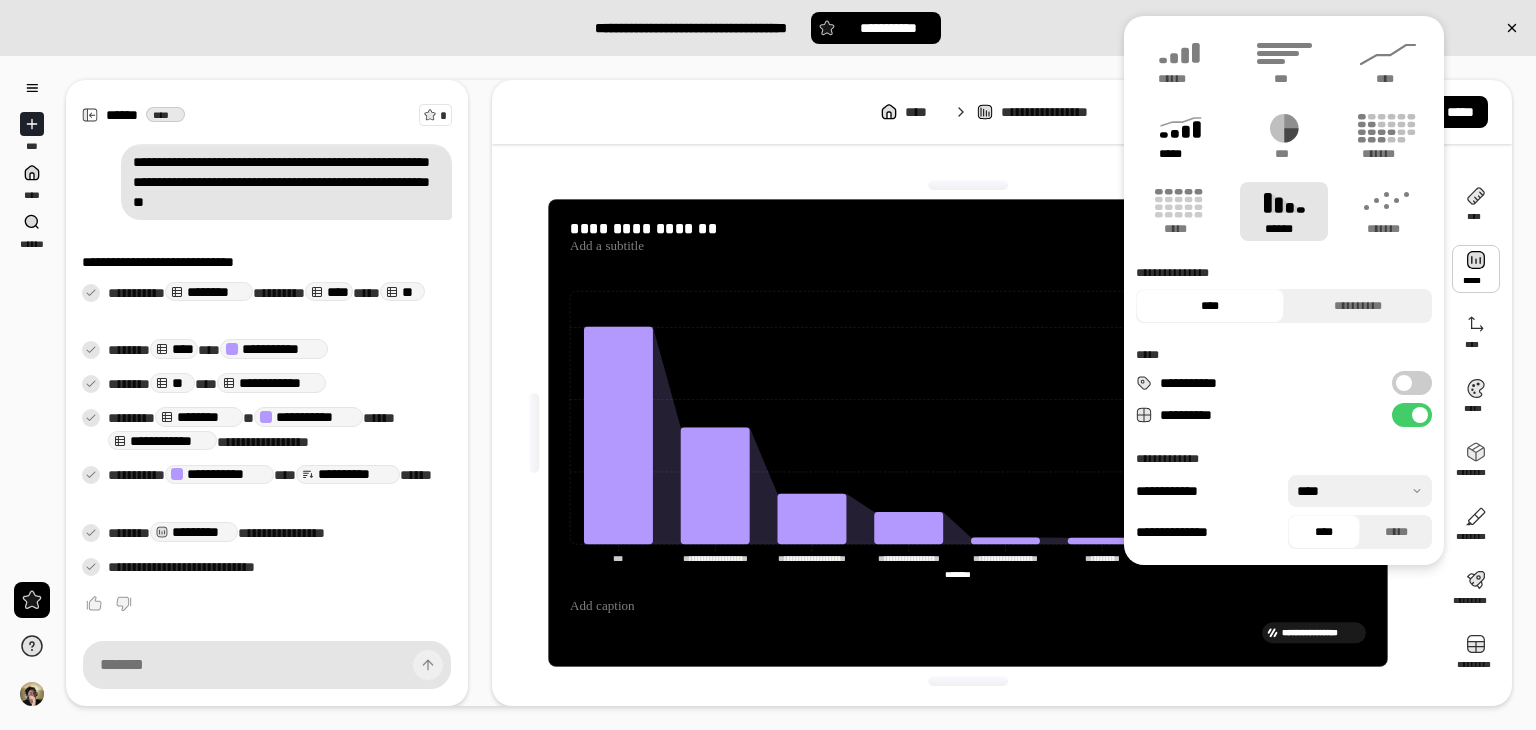 click 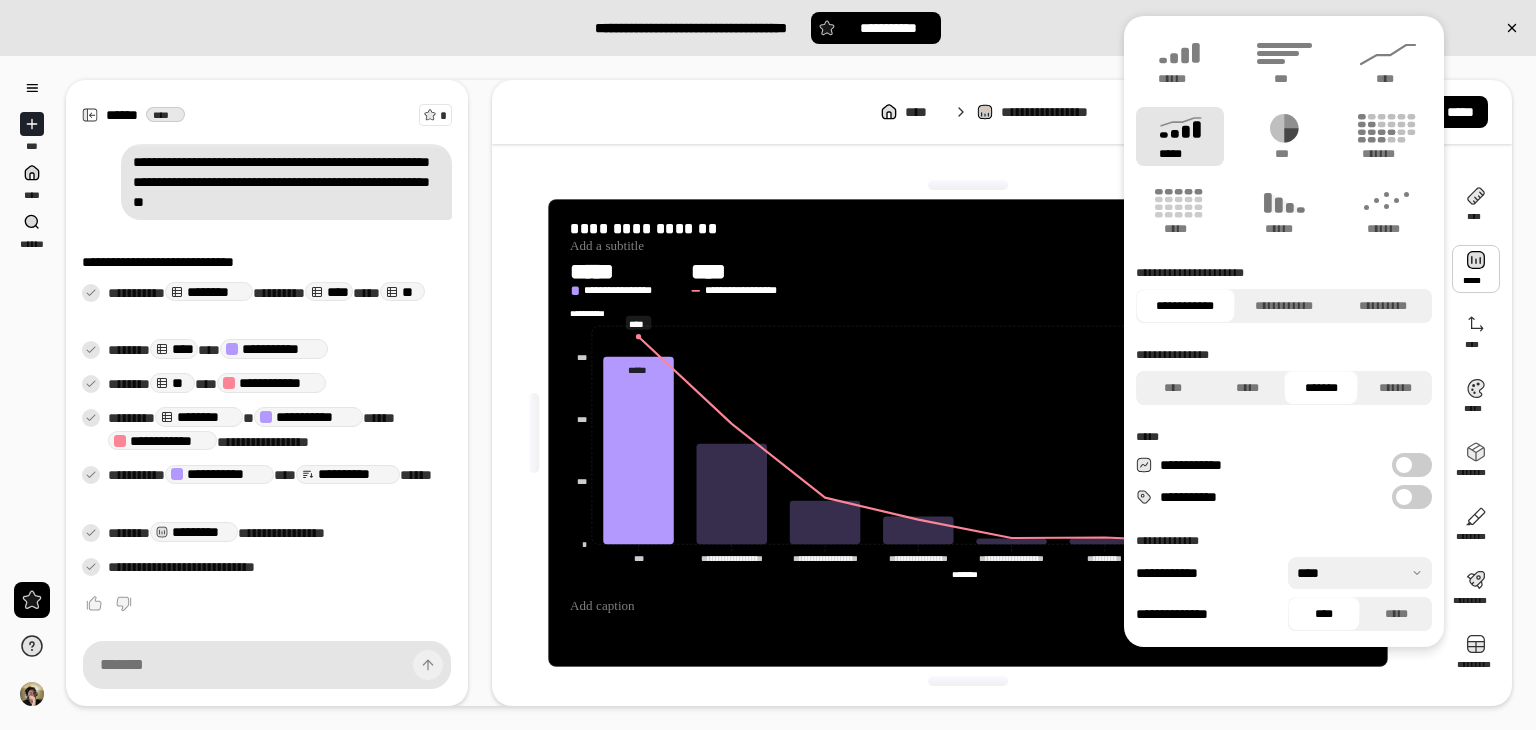 click on "[FIRST] [LAST] [STREET] [CITY] [STATE] [ZIP] [COUNTRY] [PHONE] [EMAIL] [SSN] [CREDIT CARD] [PASSPORT] [DRIVER LICENSE]" at bounding box center (1002, 393) 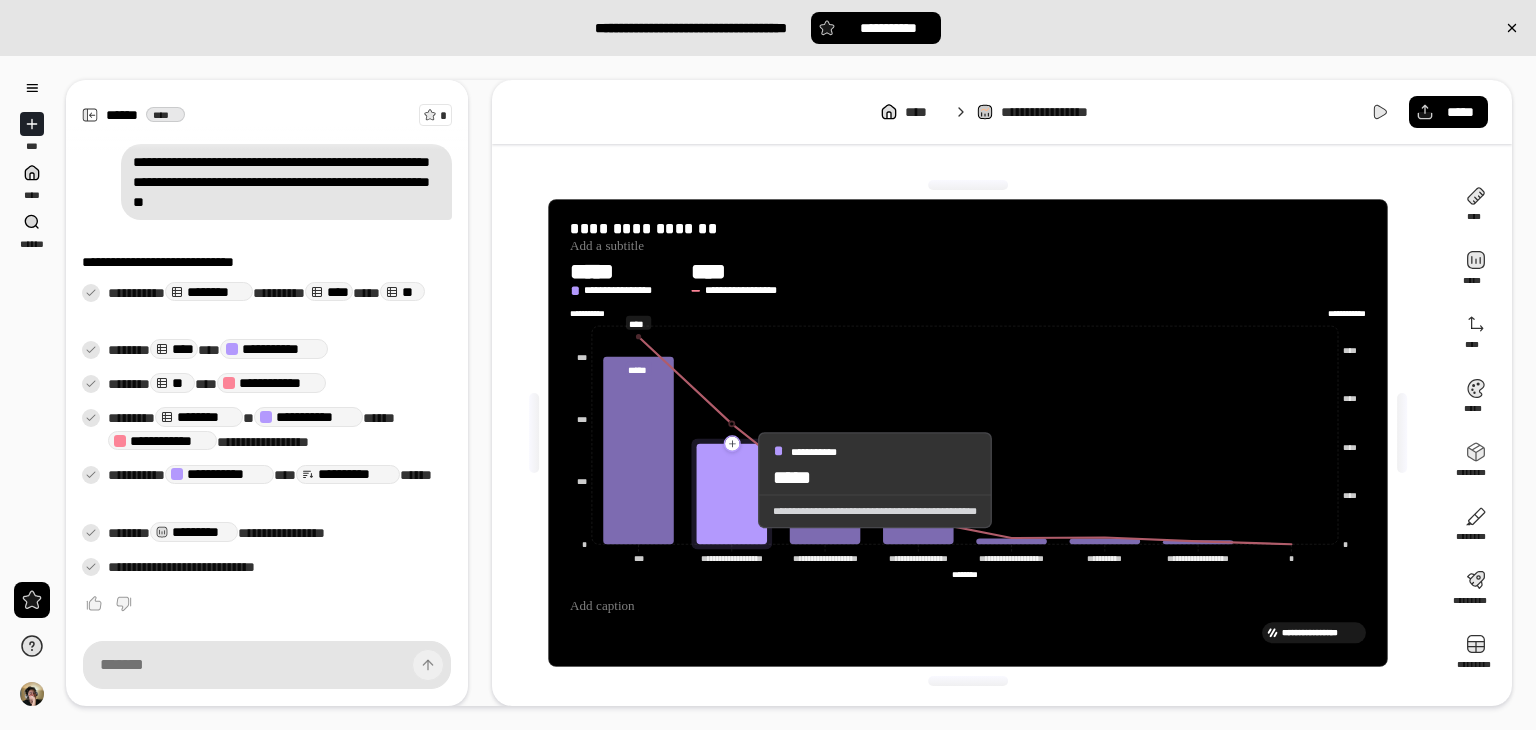 click 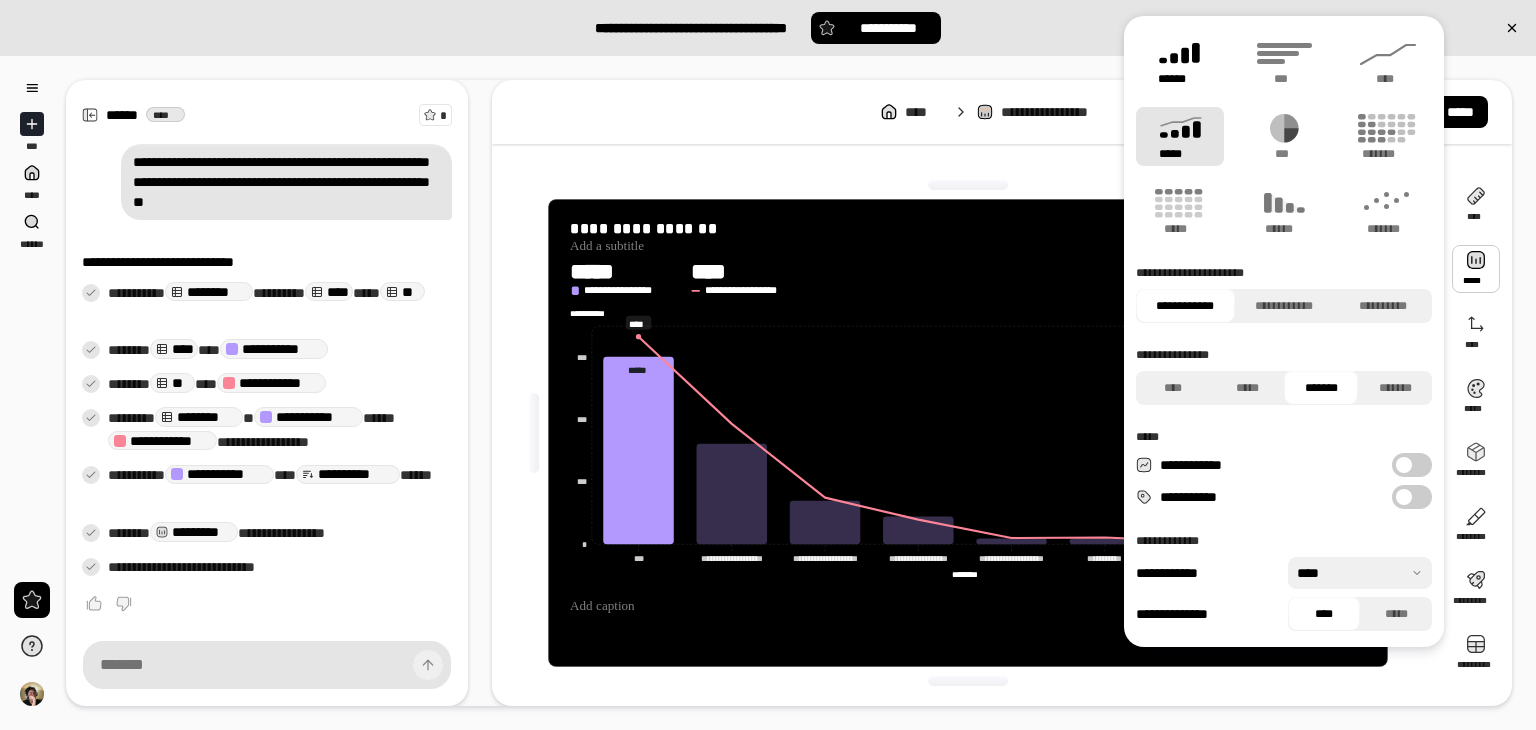 click 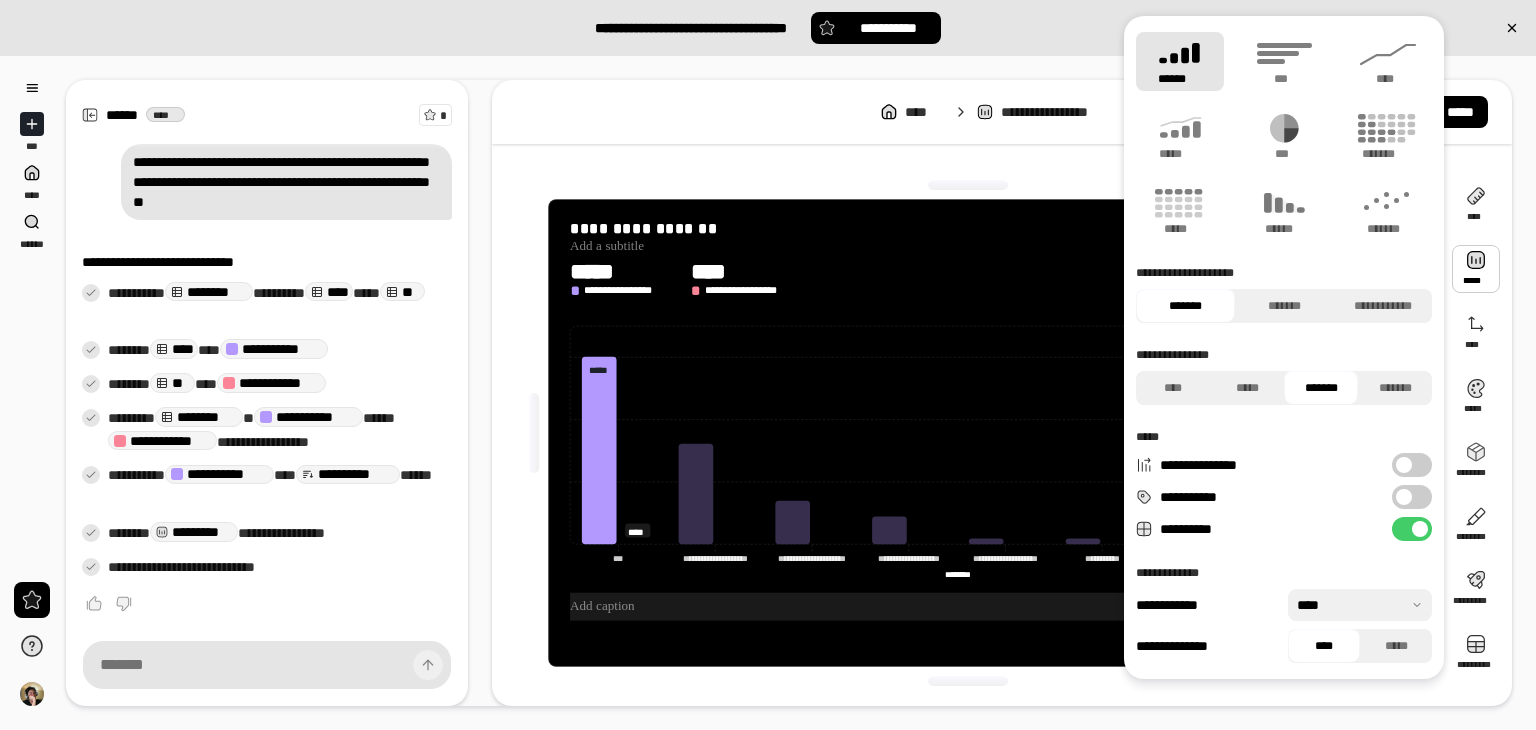 click at bounding box center [968, 606] 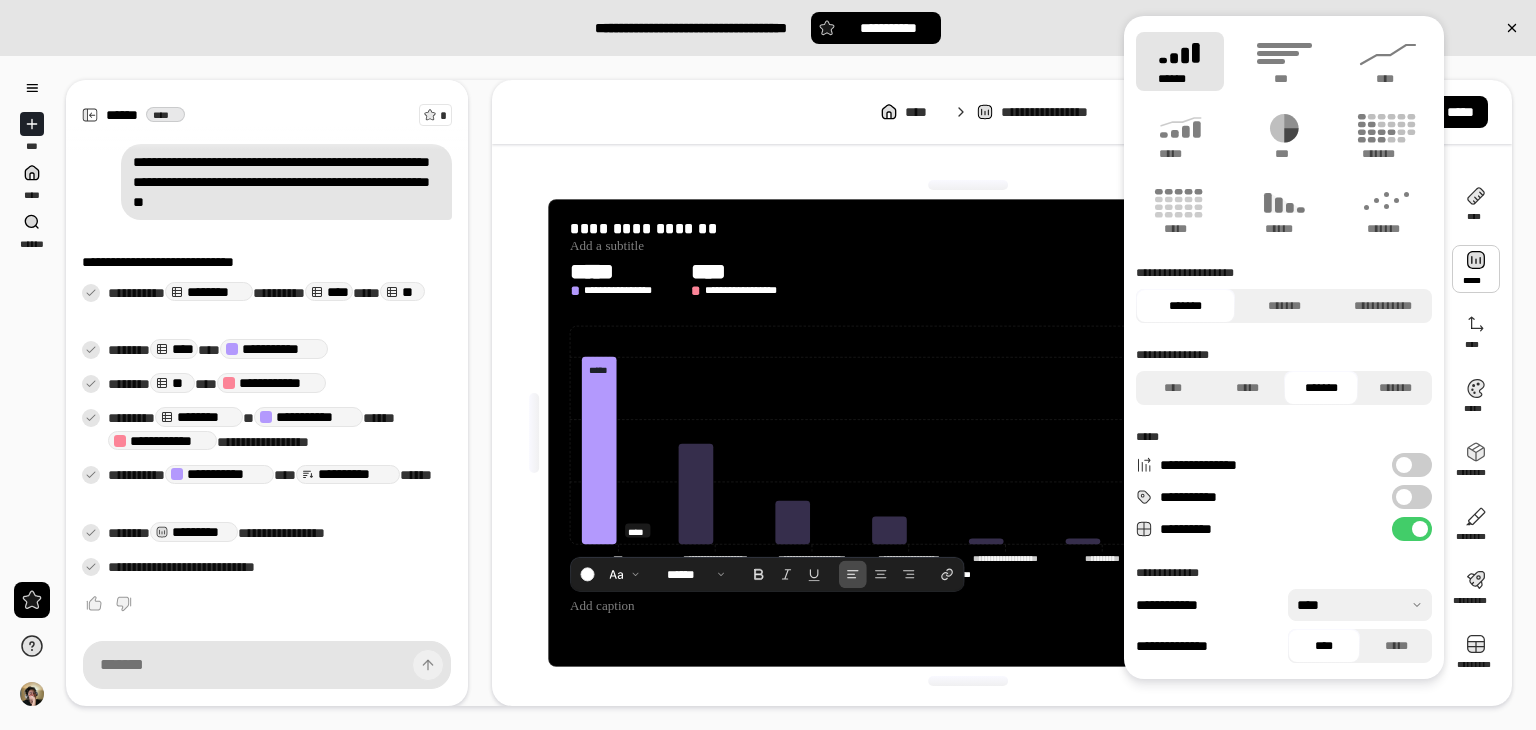 click at bounding box center [1476, 269] 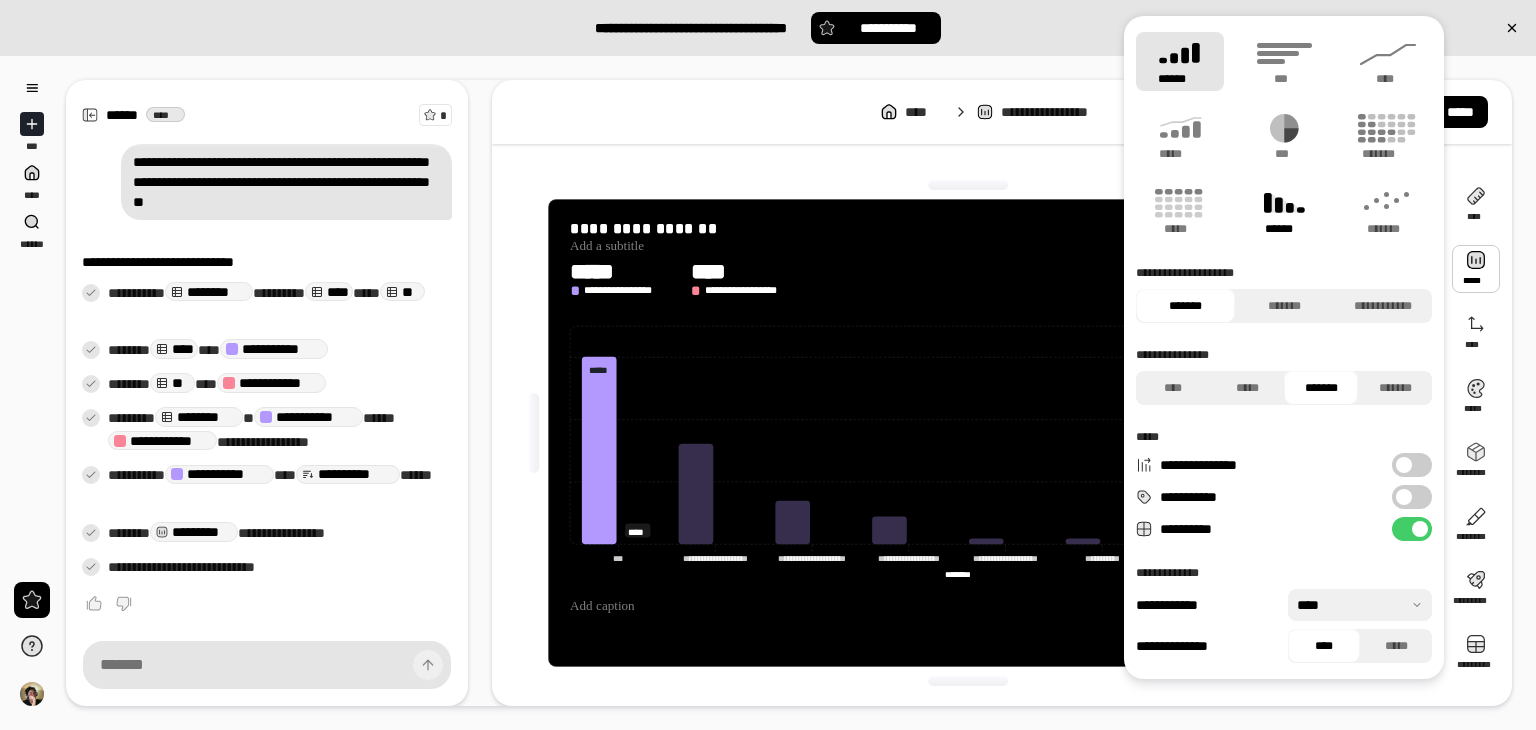 click 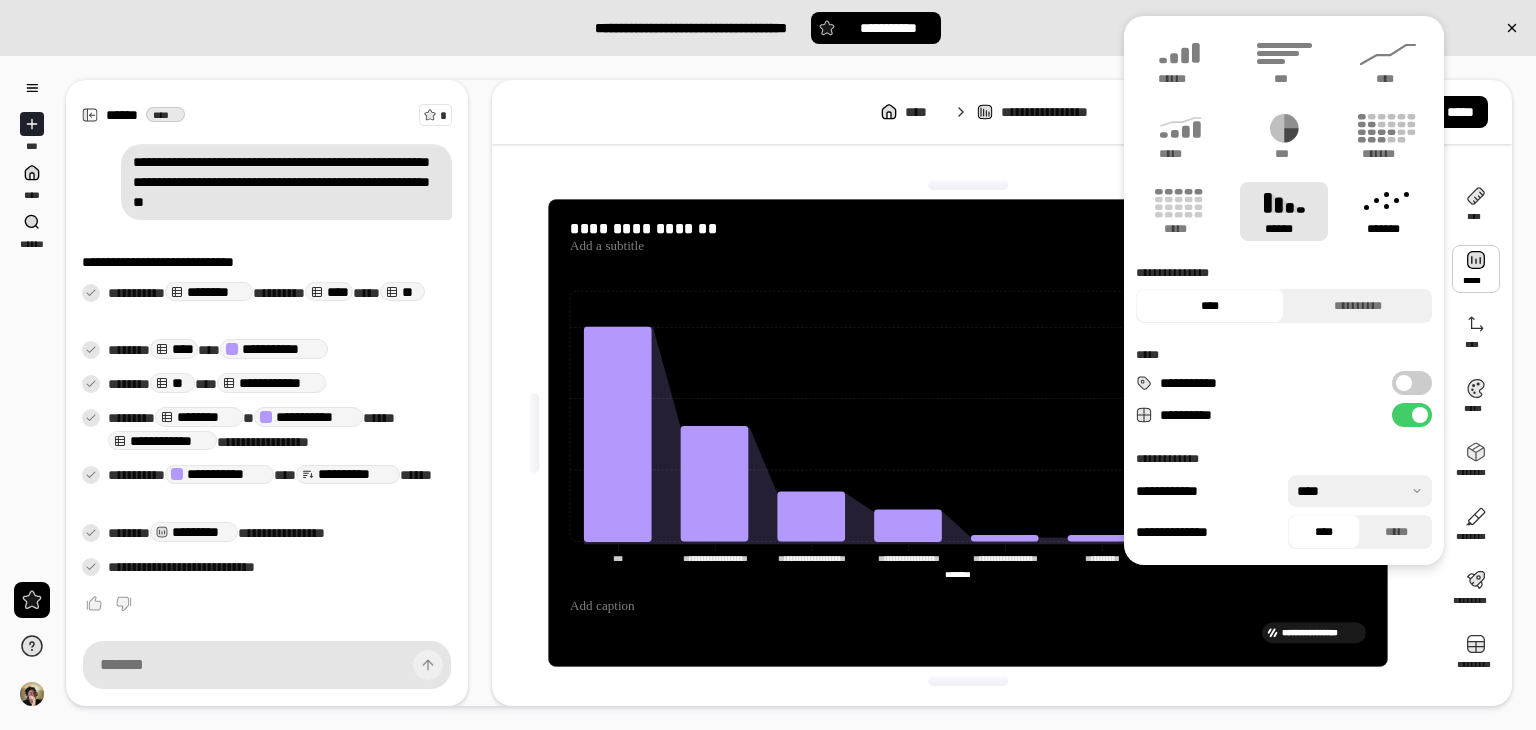 click 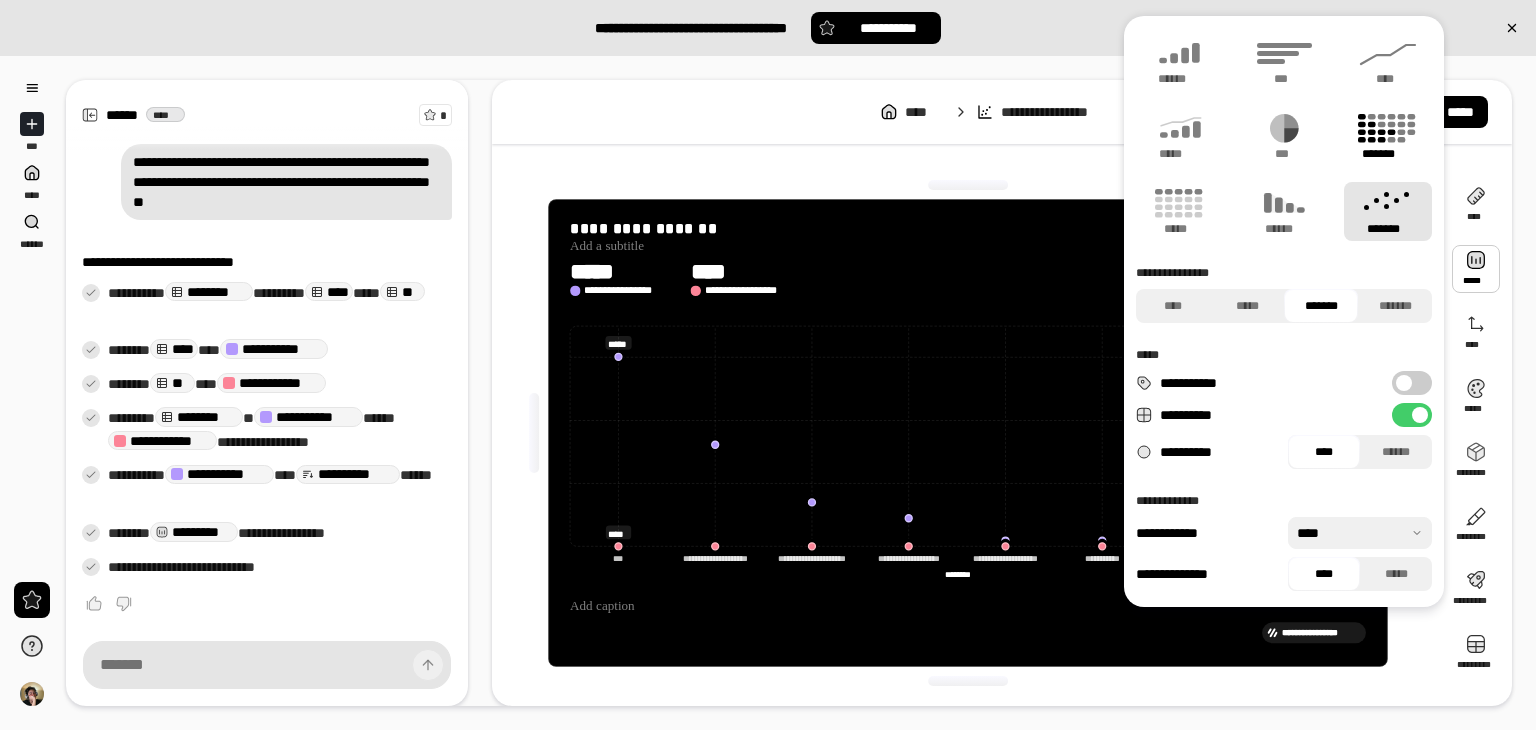 click on "*******" at bounding box center (1388, 136) 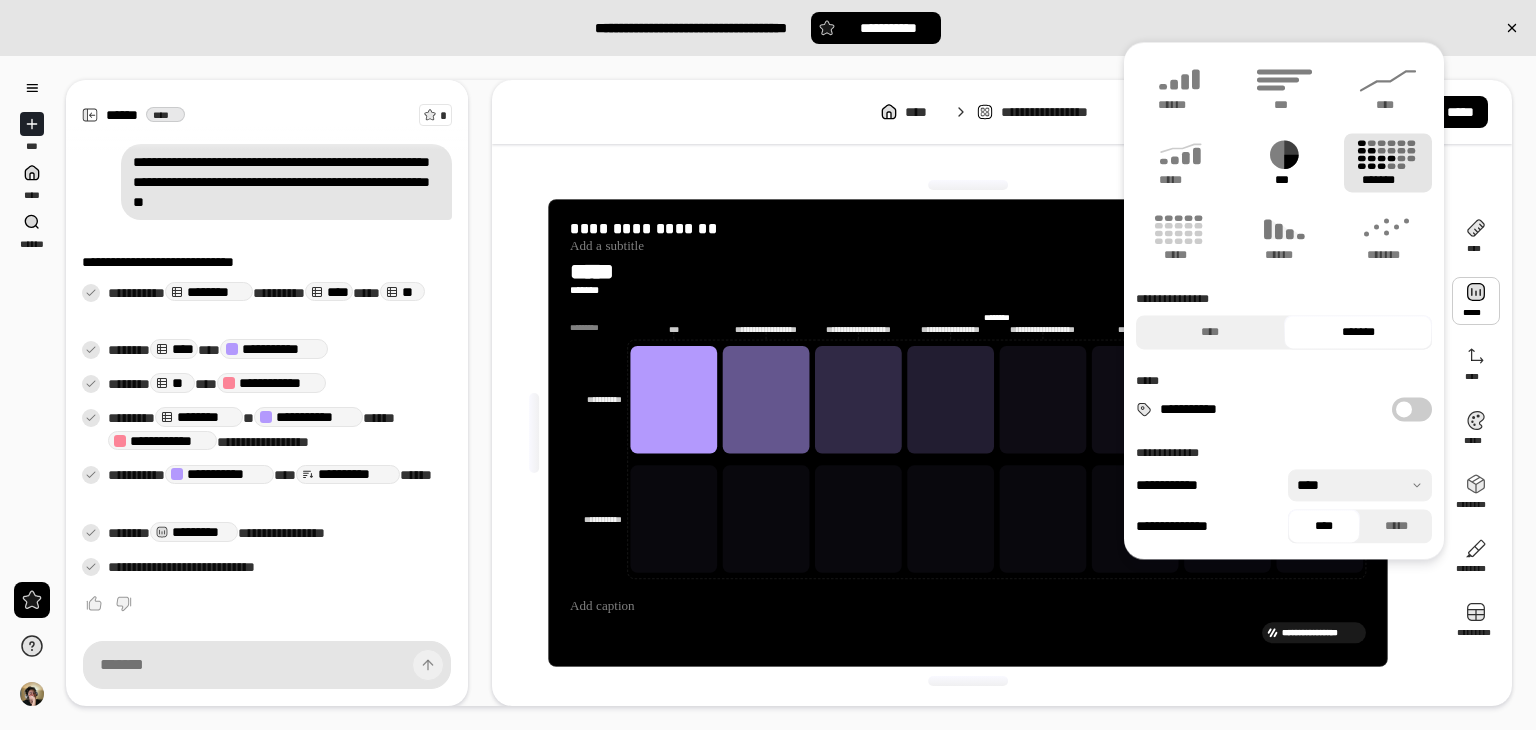 click on "***" at bounding box center (1284, 162) 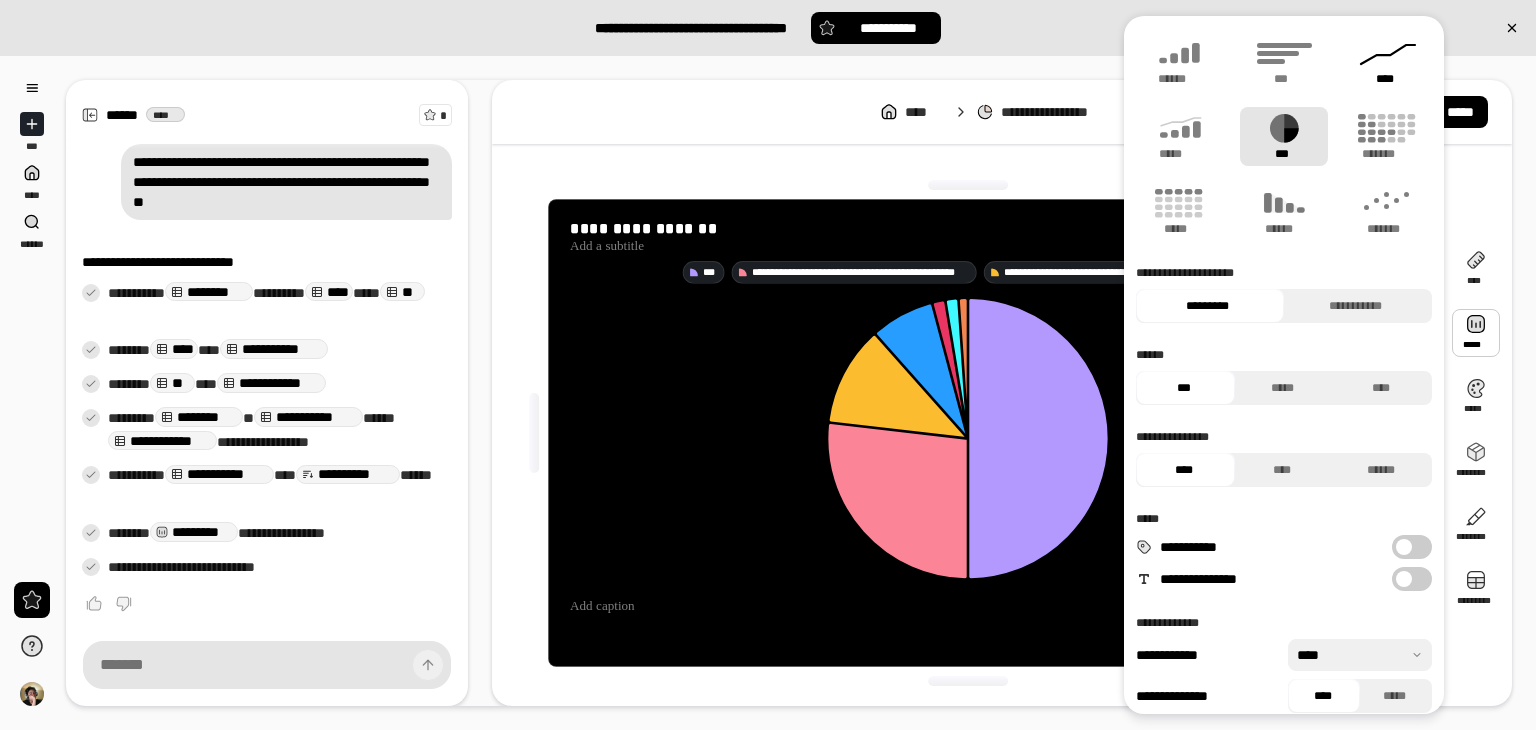 click 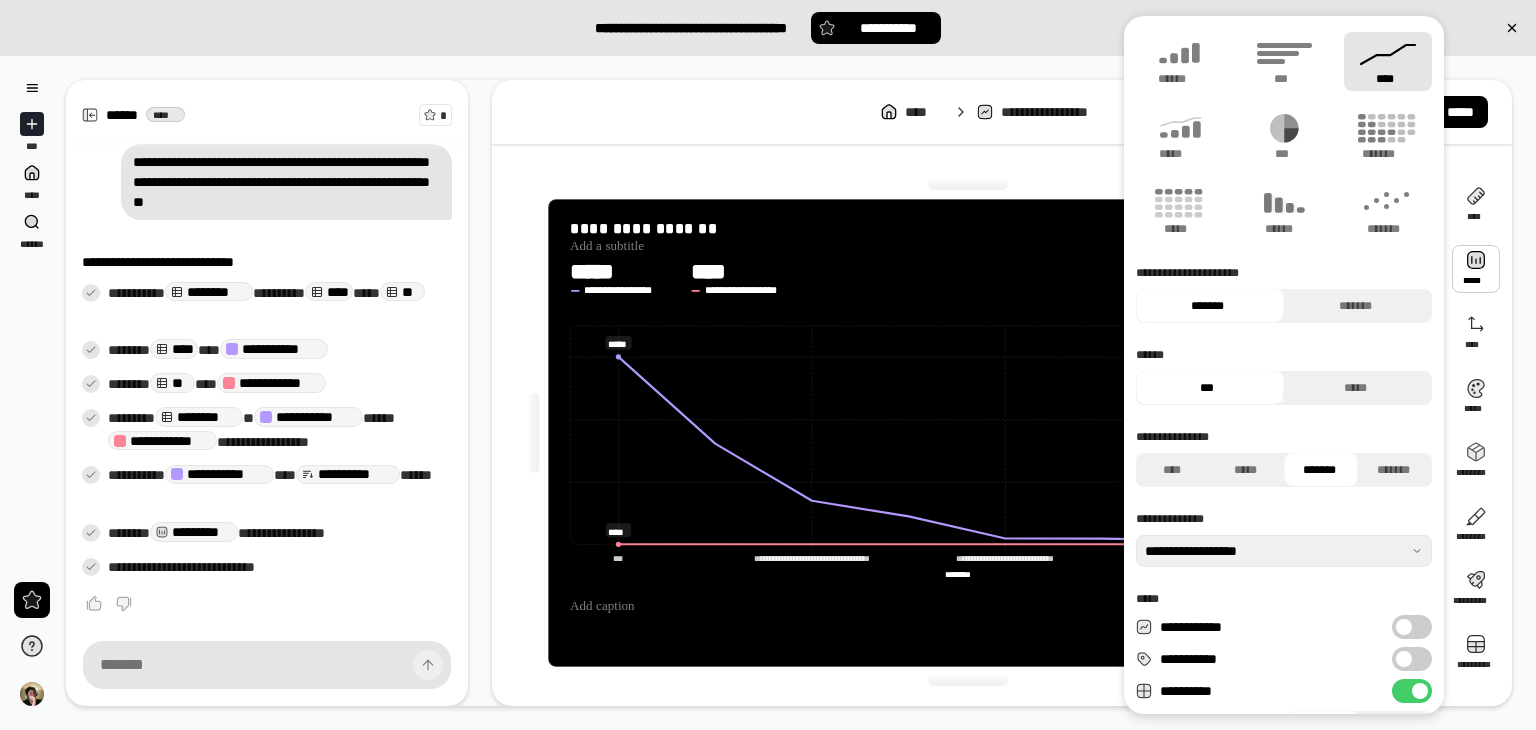 click at bounding box center (968, 185) 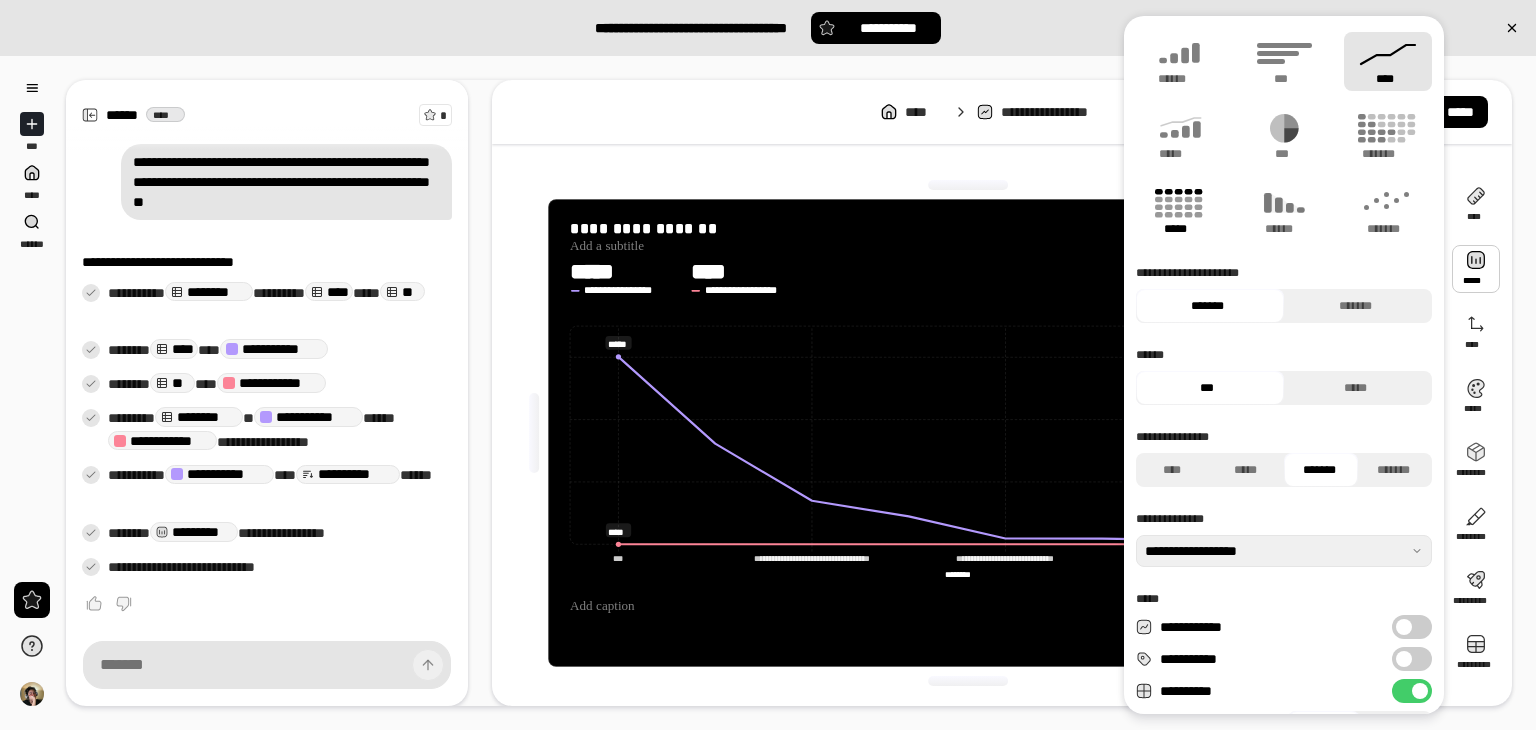 click 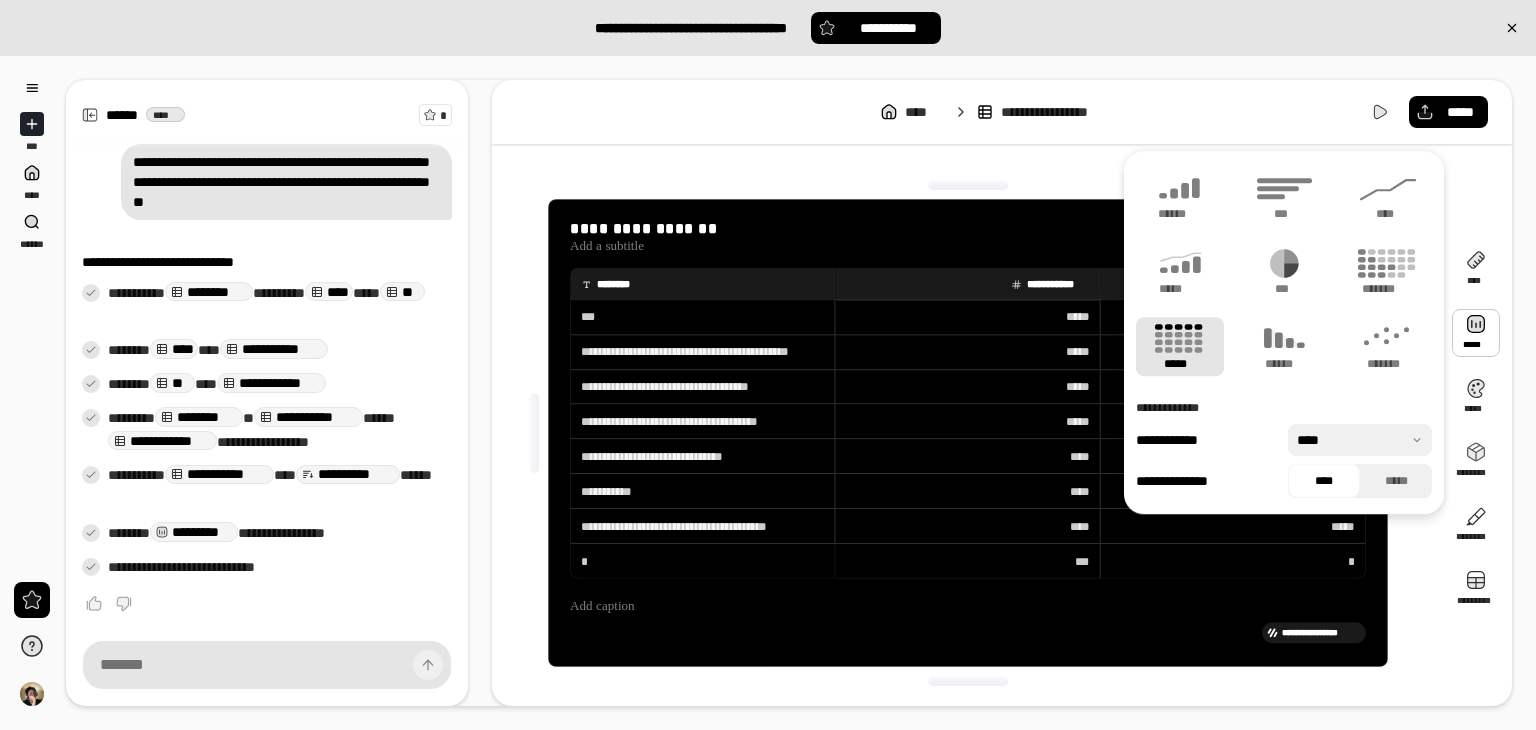 click on "[FIRST] [LAST] [STREET] [CITY] [STATE] [ZIP] [COUNTRY] [PHONE] [EMAIL] [SSN] [CREDIT CARD] [PASSPORT] [DRIVER LICENSE]" at bounding box center (968, 433) 